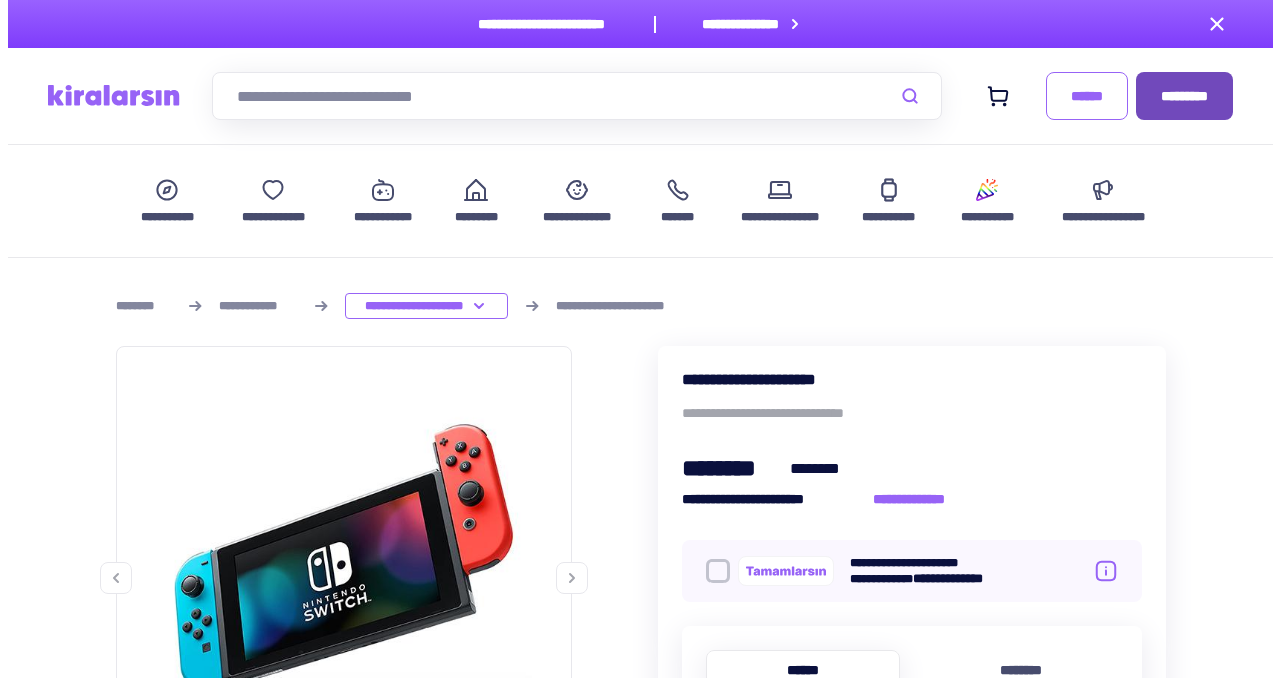 scroll, scrollTop: 12, scrollLeft: 0, axis: vertical 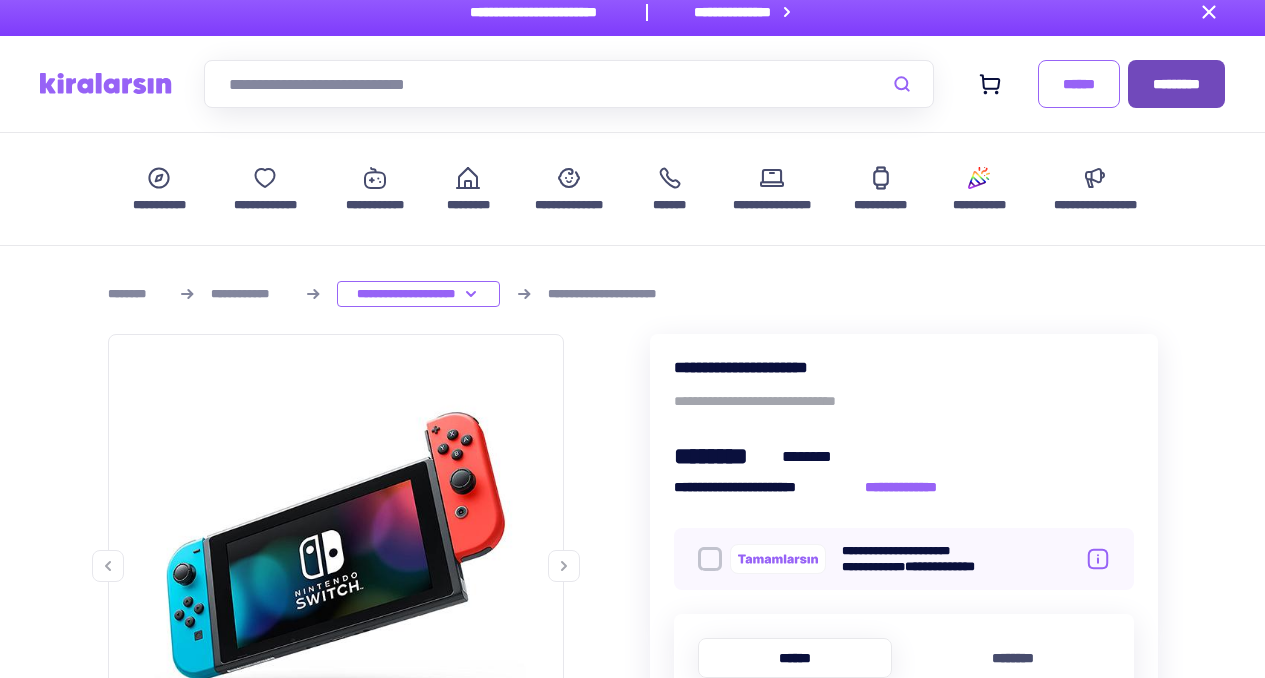 click on "*********" at bounding box center (1176, 84) 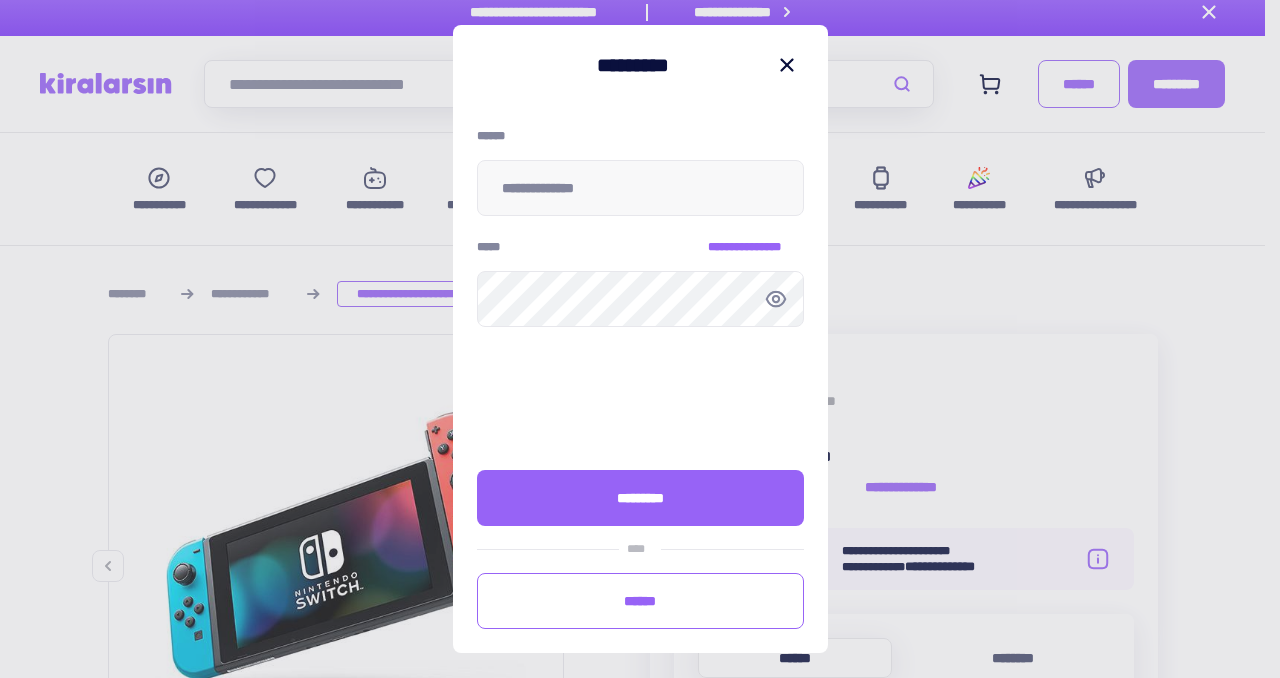 scroll, scrollTop: 0, scrollLeft: 0, axis: both 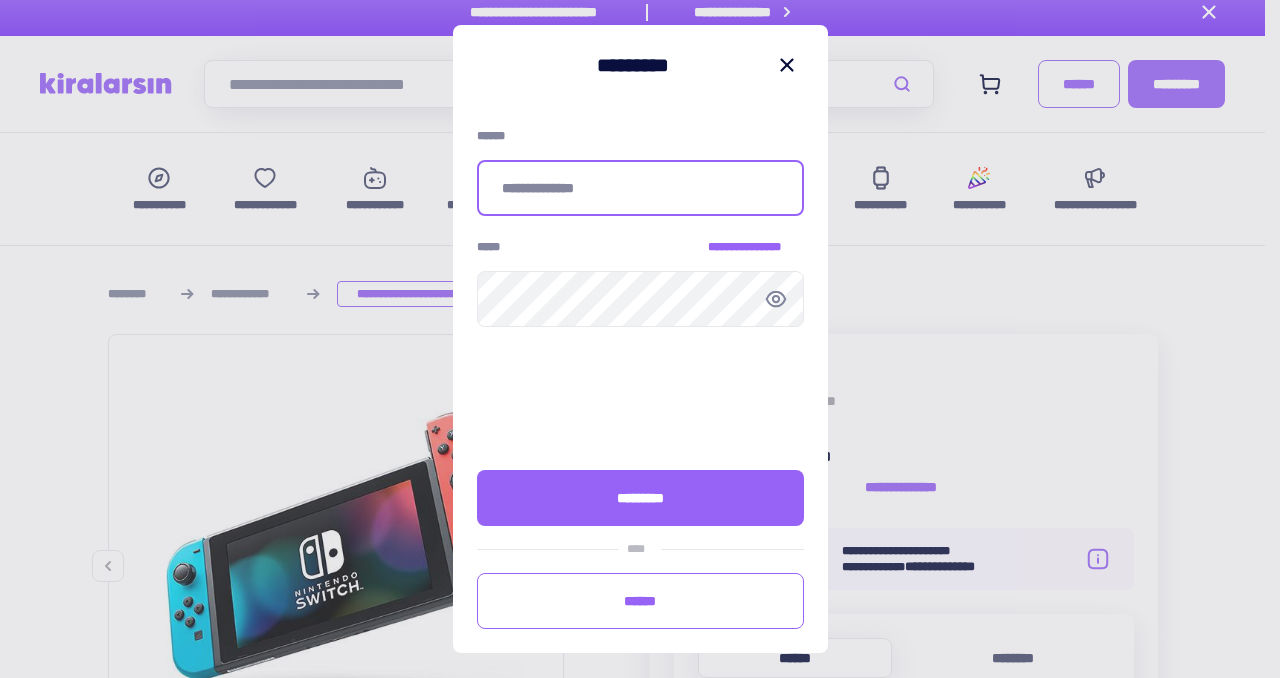 click at bounding box center [640, 188] 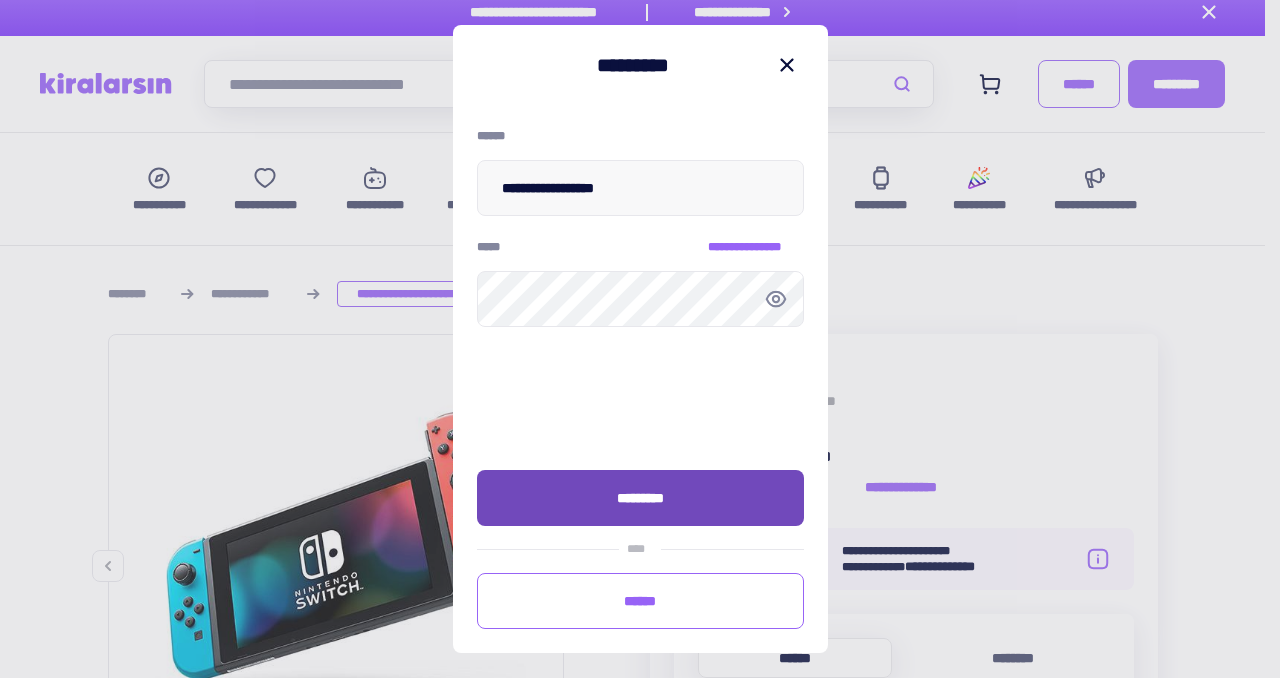 click on "*********" at bounding box center [640, 498] 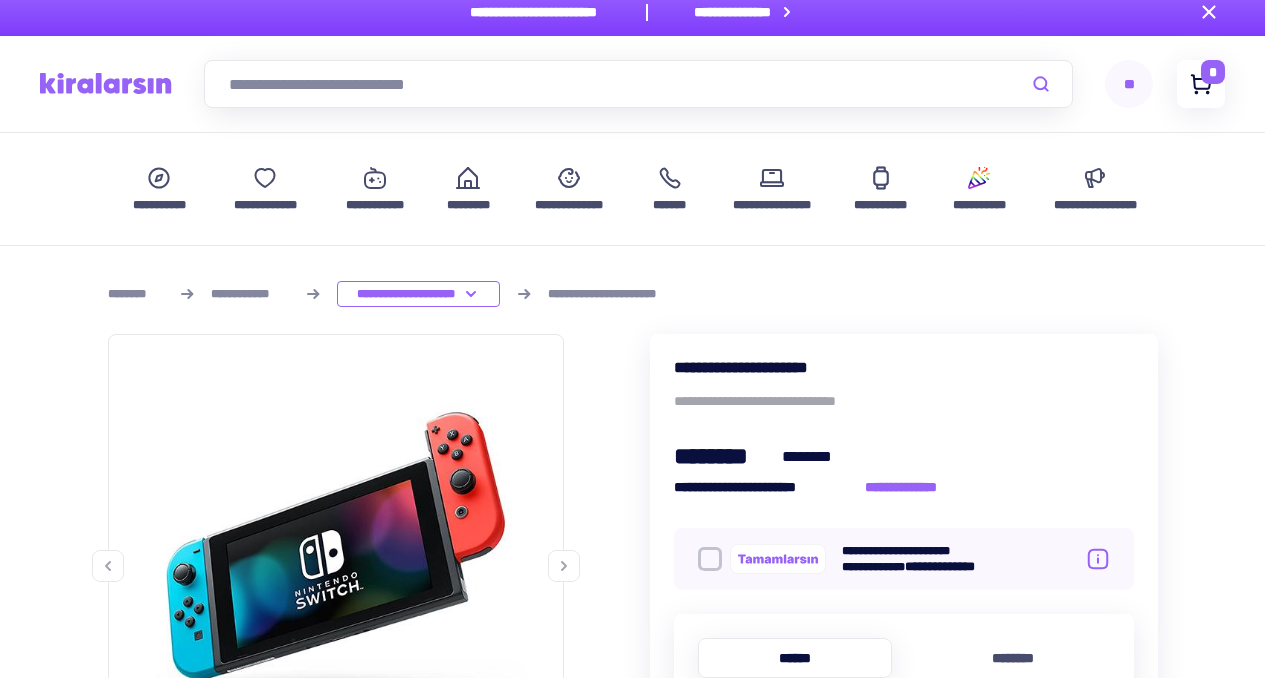 click 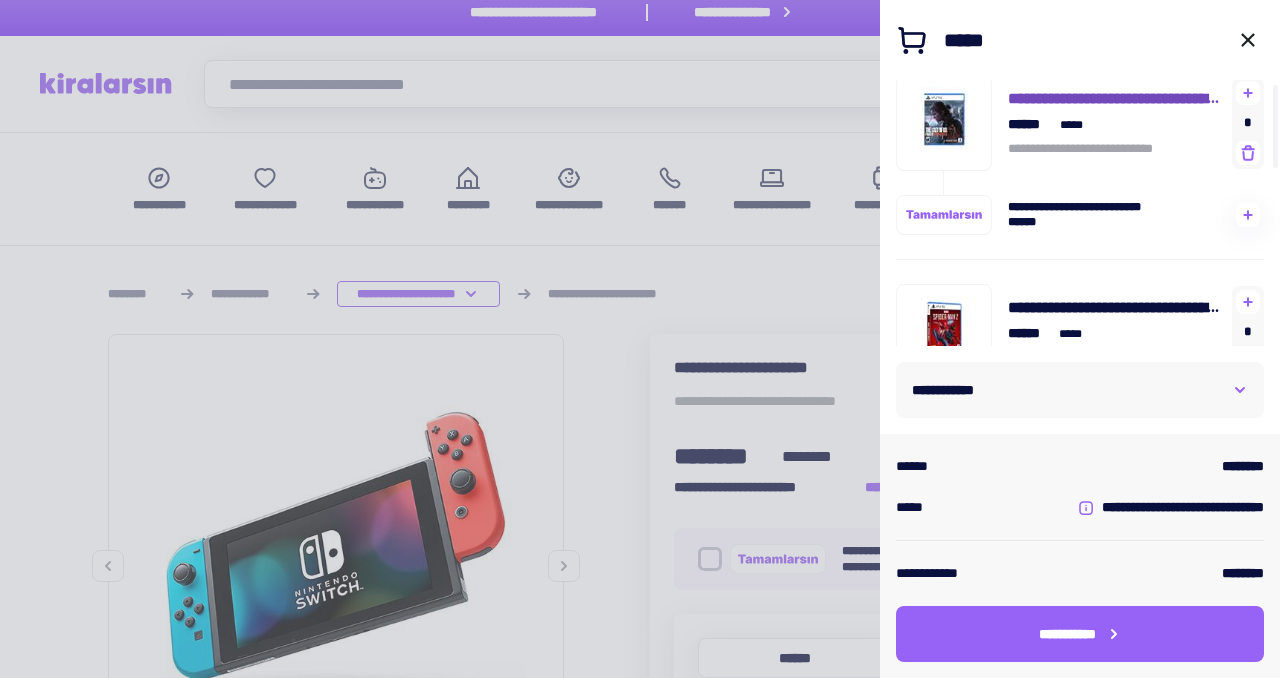 scroll, scrollTop: 0, scrollLeft: 0, axis: both 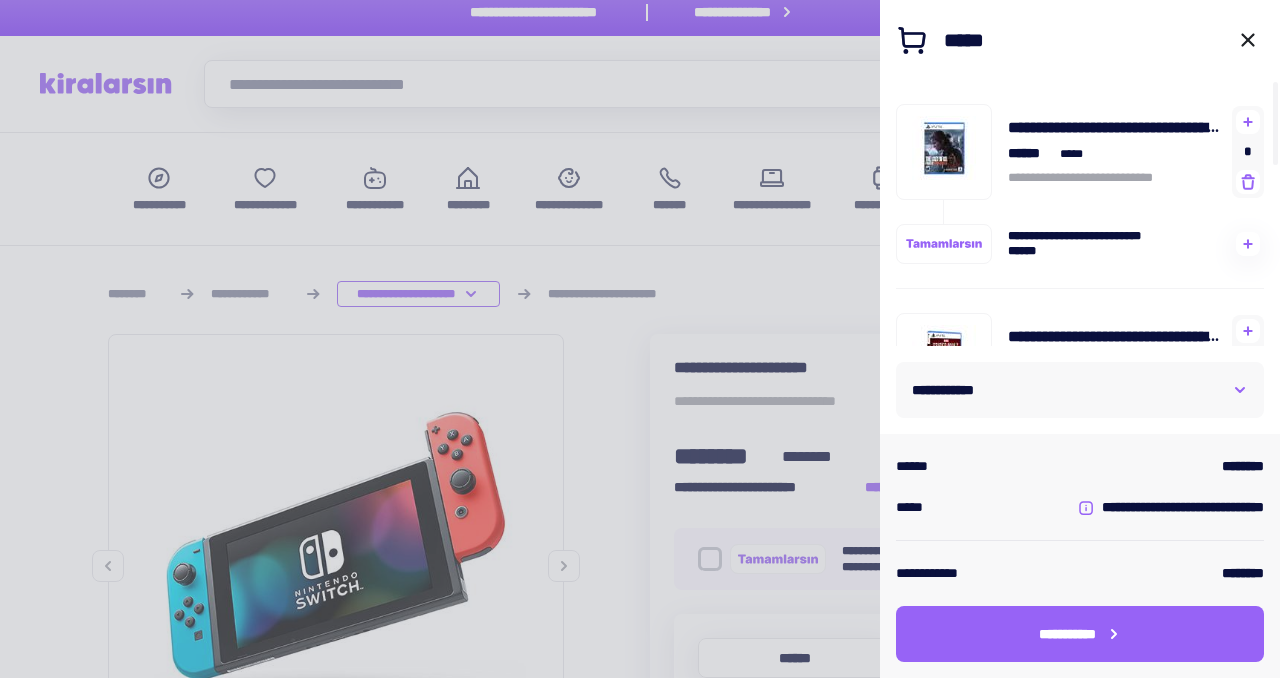click on "**********" at bounding box center (1080, 390) 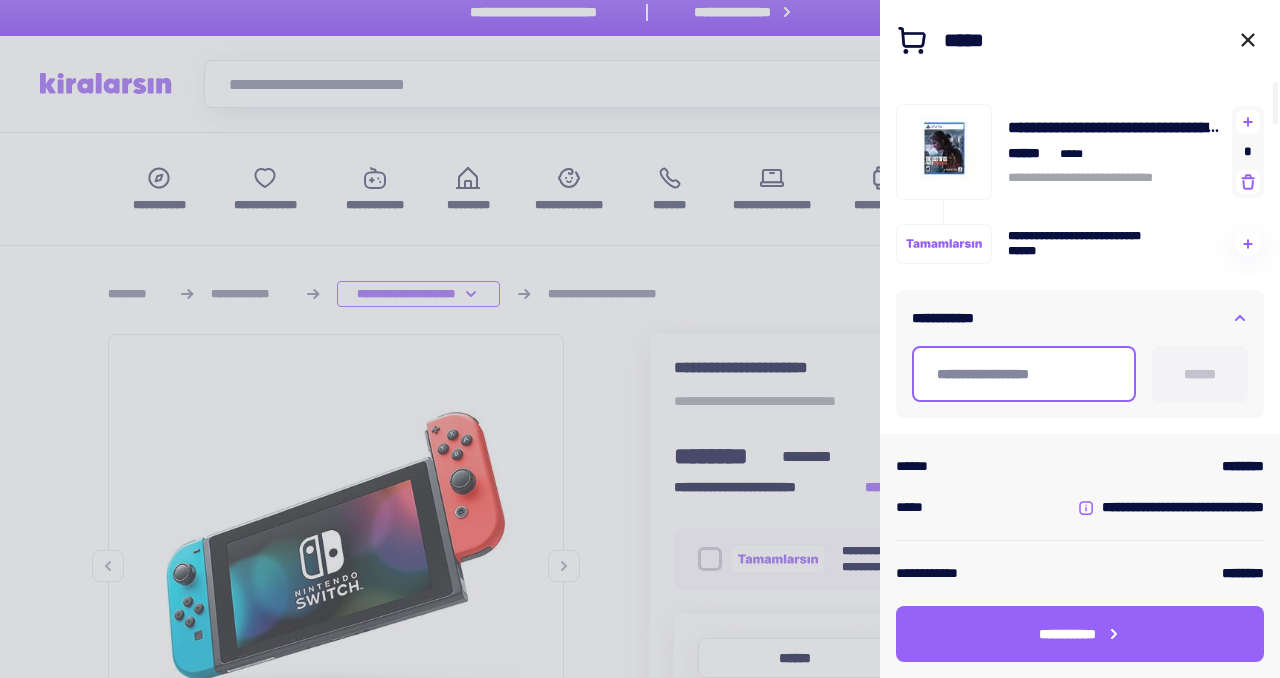 click at bounding box center [1024, 374] 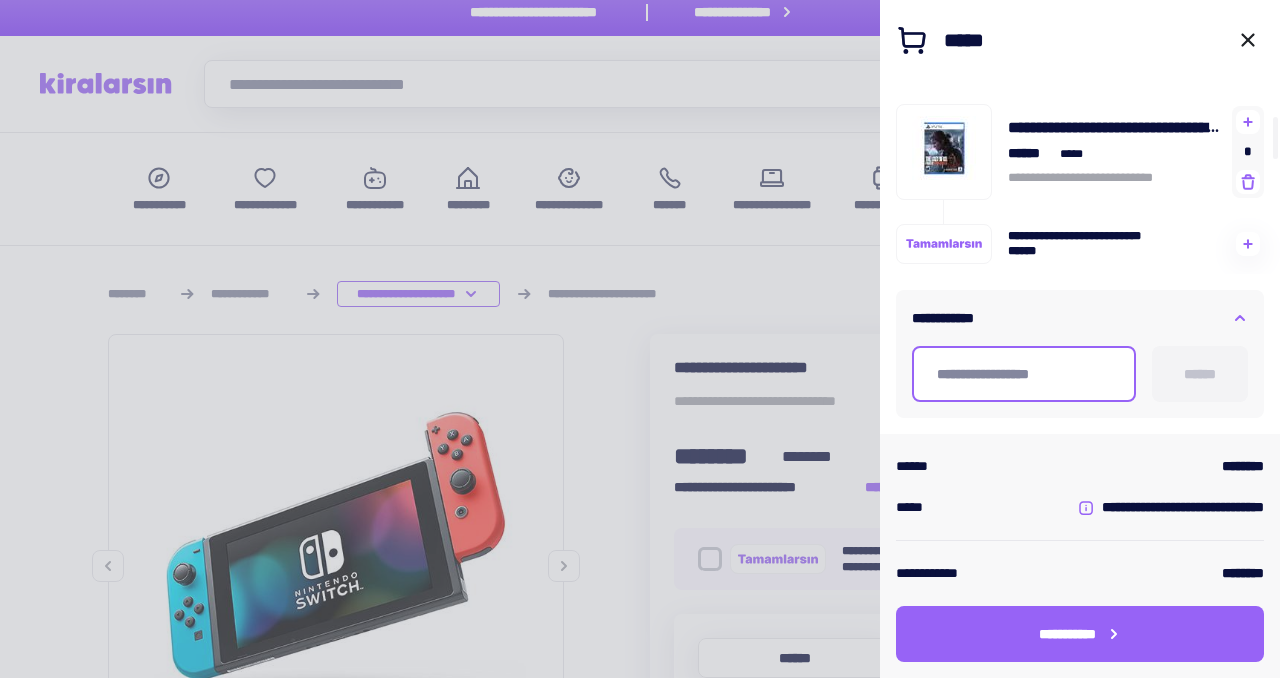 scroll, scrollTop: 617, scrollLeft: 0, axis: vertical 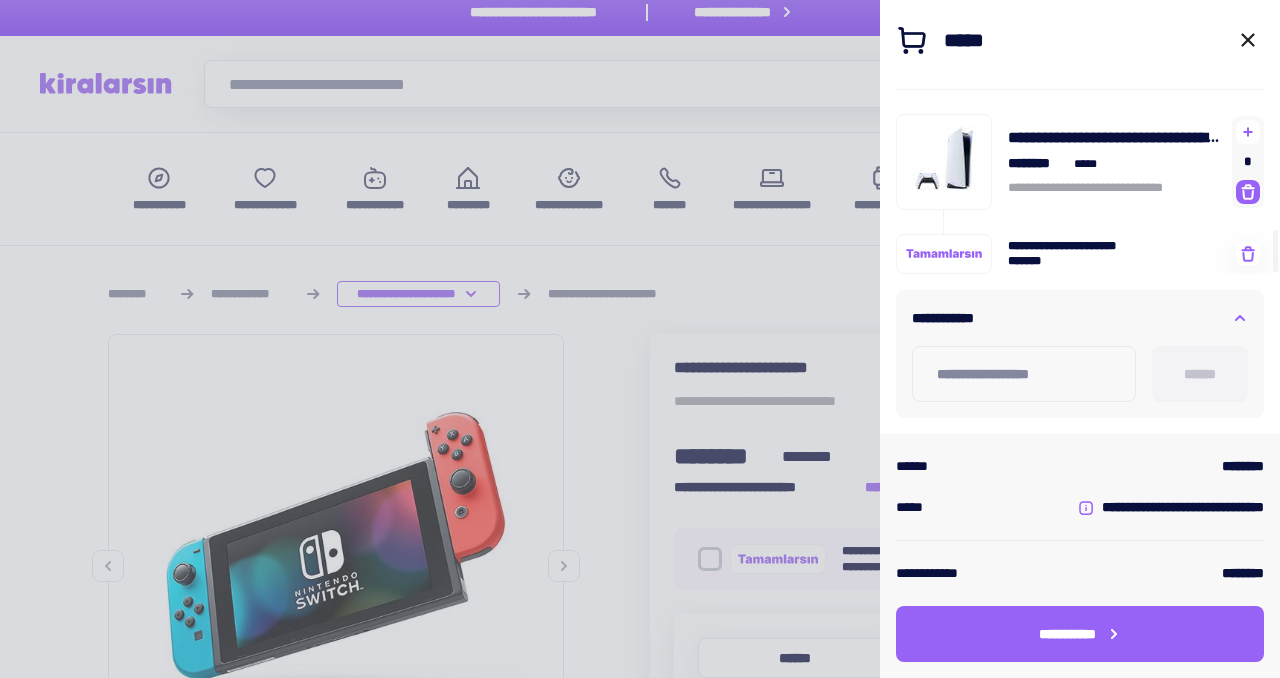 click on "*" at bounding box center (1248, 162) 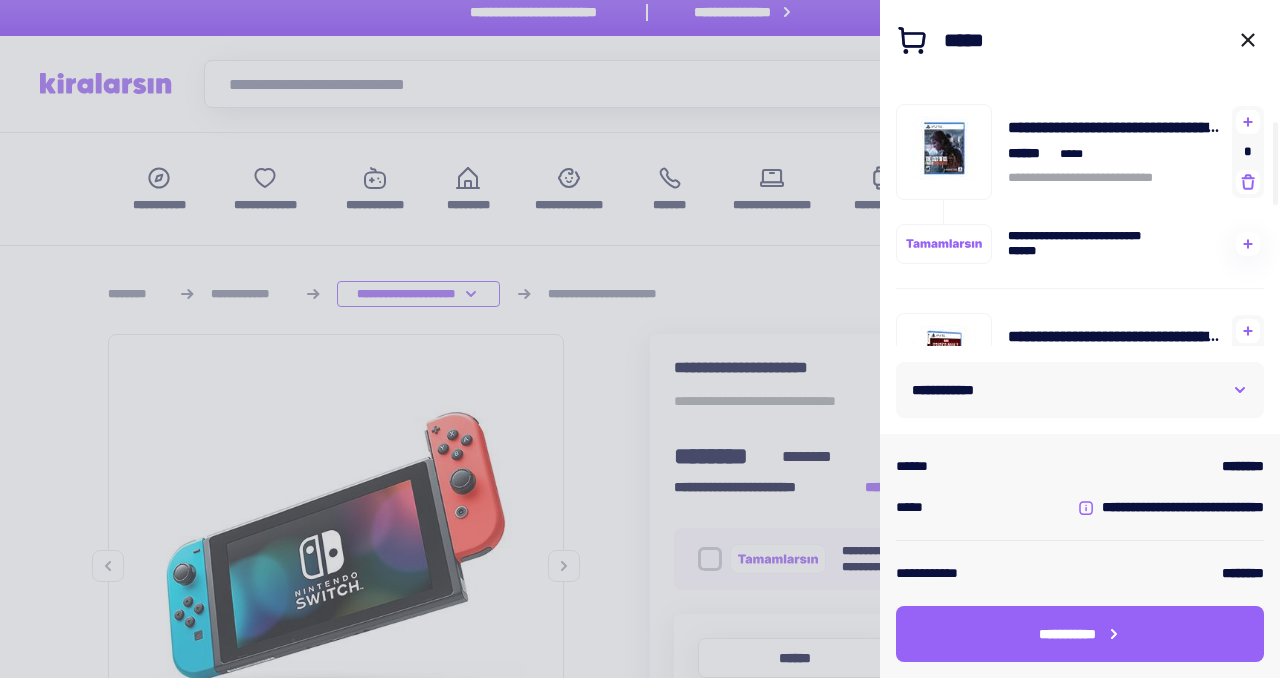 scroll, scrollTop: 545, scrollLeft: 0, axis: vertical 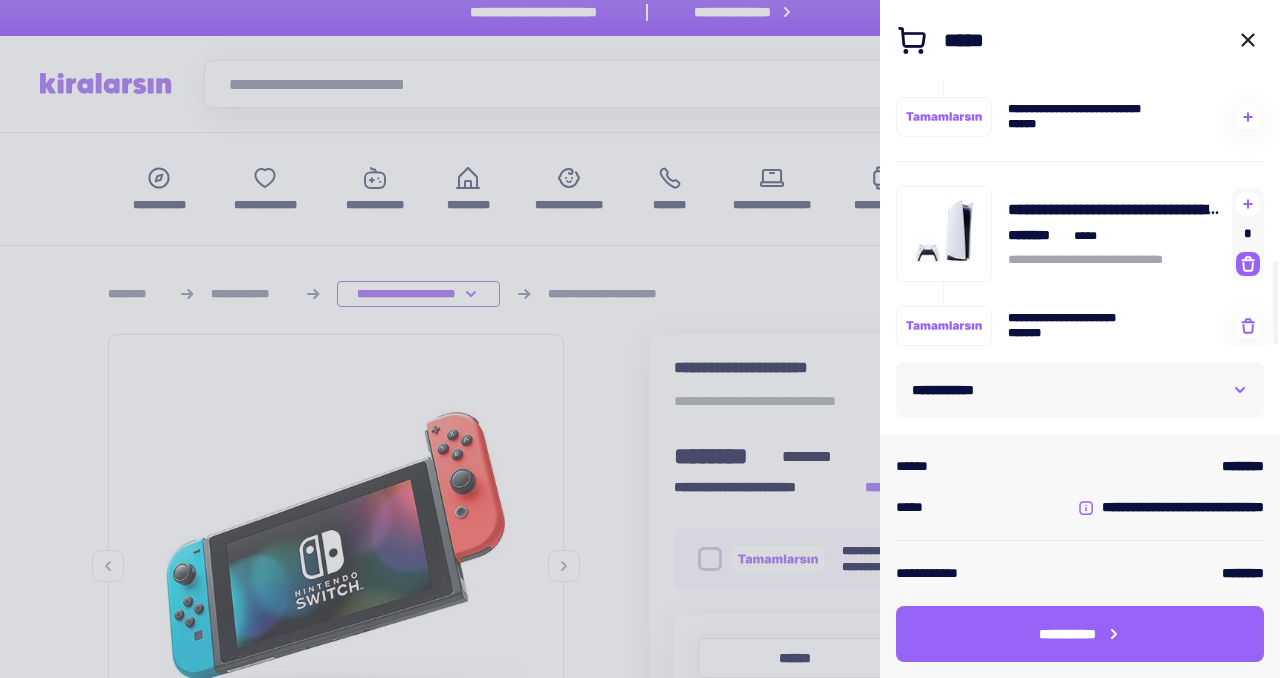 click 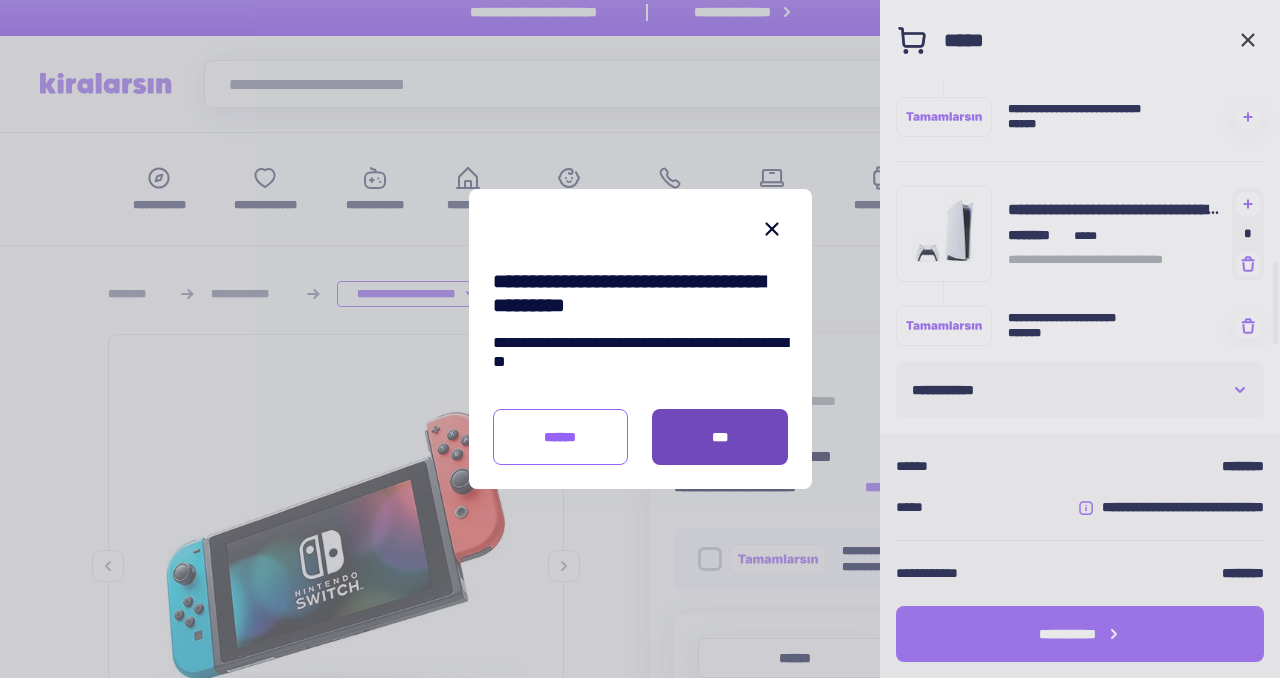 click on "***" at bounding box center (720, 437) 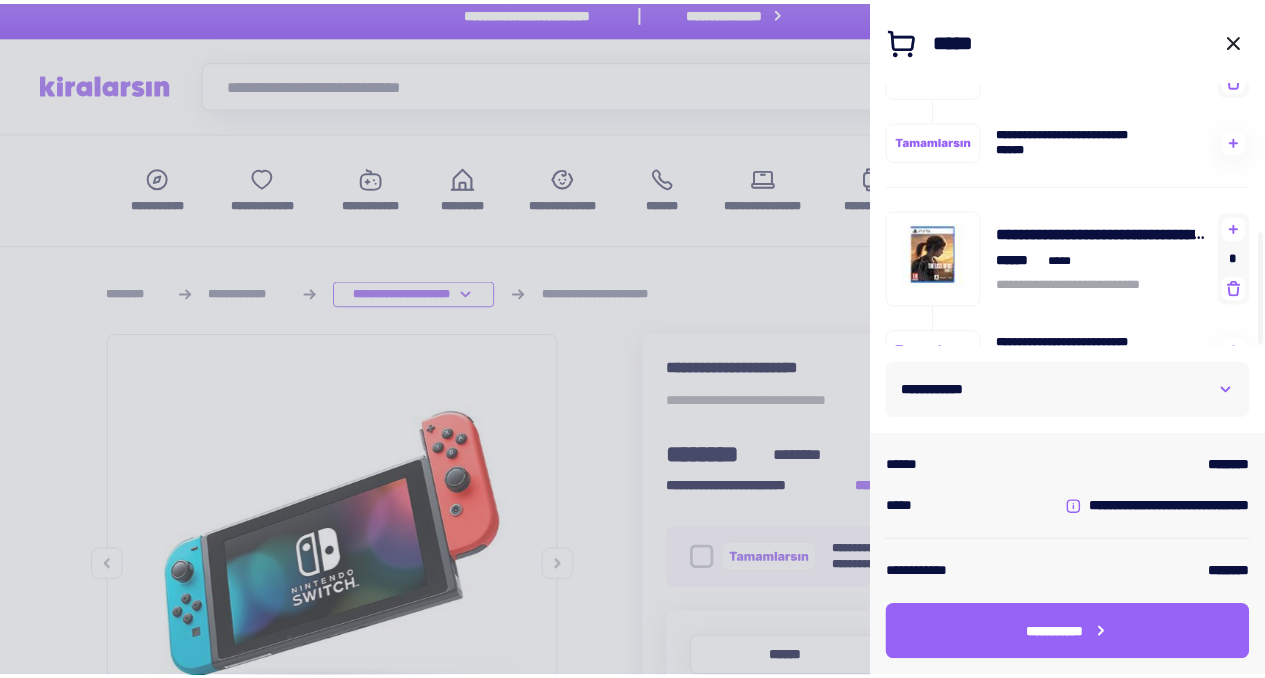 scroll, scrollTop: 336, scrollLeft: 0, axis: vertical 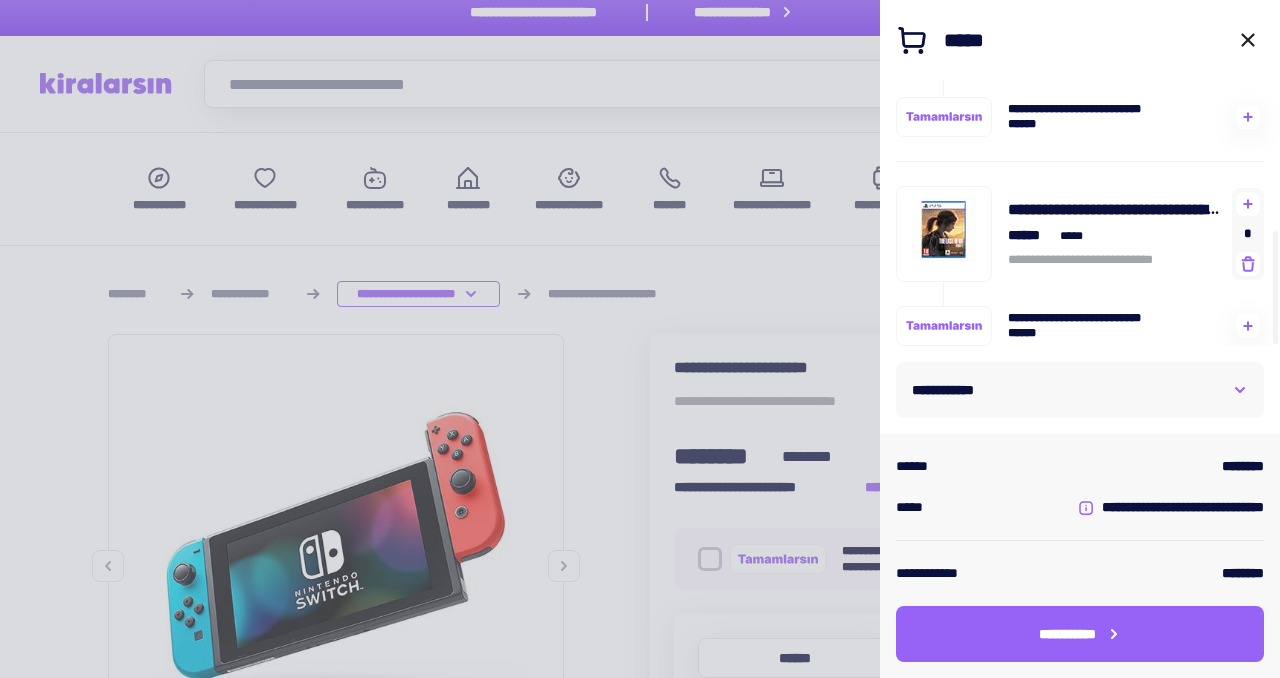 click at bounding box center [640, 339] 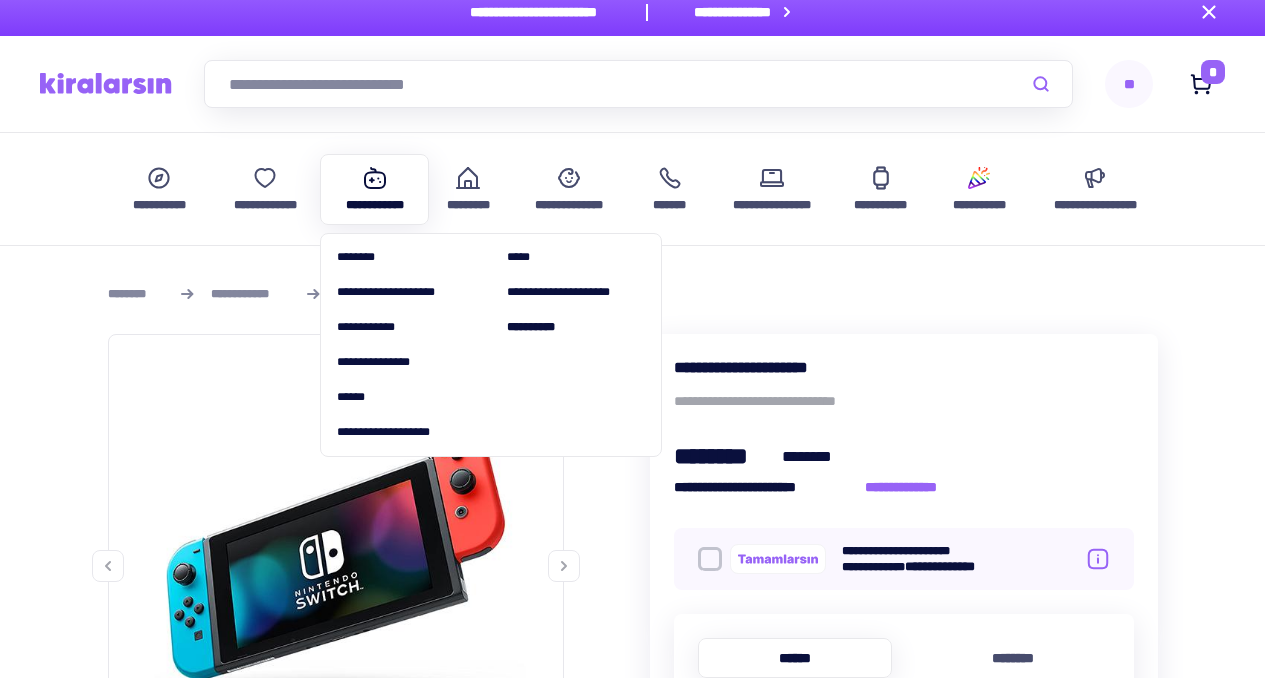 click on "**********" at bounding box center (375, 205) 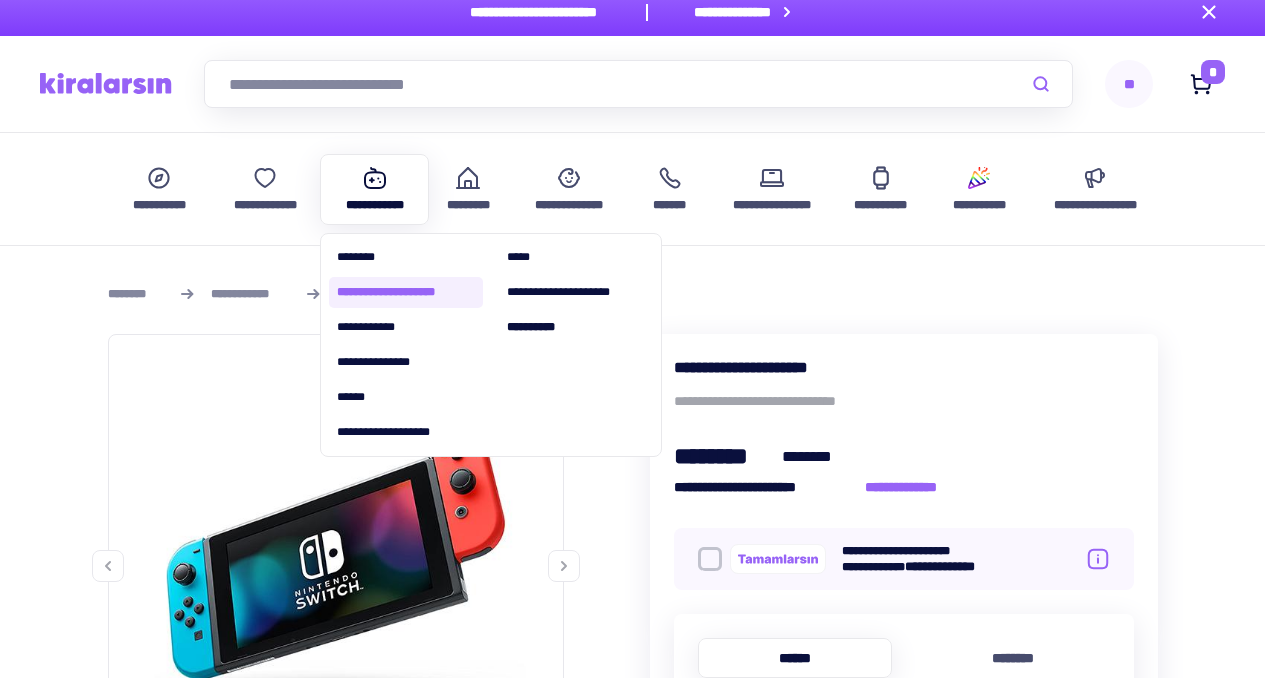 click on "**********" at bounding box center [406, 292] 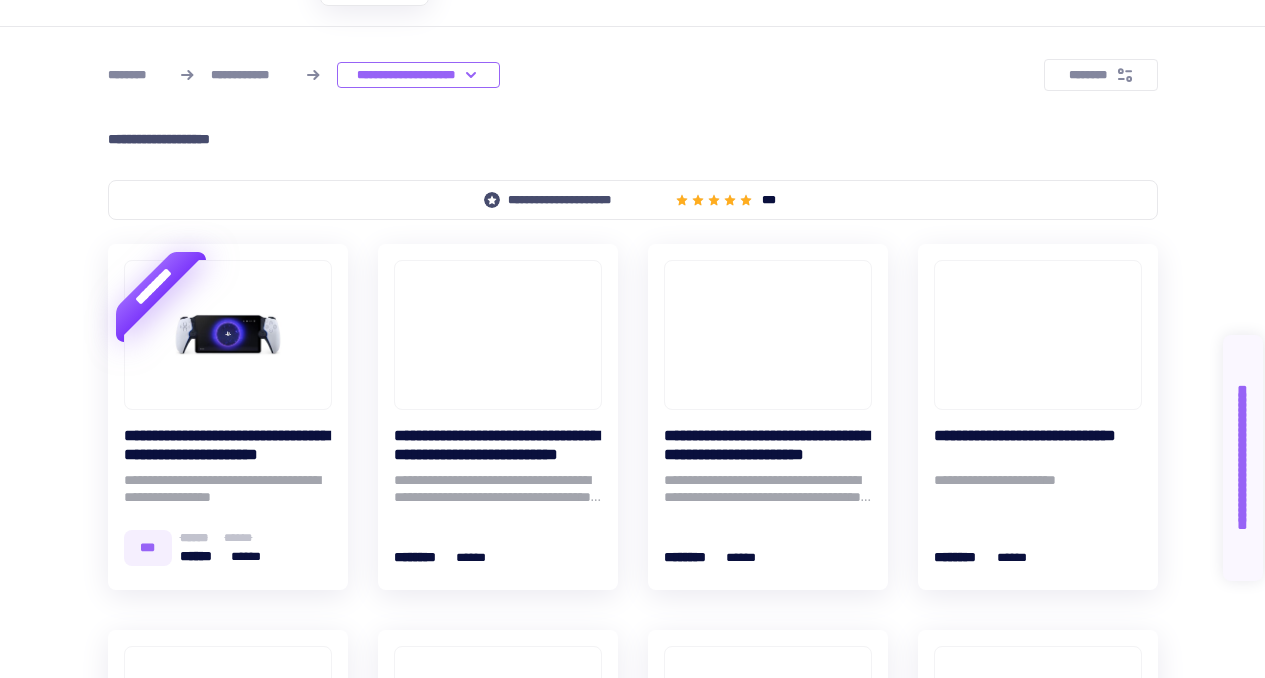 scroll, scrollTop: 296, scrollLeft: 0, axis: vertical 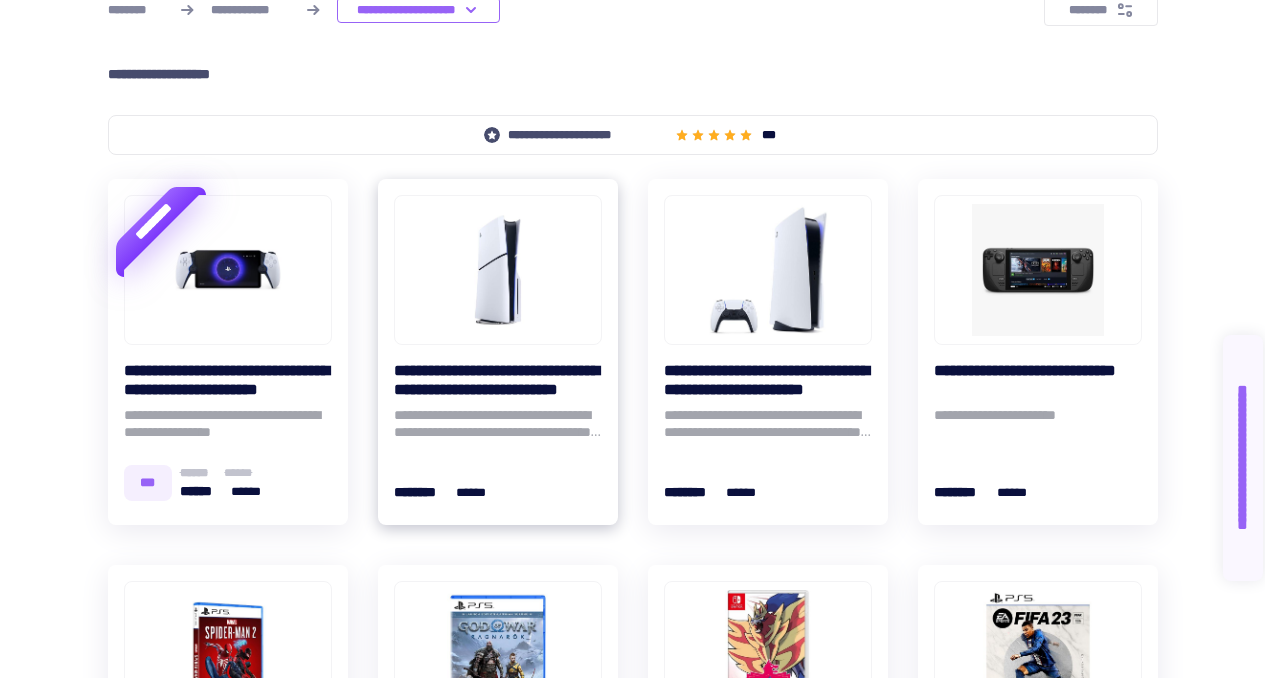 click at bounding box center [498, 270] 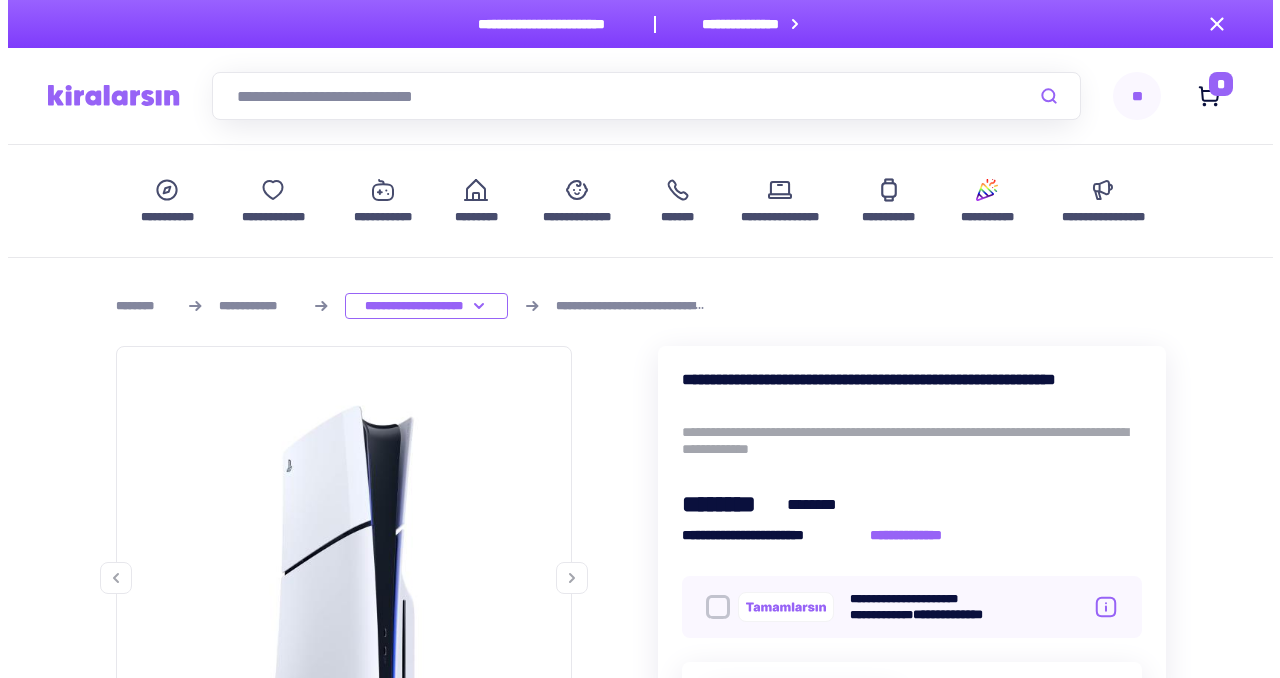 scroll, scrollTop: 299, scrollLeft: 0, axis: vertical 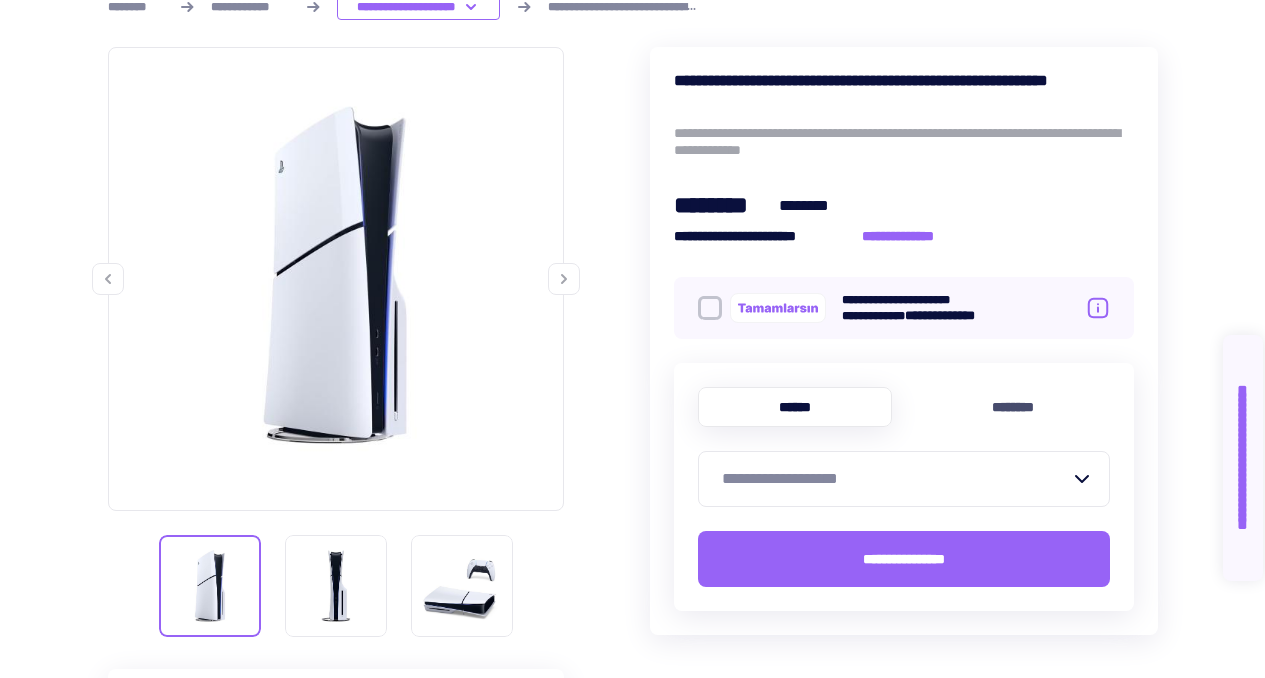 click on "**********" at bounding box center [896, 479] 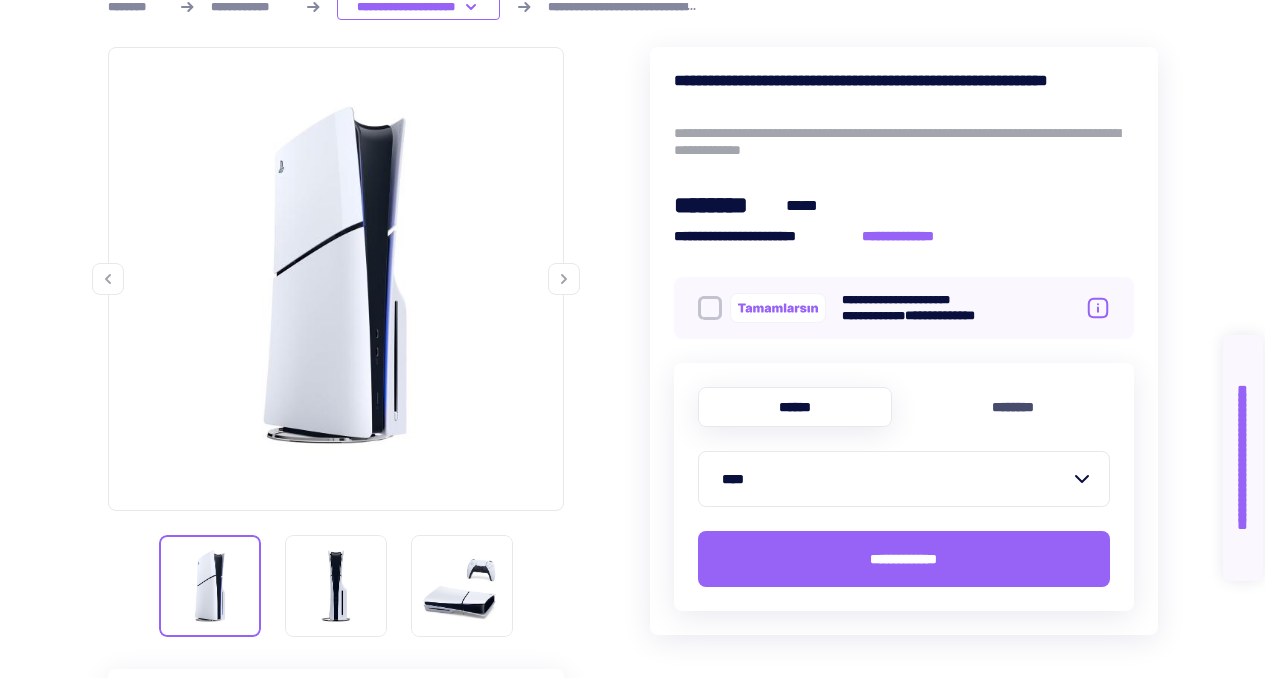 click on "**********" at bounding box center [904, 308] 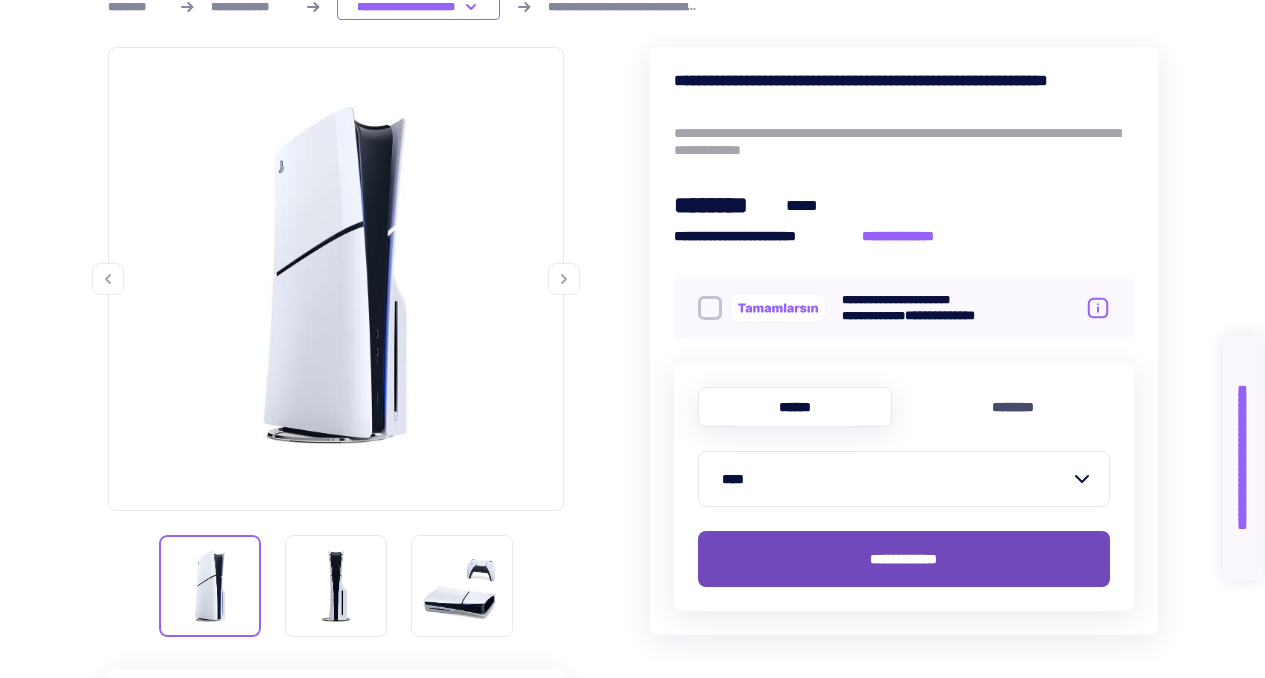 click on "**********" at bounding box center (904, 559) 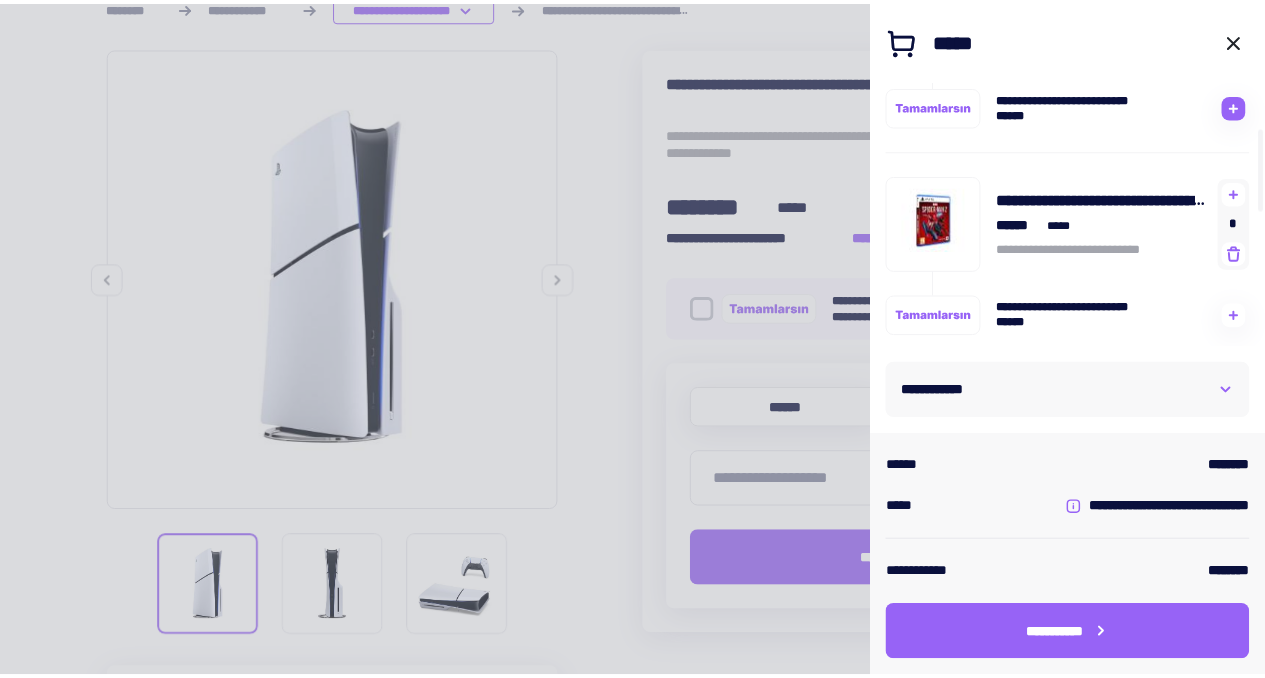 scroll, scrollTop: 151, scrollLeft: 0, axis: vertical 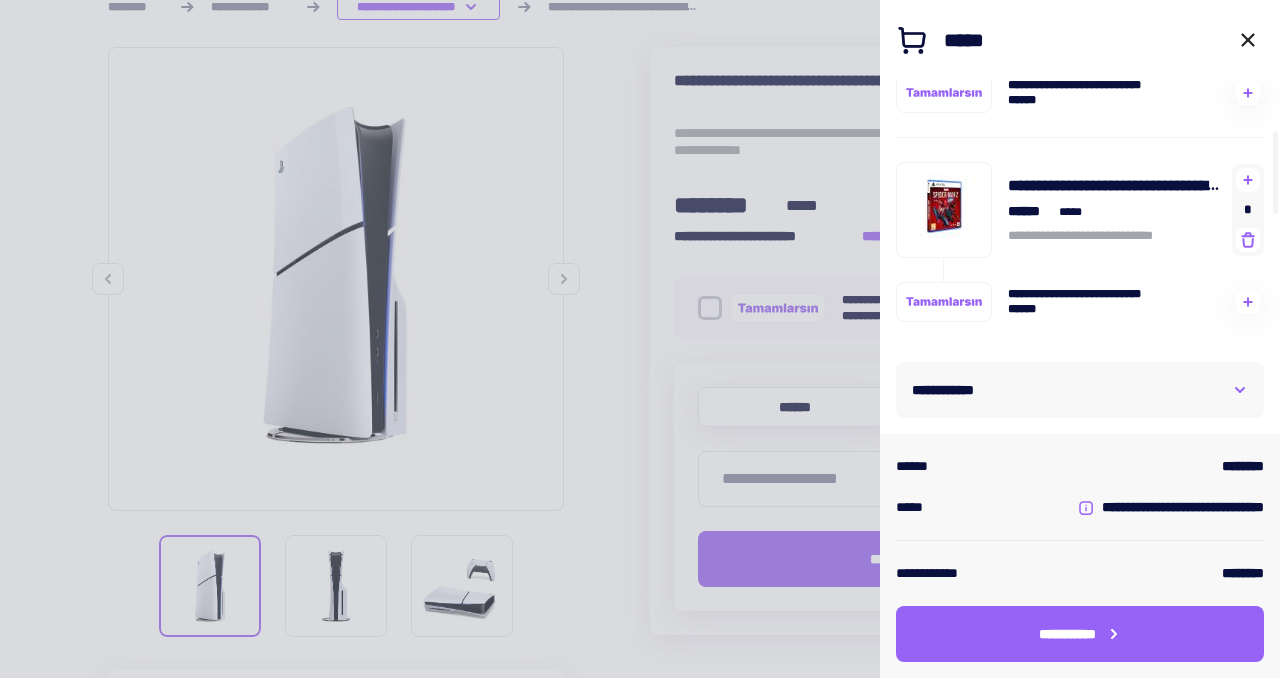 click on "**********" at bounding box center (1080, 390) 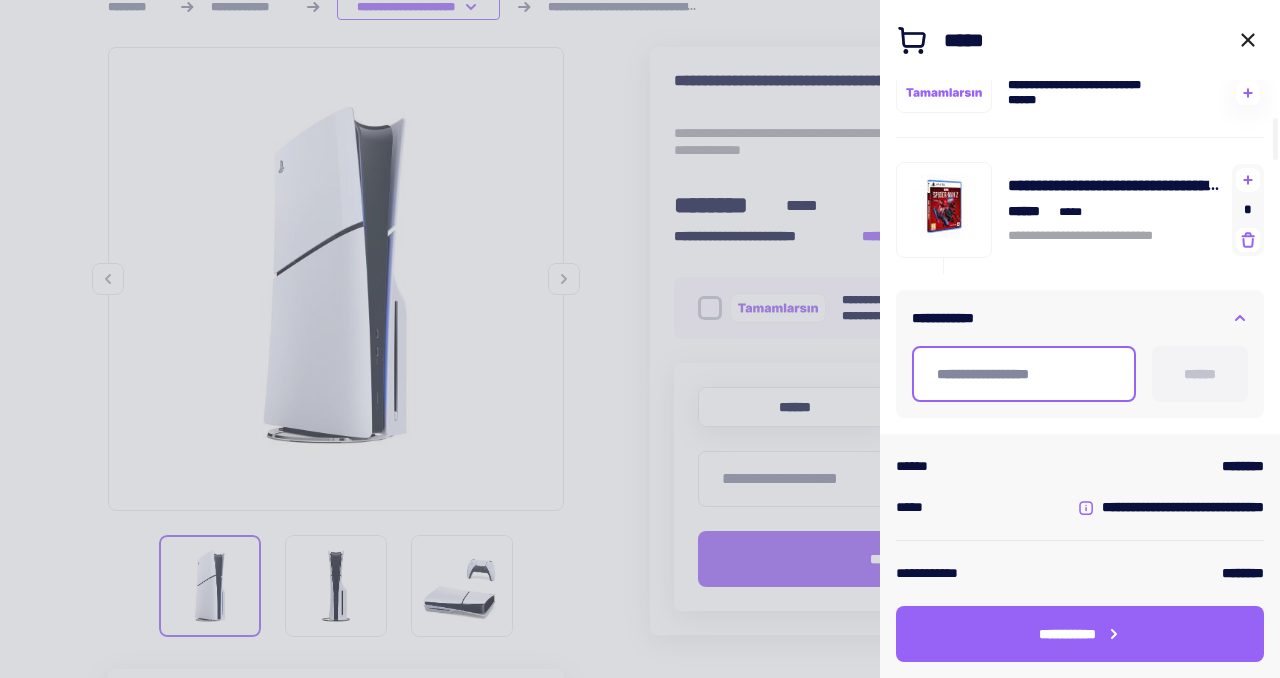 click at bounding box center (1024, 374) 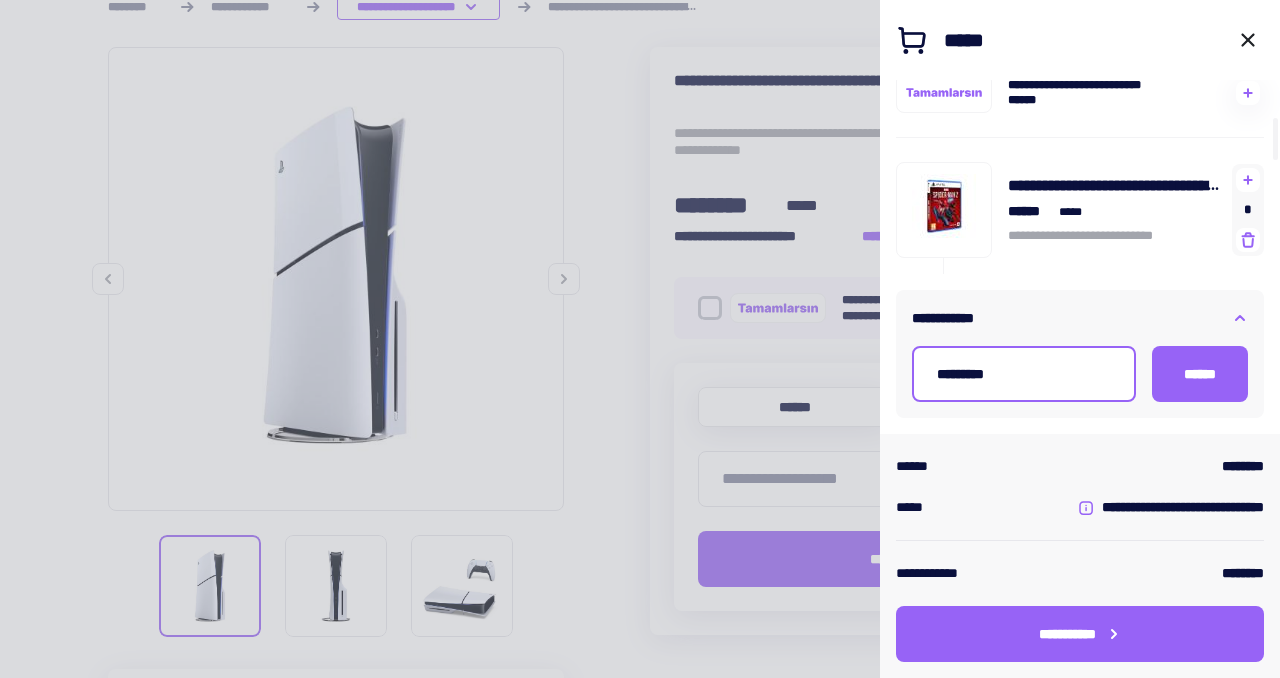 type on "*********" 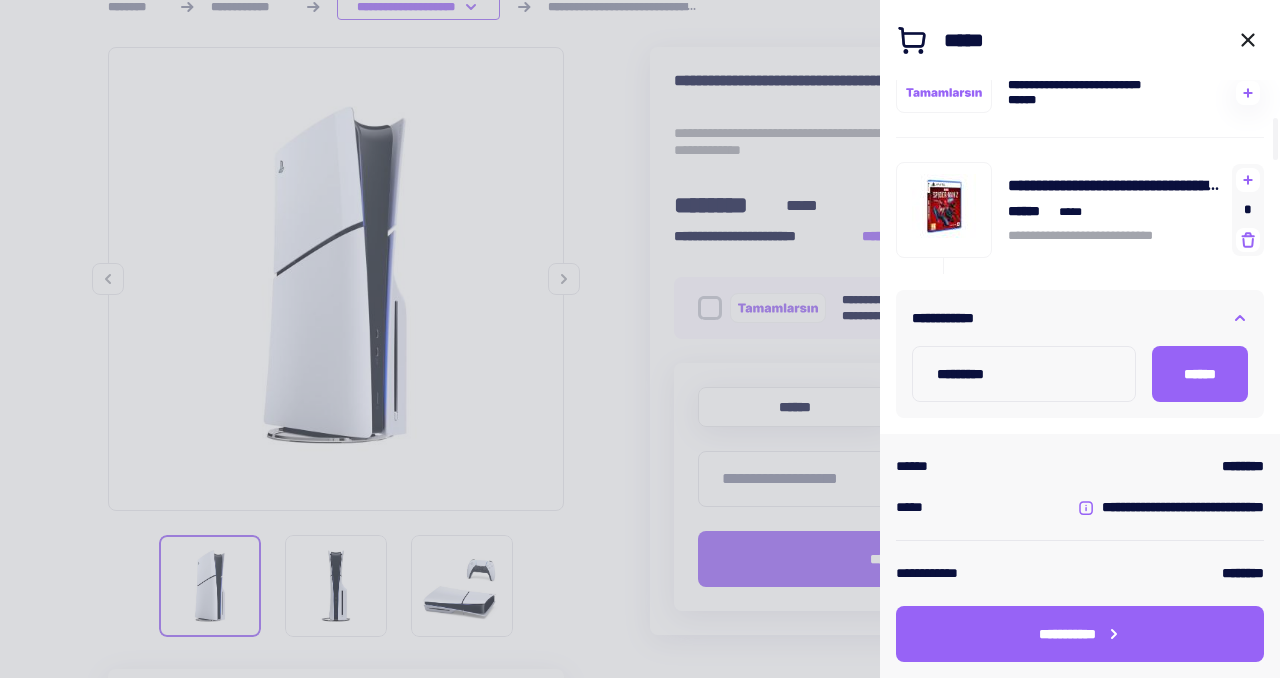 click on "**********" at bounding box center (1080, 382) 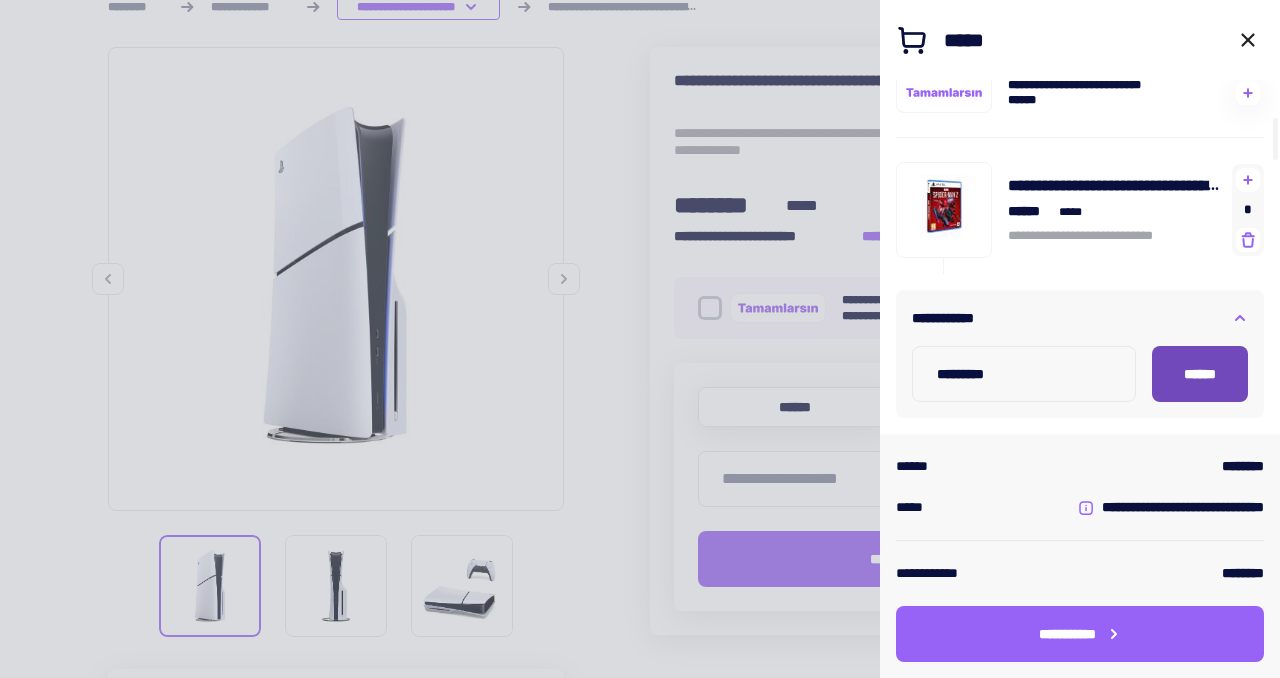 click on "******" at bounding box center (1200, 374) 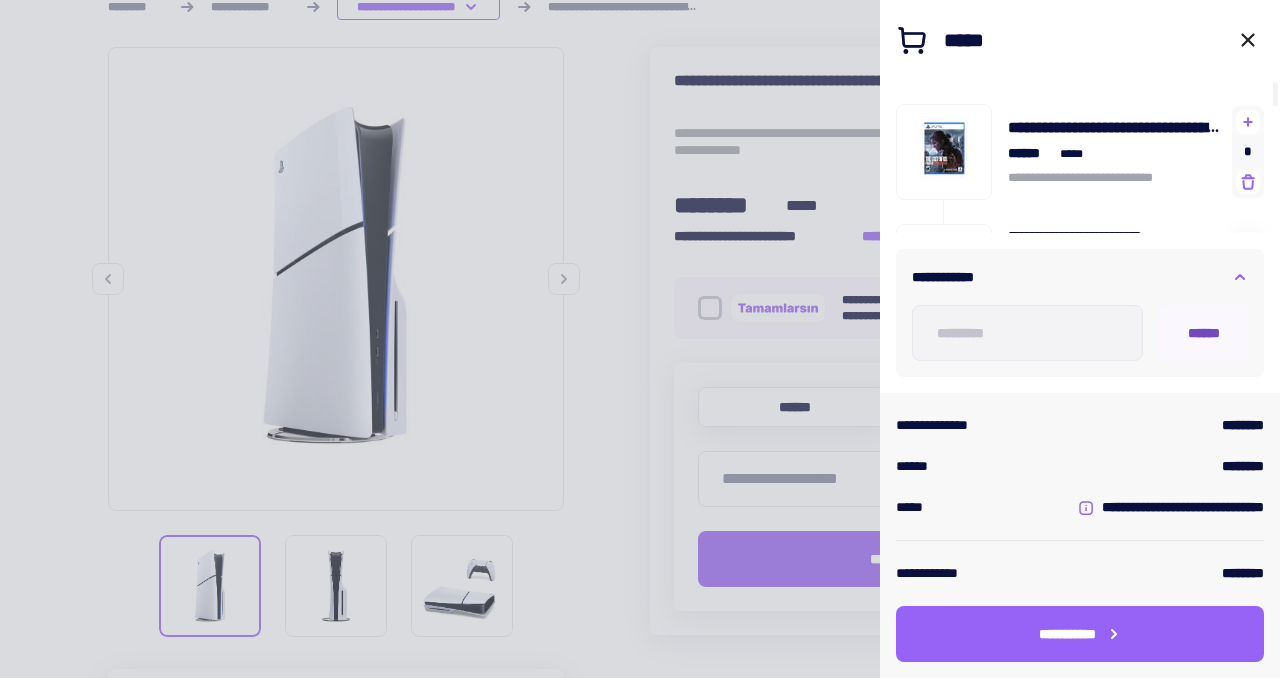 click on "******" at bounding box center [1204, 333] 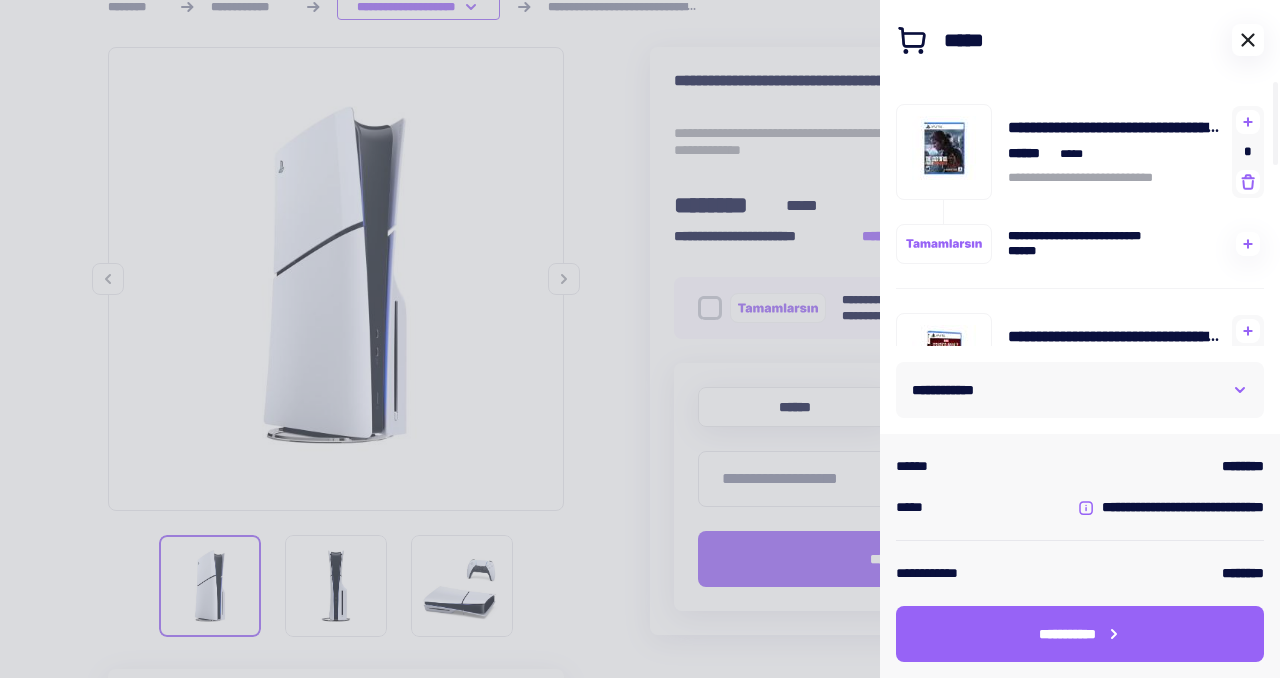 click 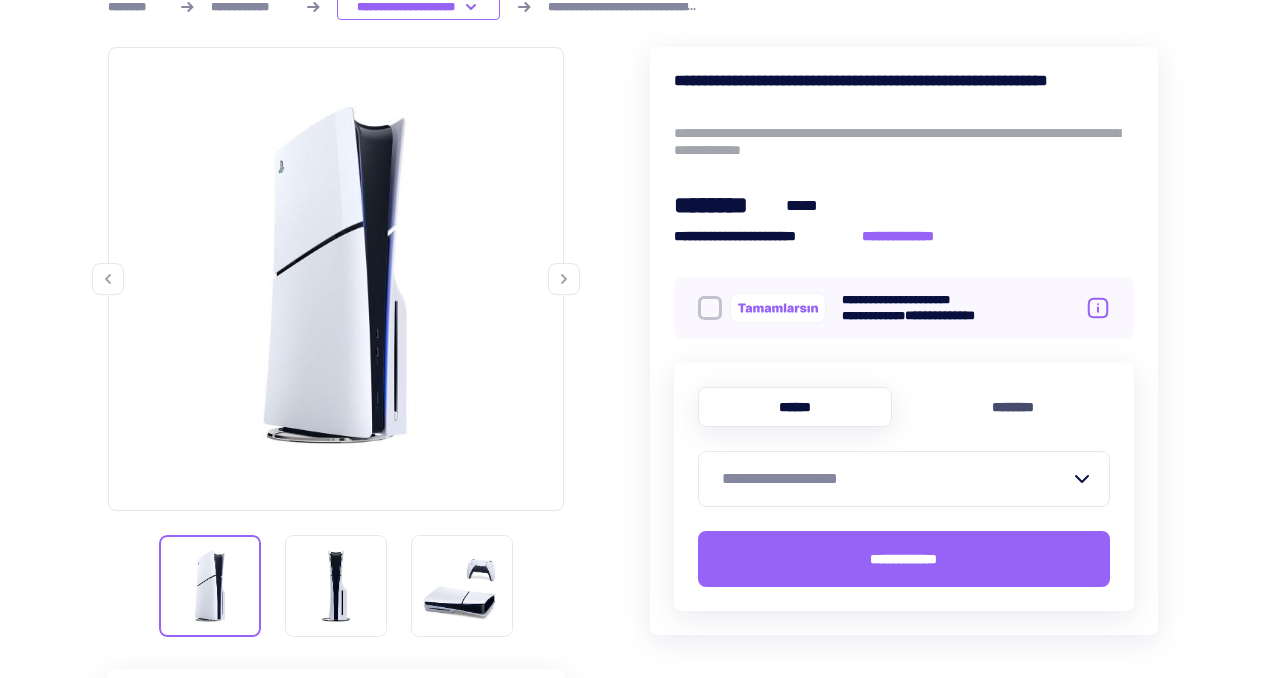 scroll, scrollTop: 0, scrollLeft: 0, axis: both 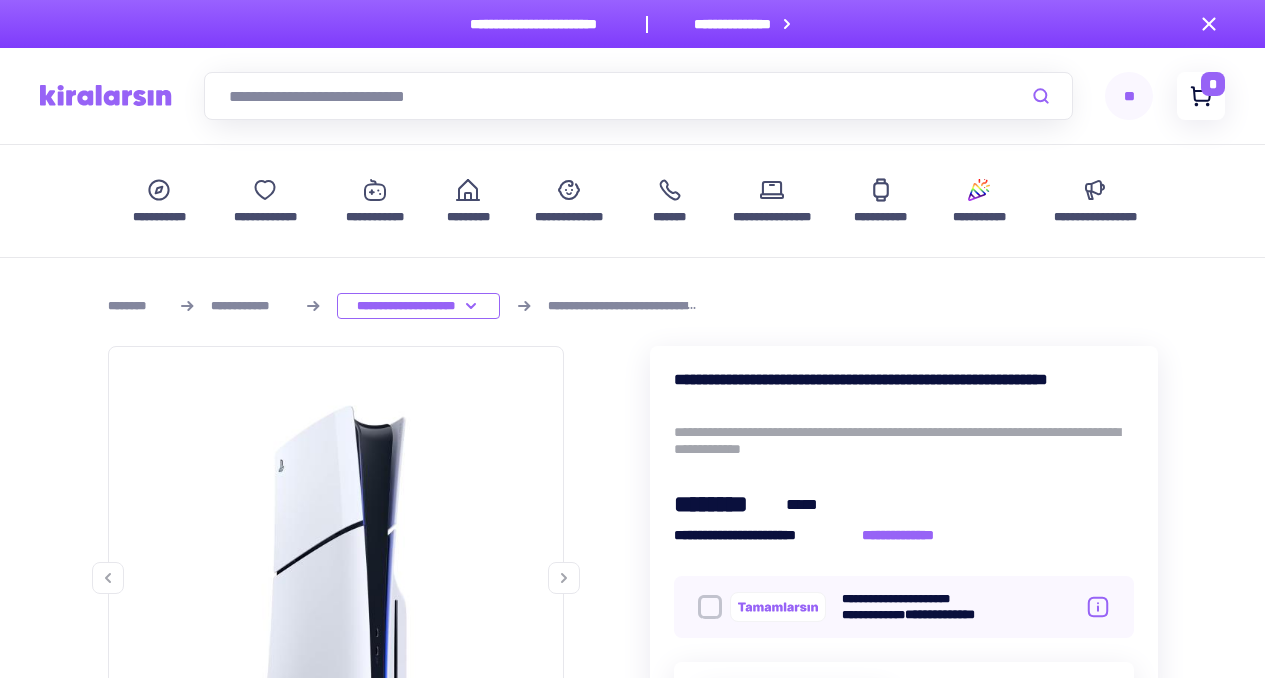 click at bounding box center (1201, 96) 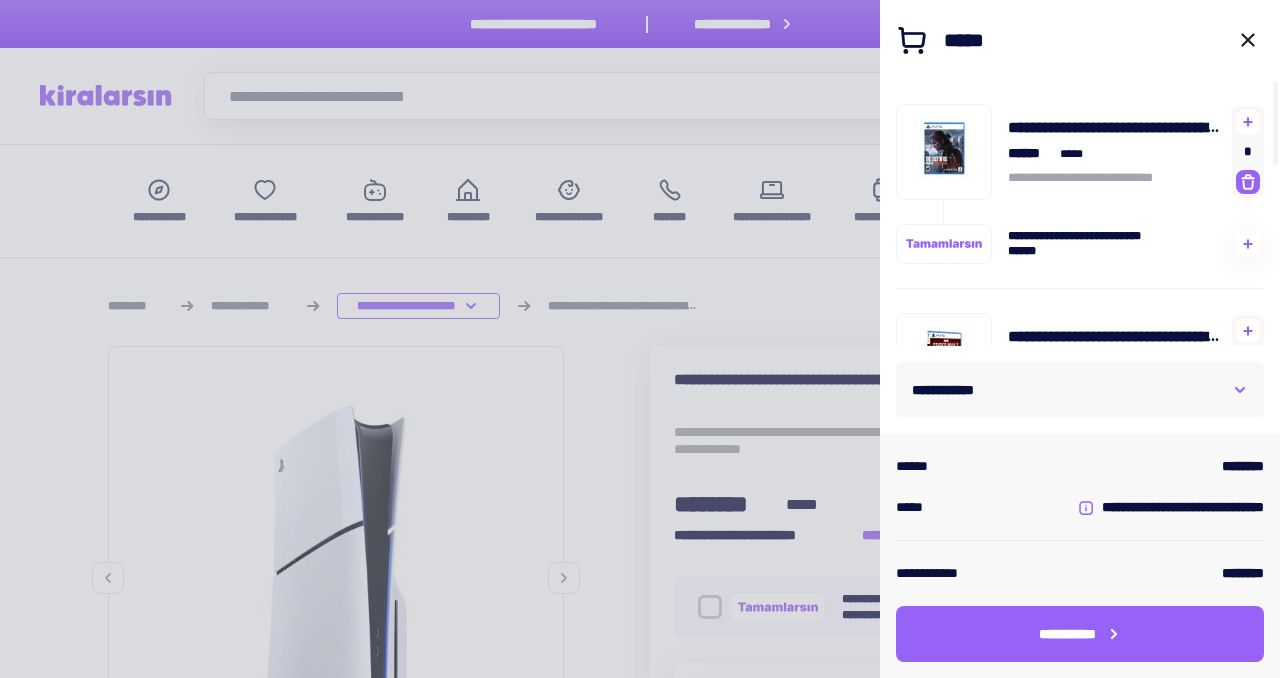 click 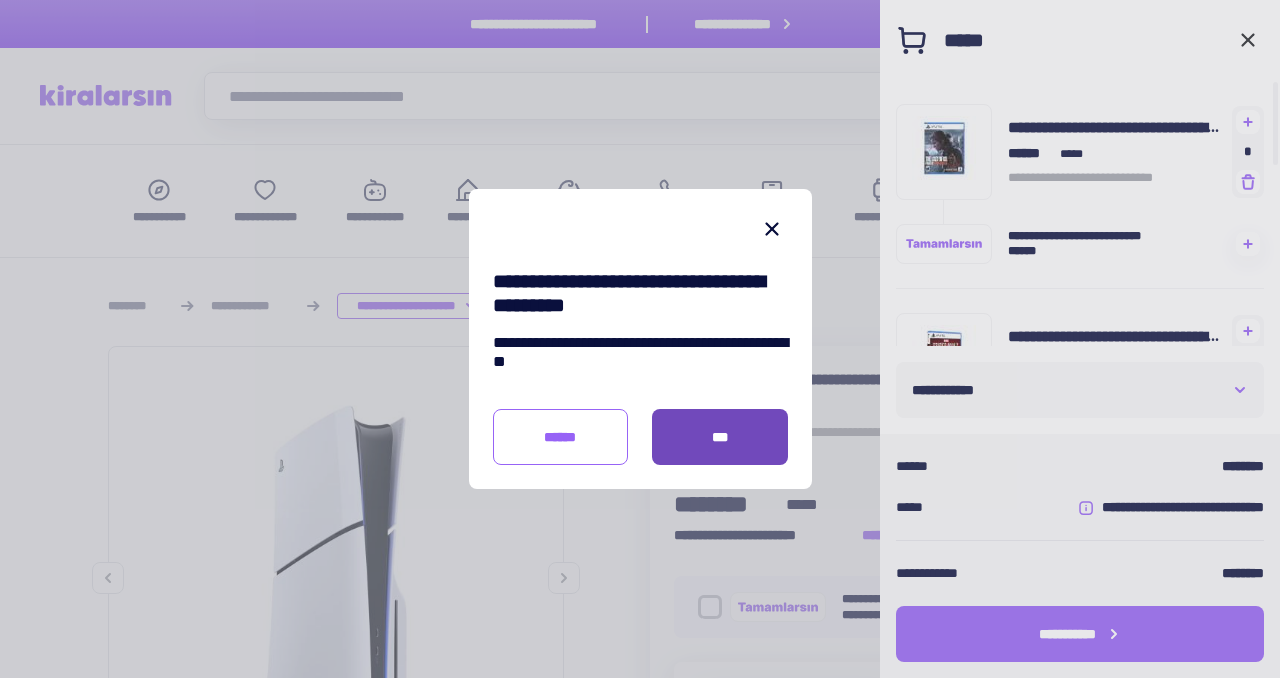 click on "***" at bounding box center [720, 437] 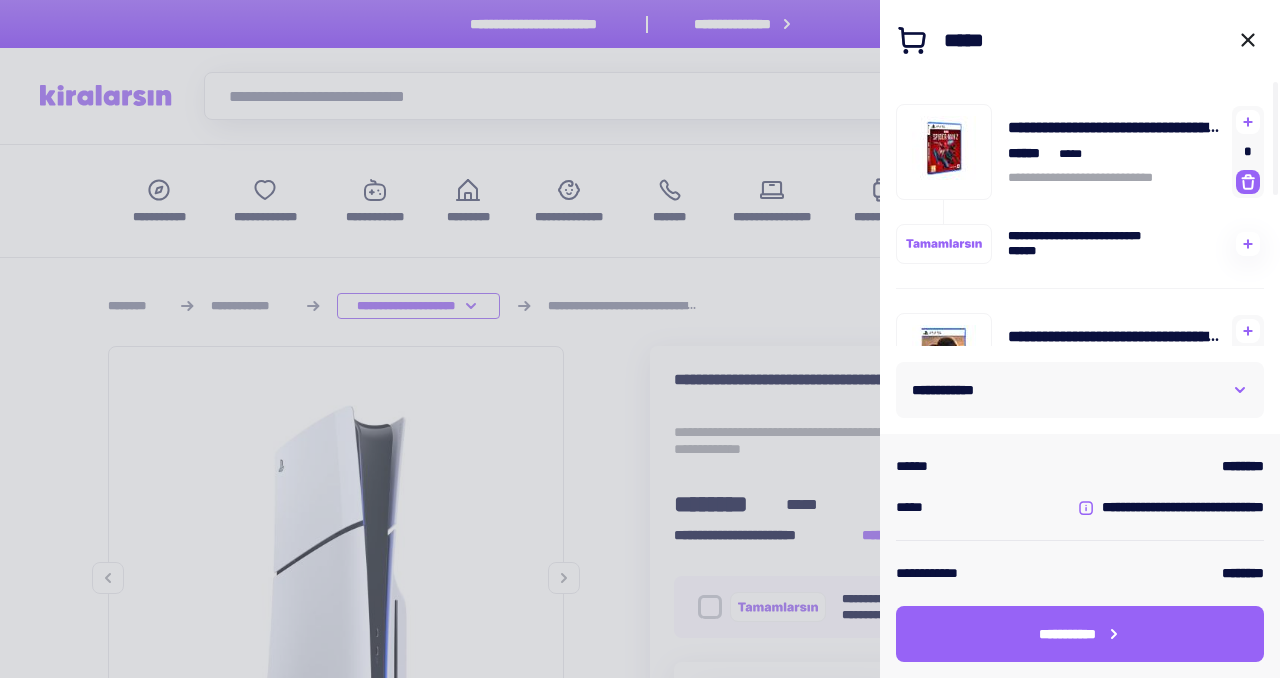 click 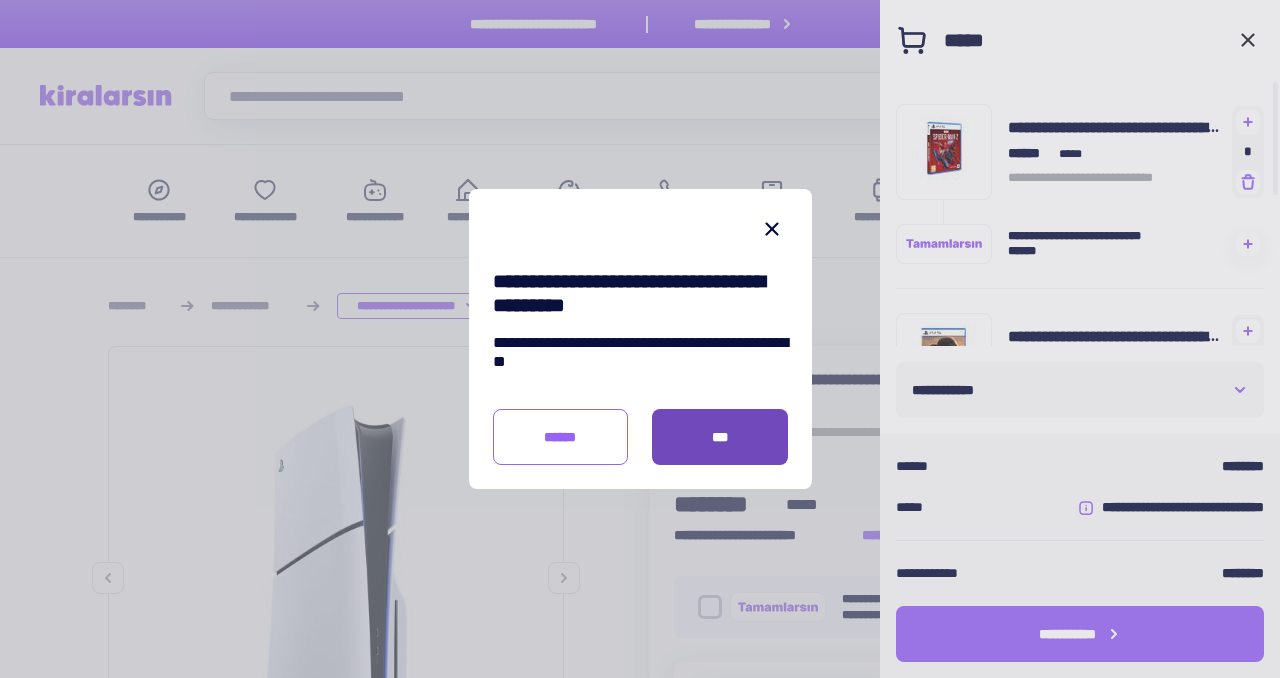 click on "***" at bounding box center (720, 437) 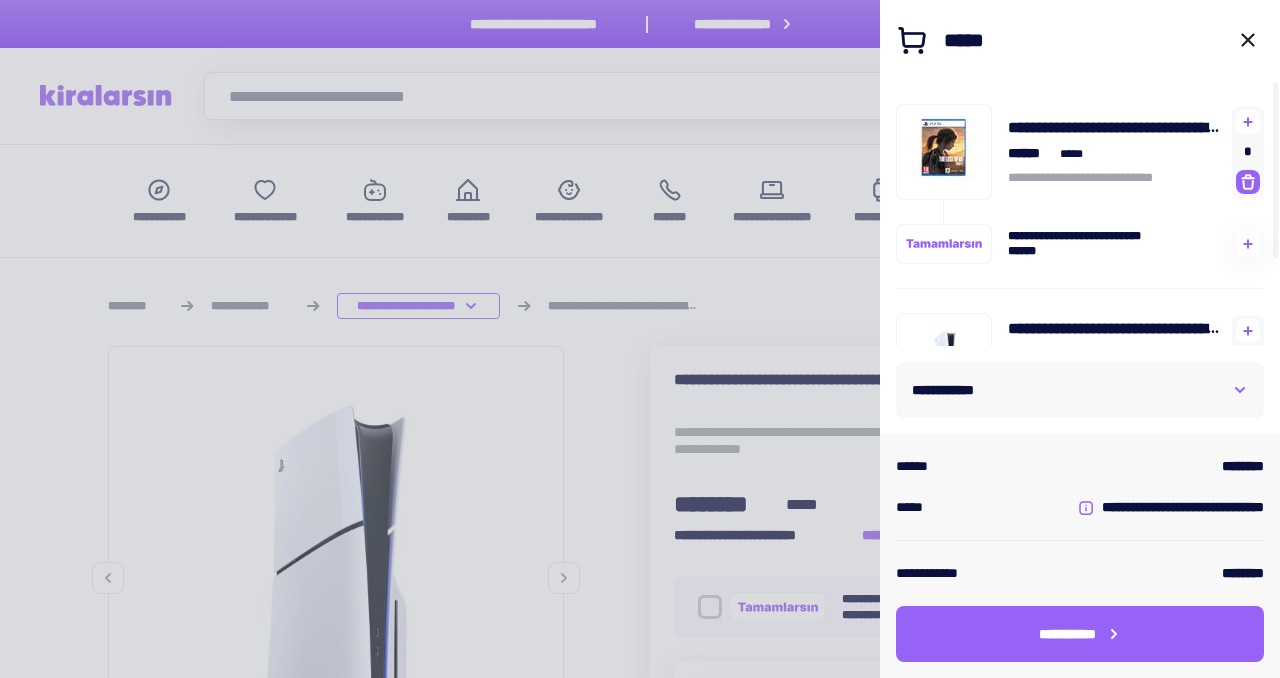 click at bounding box center [1248, 182] 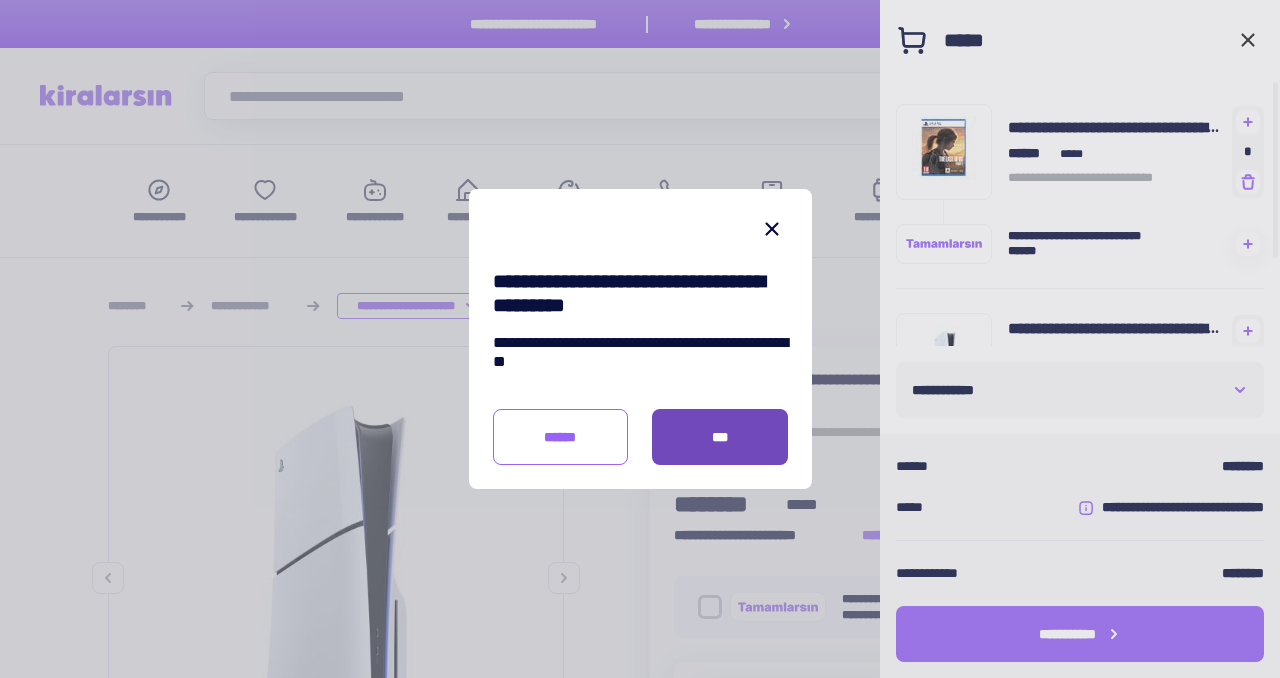 click on "***" at bounding box center [720, 437] 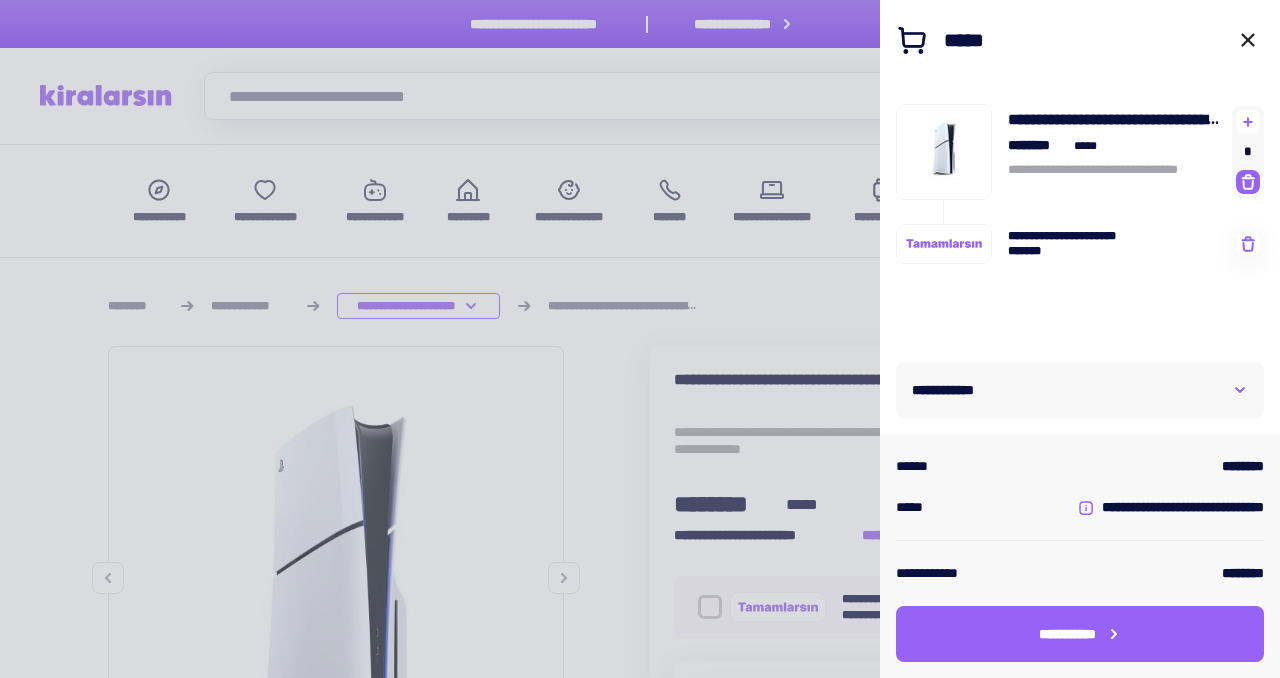 click 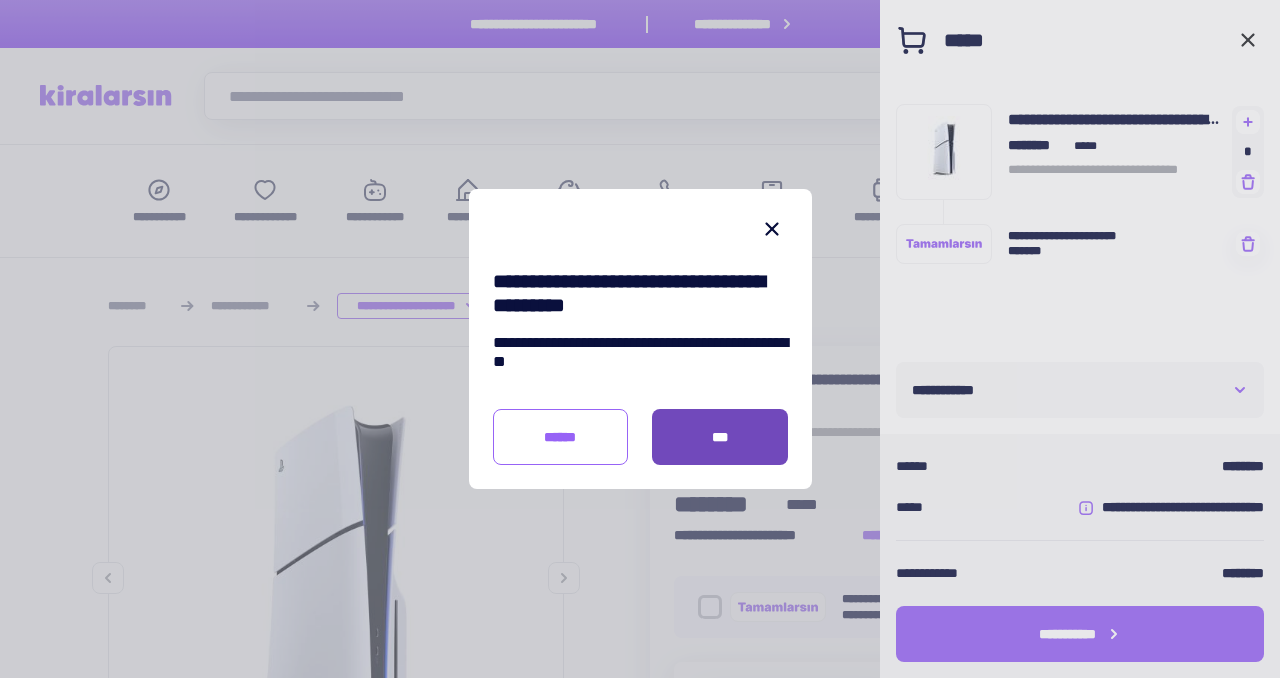 click on "***" at bounding box center [720, 437] 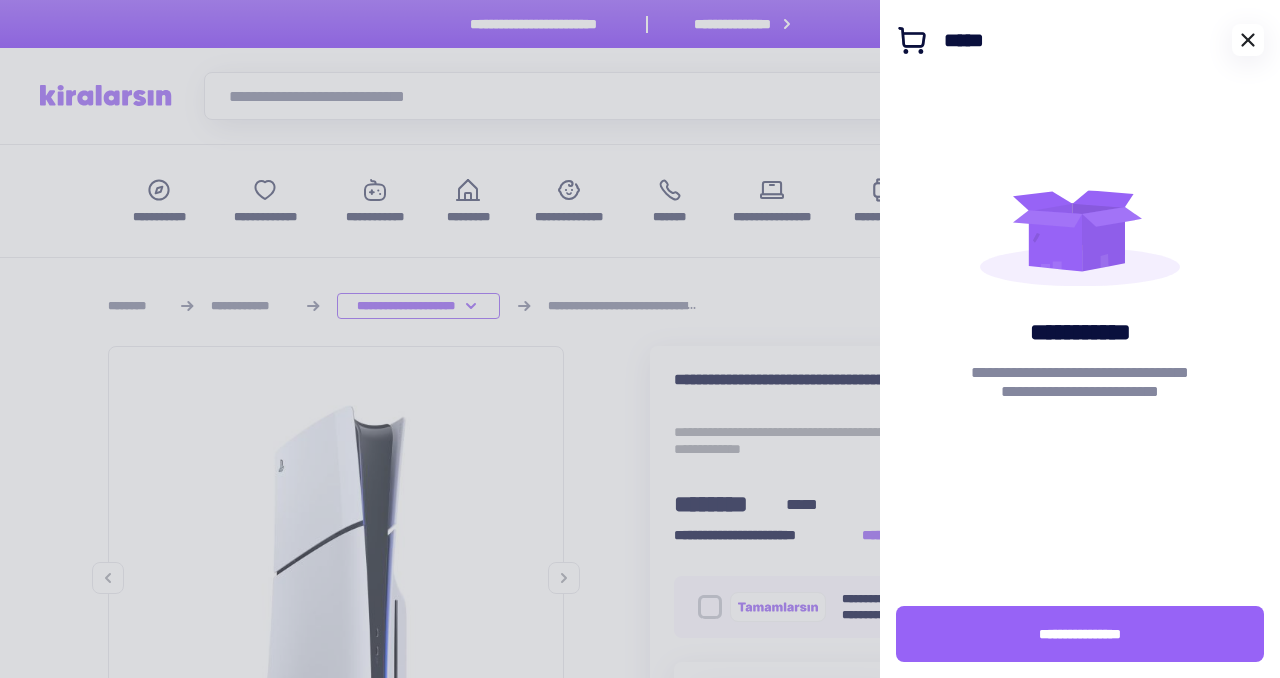 click 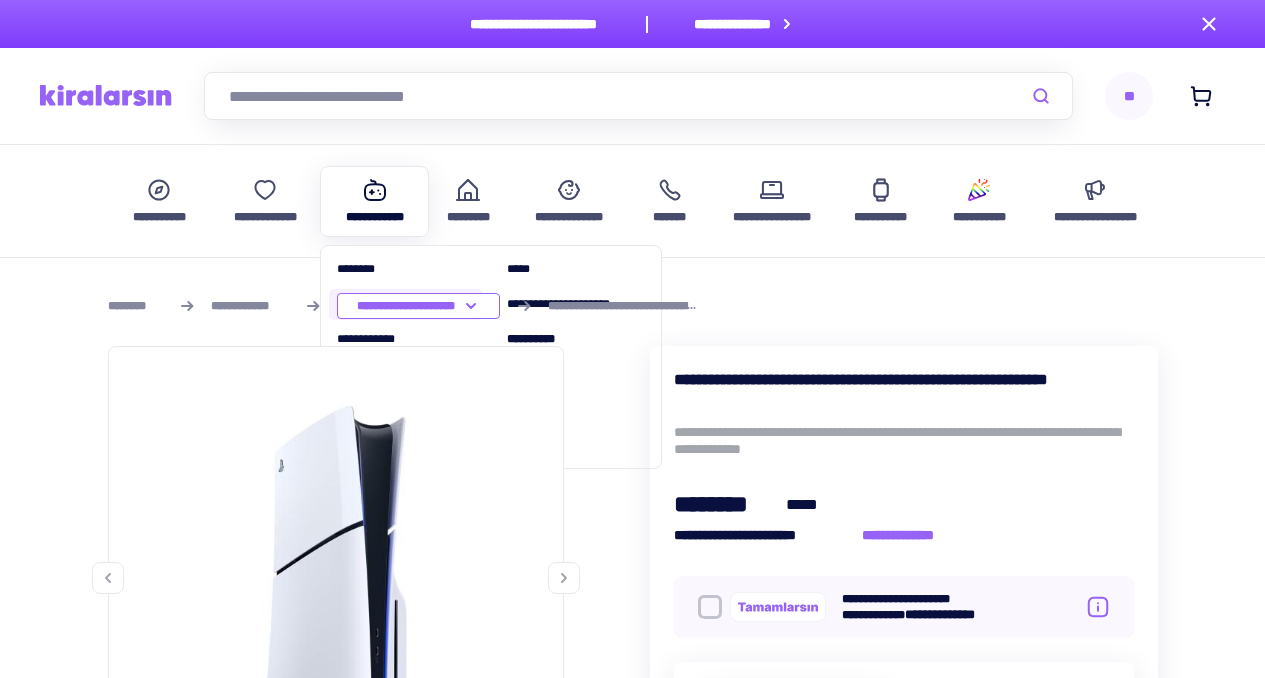 click on "**********" at bounding box center (406, 304) 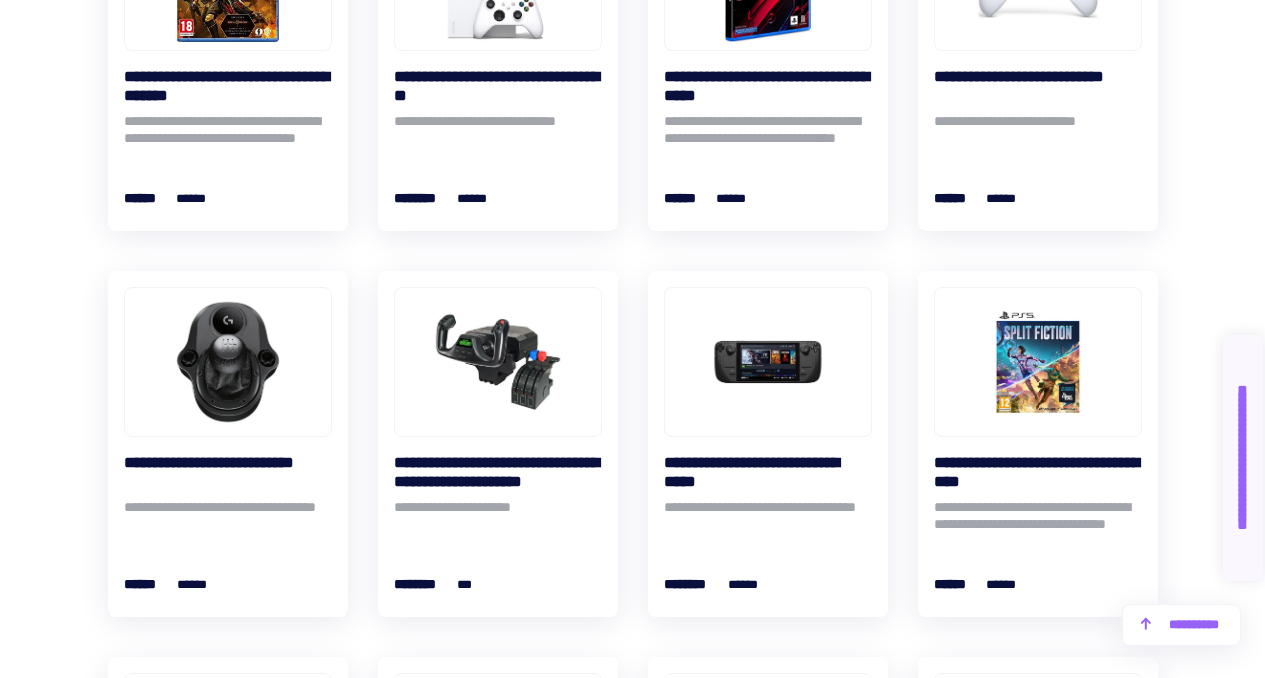 scroll, scrollTop: 2533, scrollLeft: 0, axis: vertical 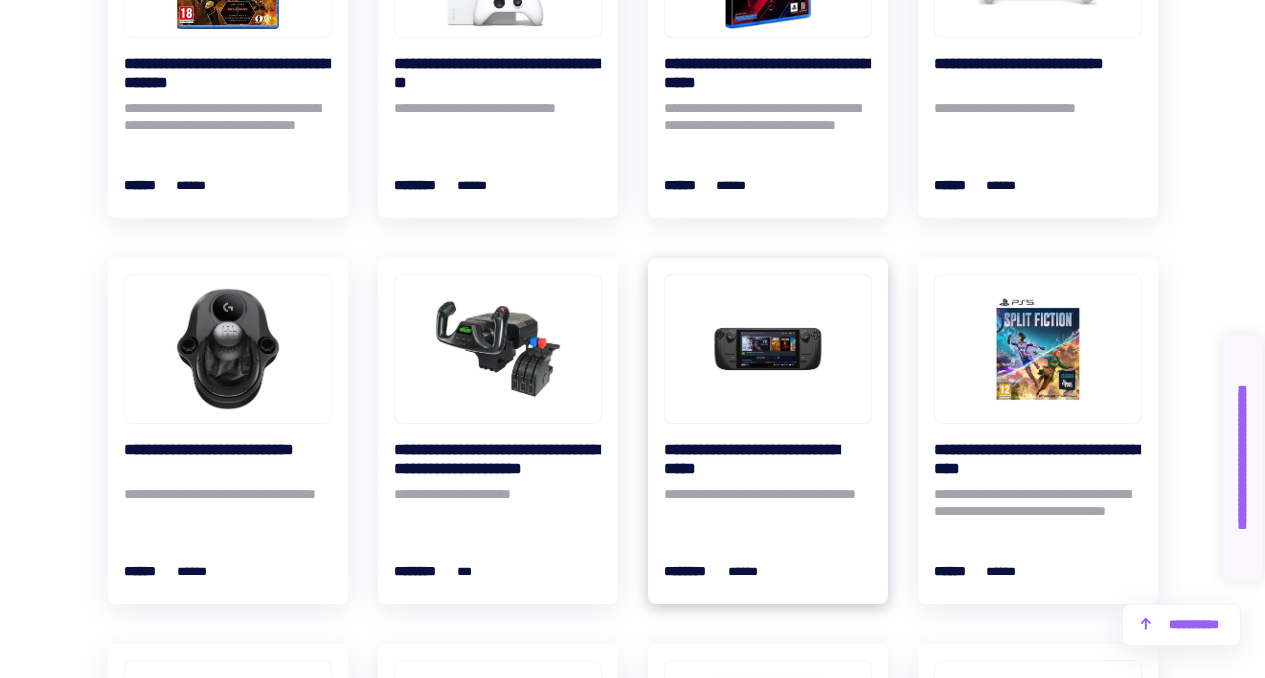 click at bounding box center (768, 349) 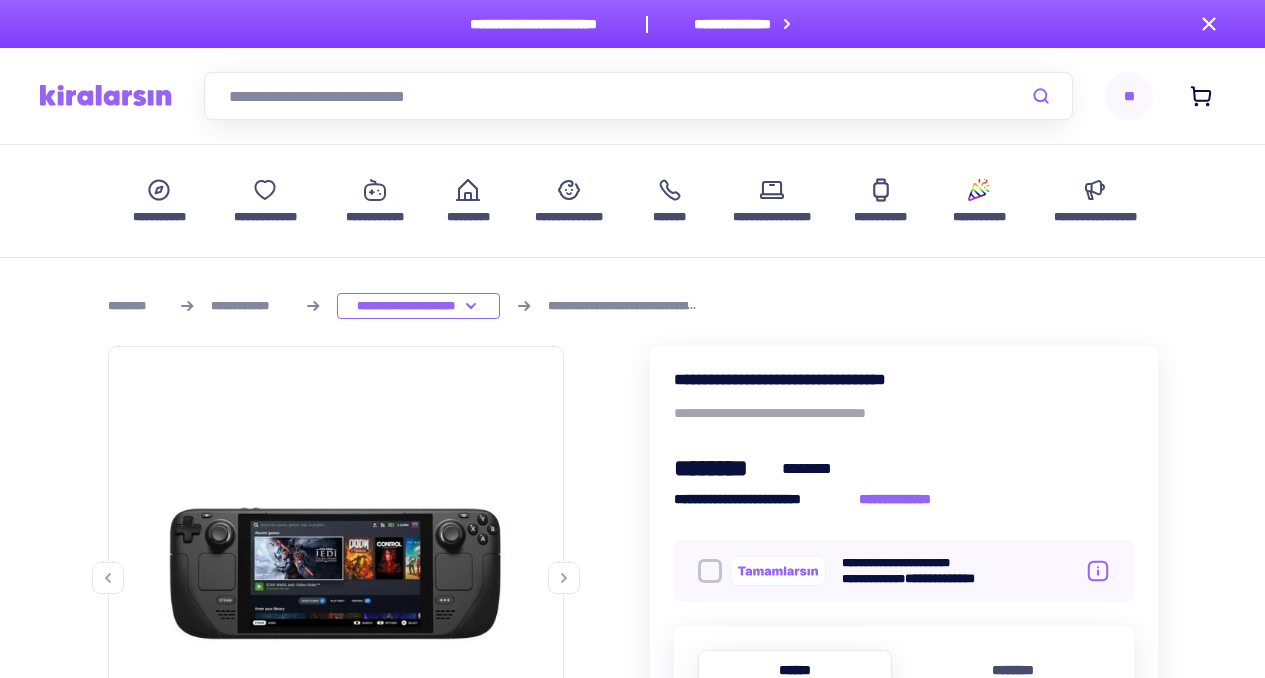 scroll, scrollTop: 210, scrollLeft: 0, axis: vertical 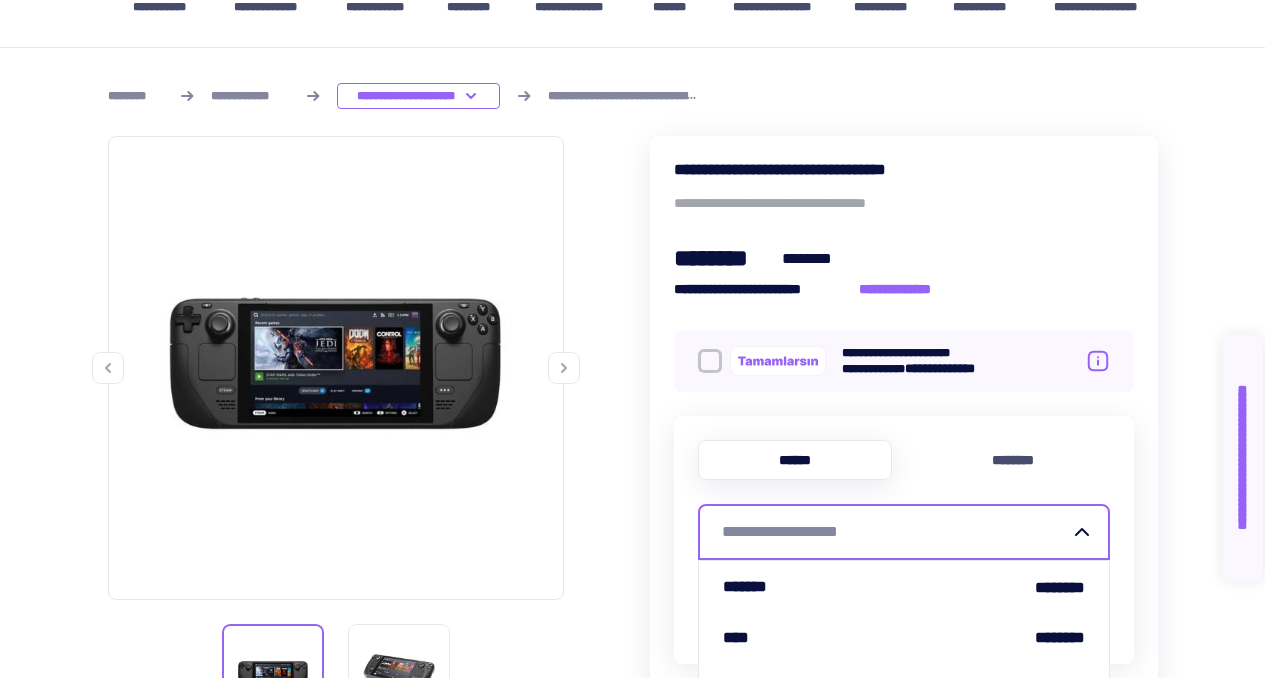 click on "**********" at bounding box center (896, 532) 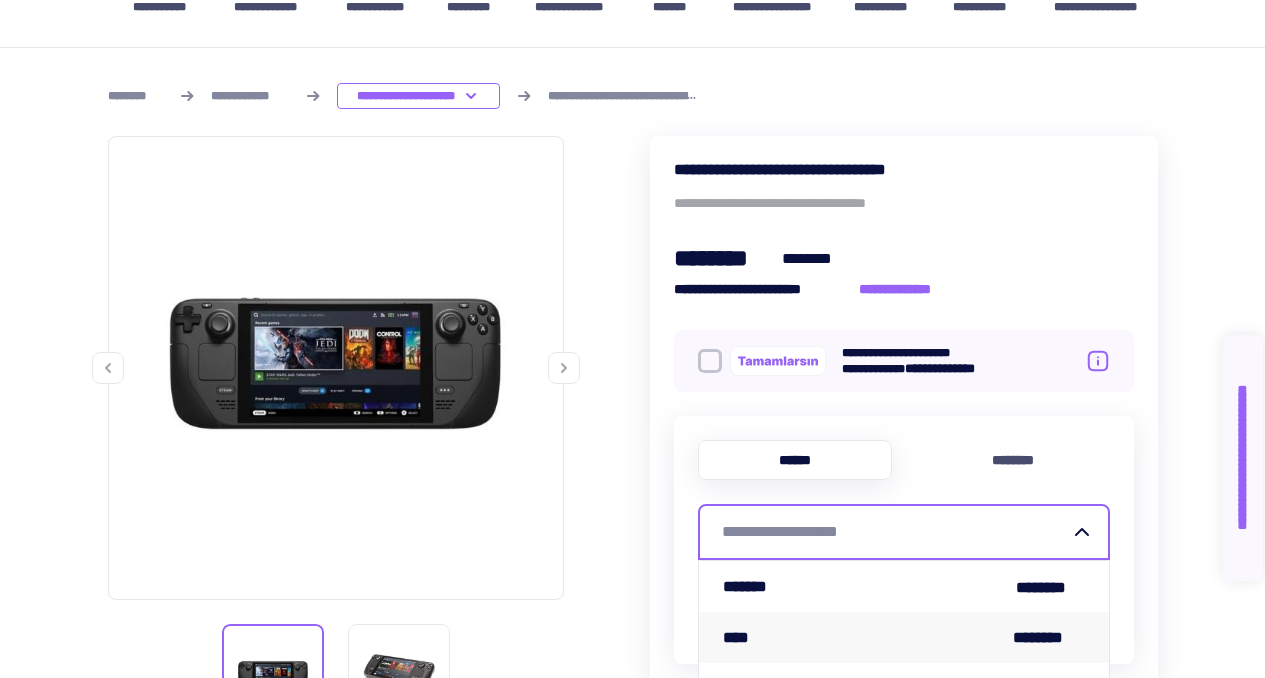 click on "**** ********" at bounding box center (904, 637) 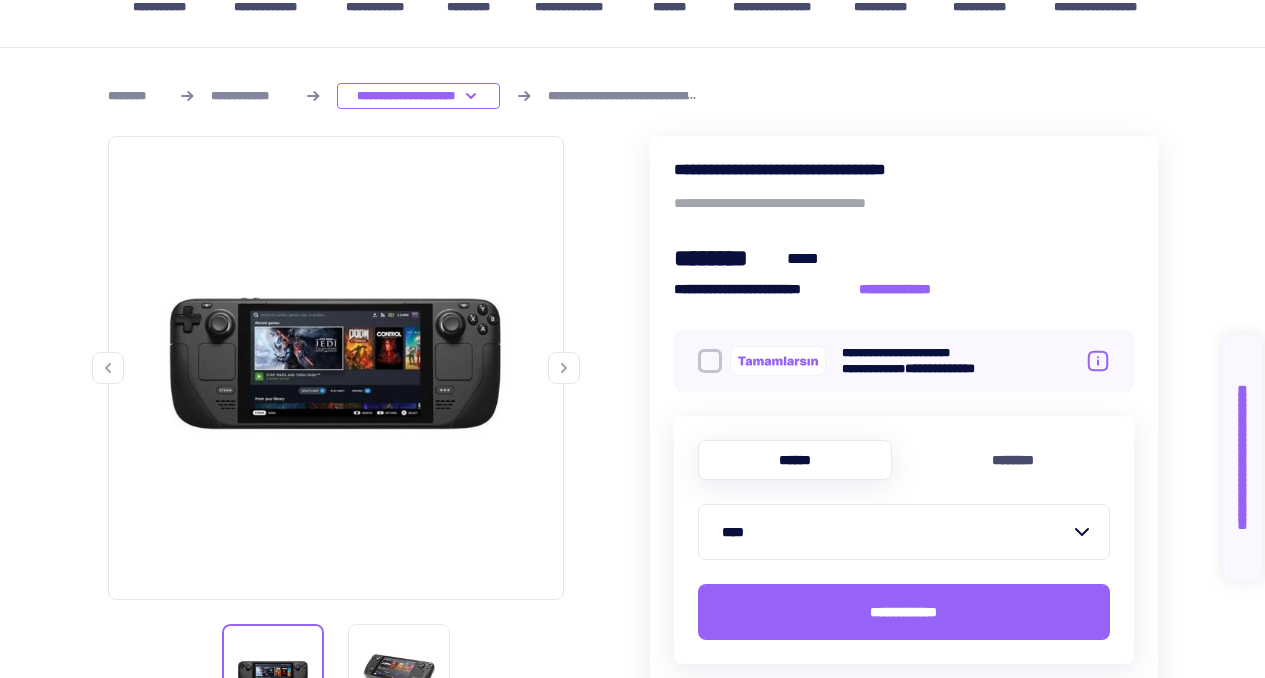 click at bounding box center [710, 361] 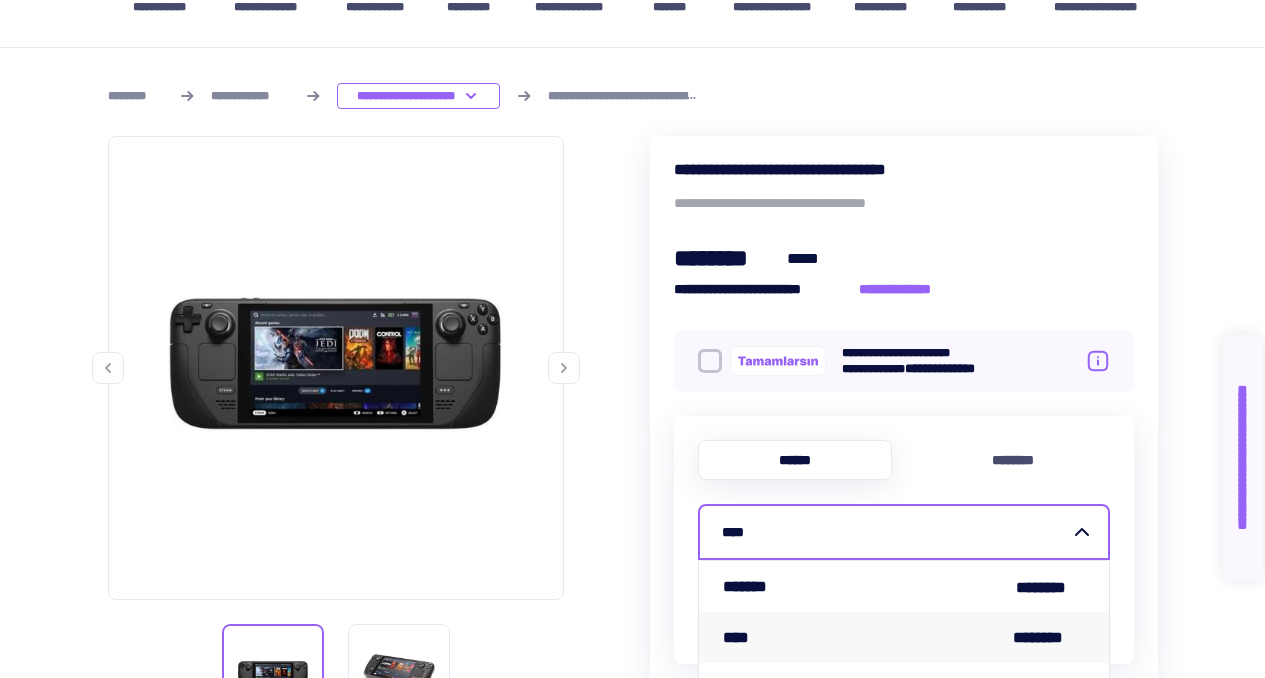 scroll, scrollTop: 303, scrollLeft: 0, axis: vertical 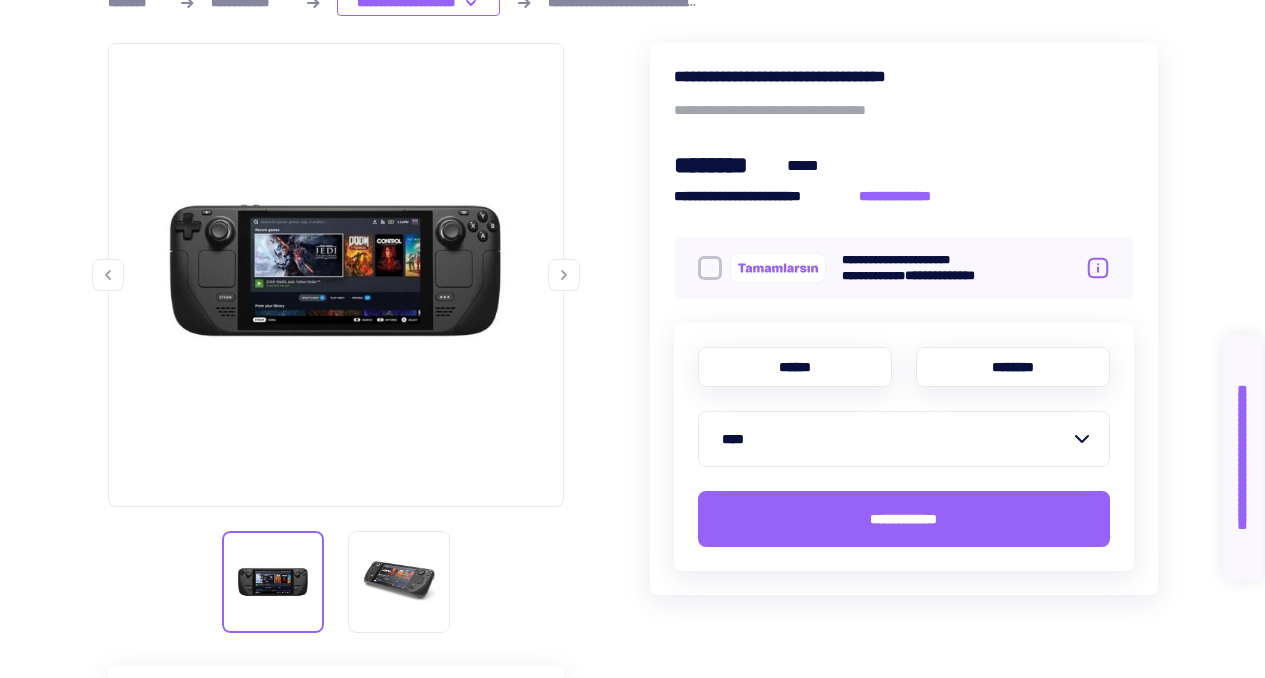 click on "********" at bounding box center [1013, 367] 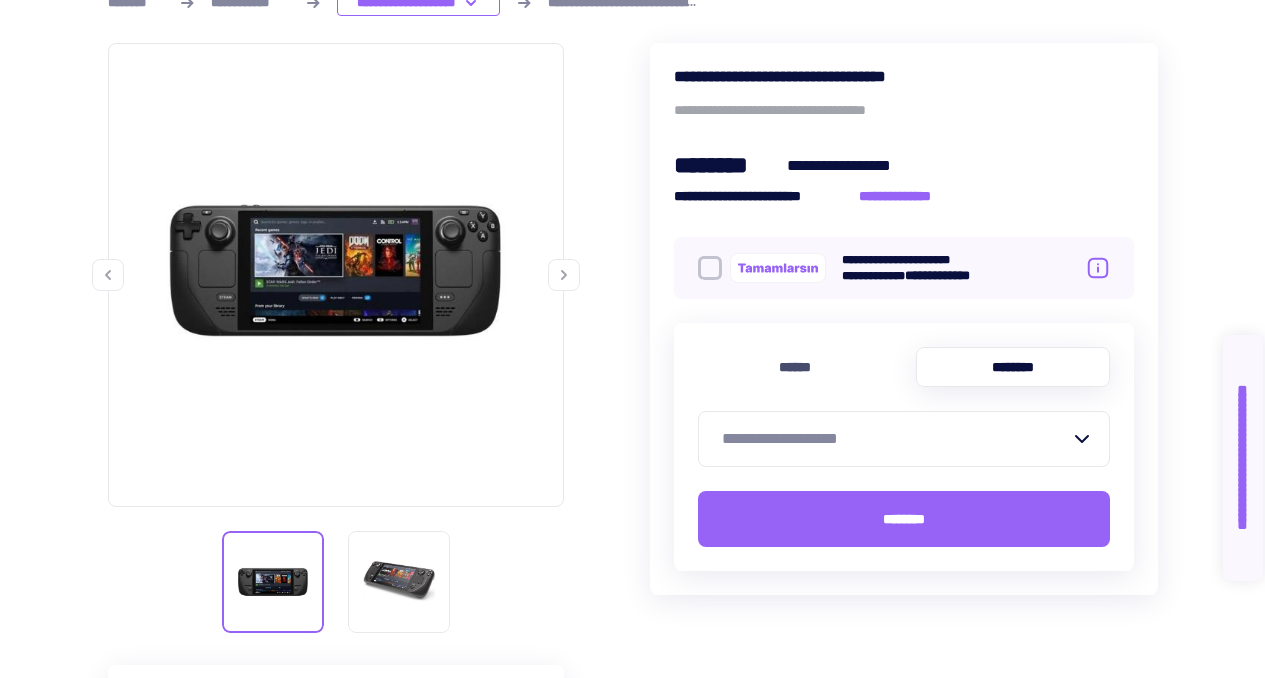 click on "**********" at bounding box center [896, 439] 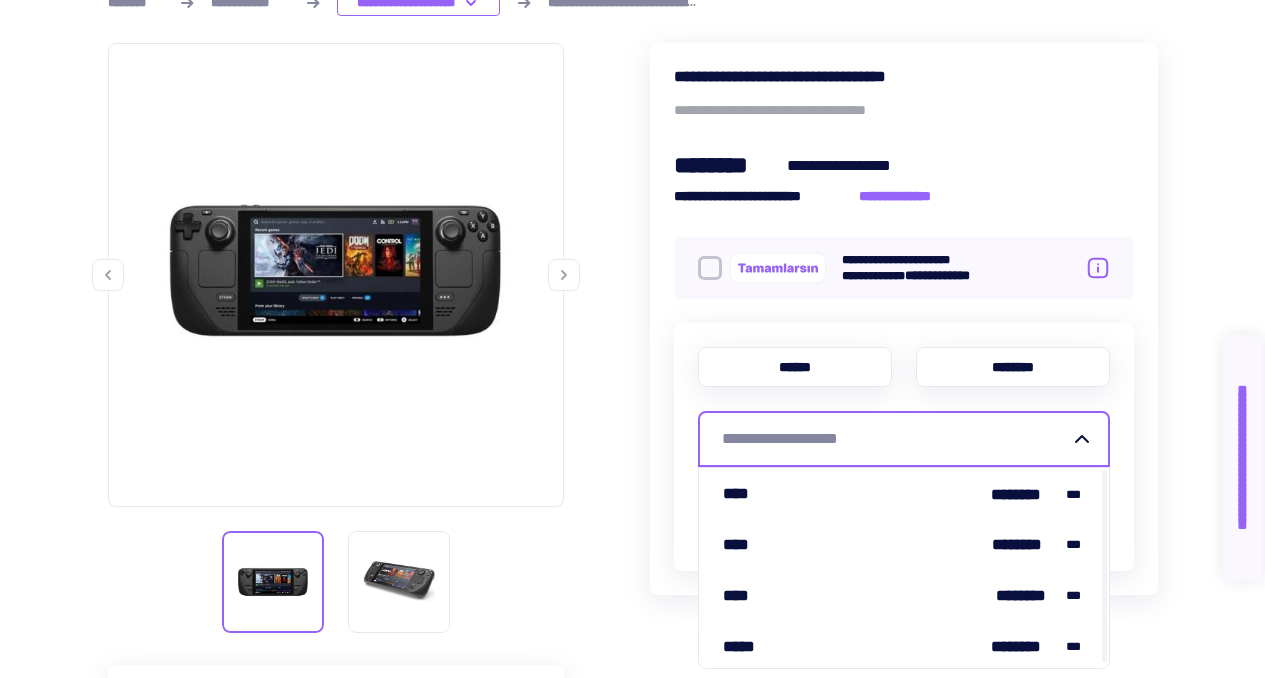click on "******" at bounding box center (795, 367) 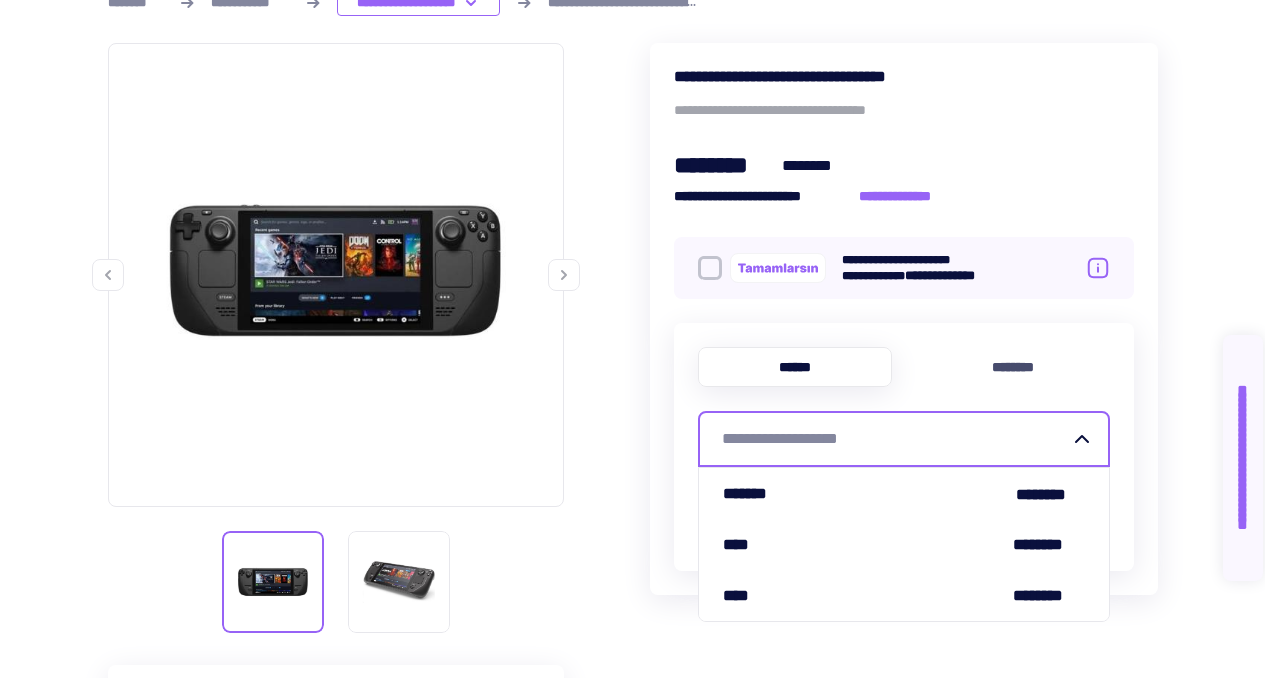 click on "**********" at bounding box center [896, 439] 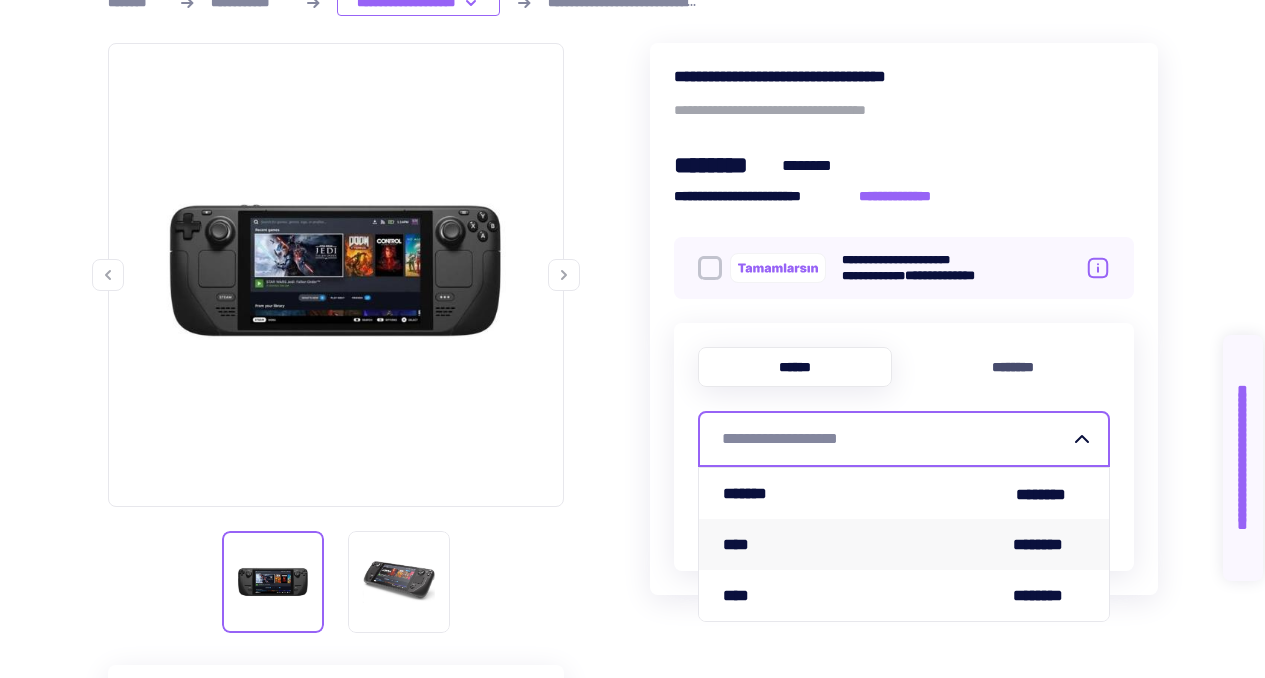 click on "**** ********" at bounding box center [904, 544] 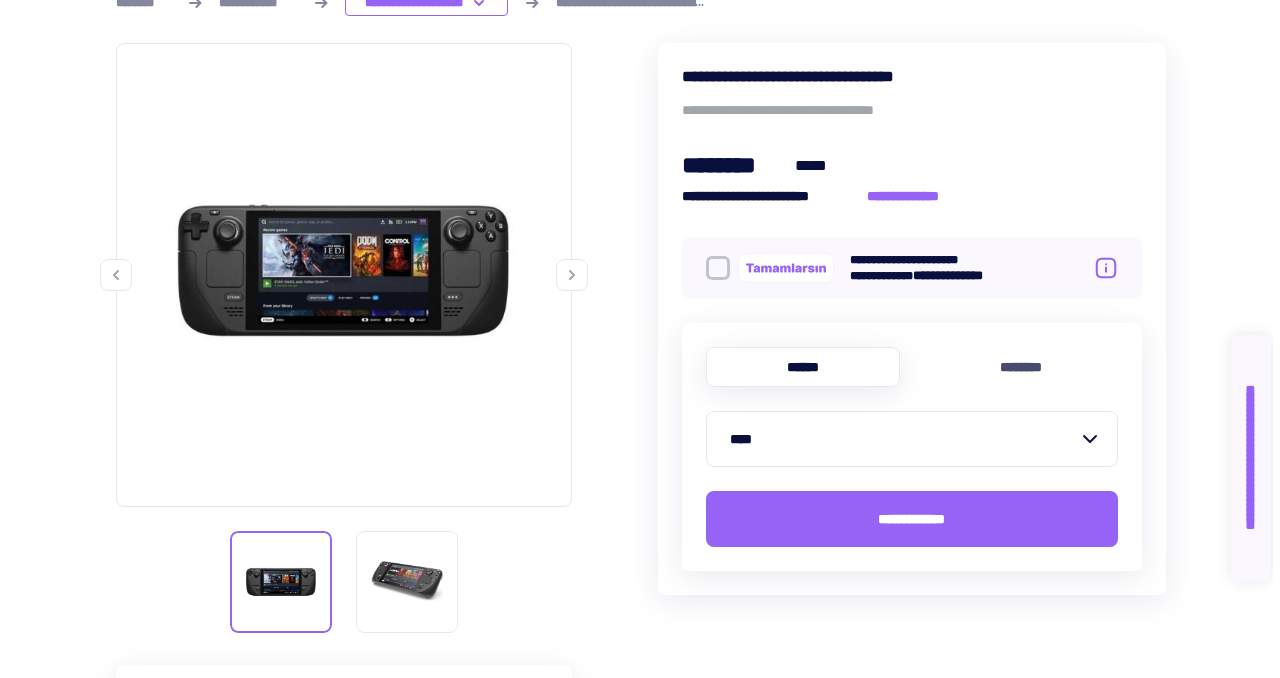 scroll, scrollTop: 0, scrollLeft: 0, axis: both 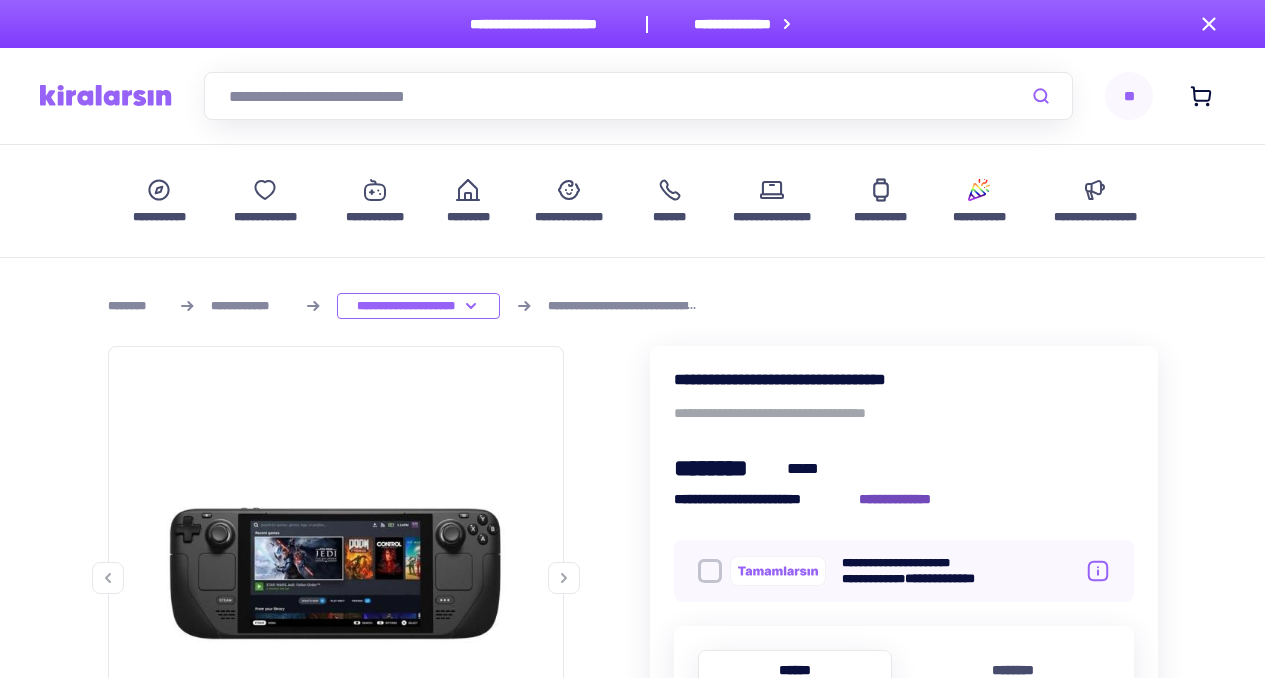 click on "**********" at bounding box center (906, 499) 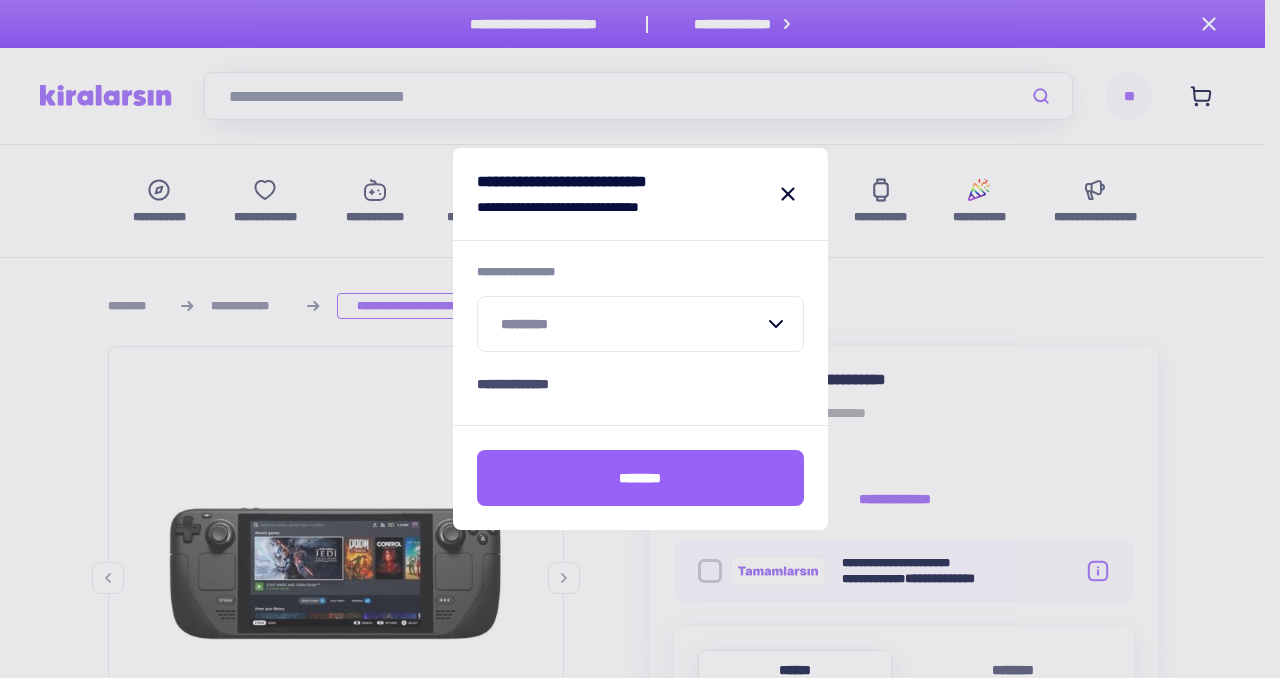 click at bounding box center [632, 324] 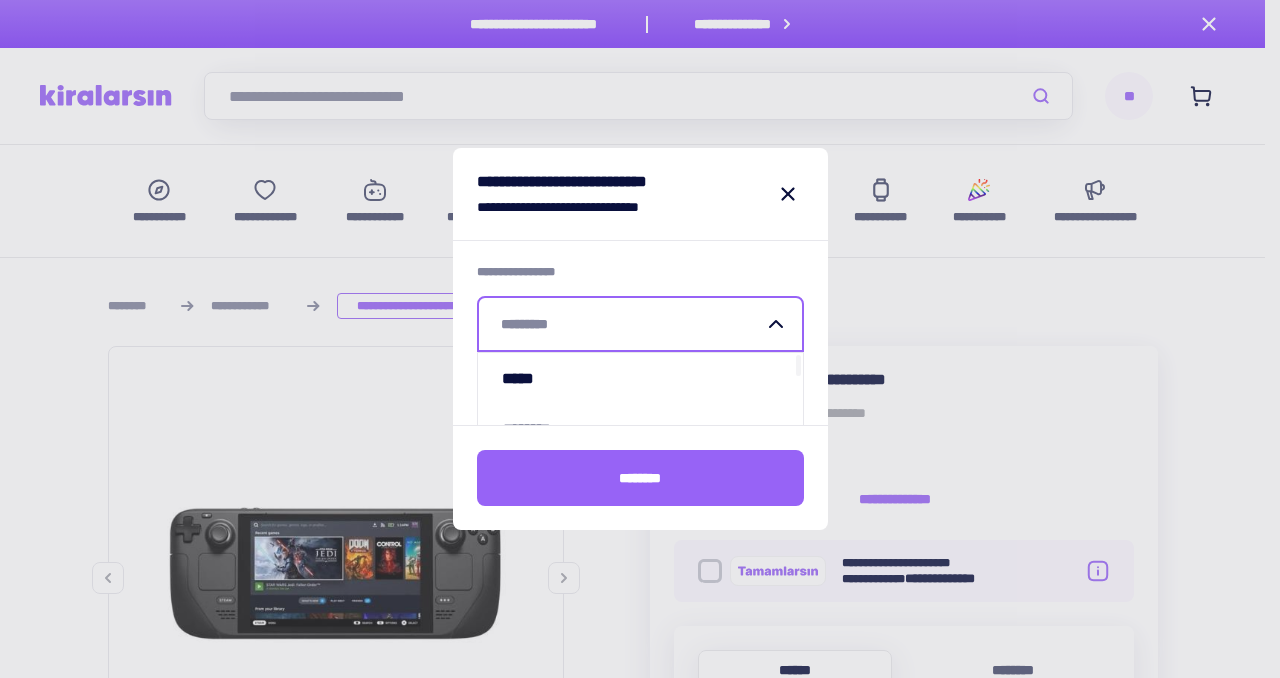 scroll, scrollTop: 64, scrollLeft: 0, axis: vertical 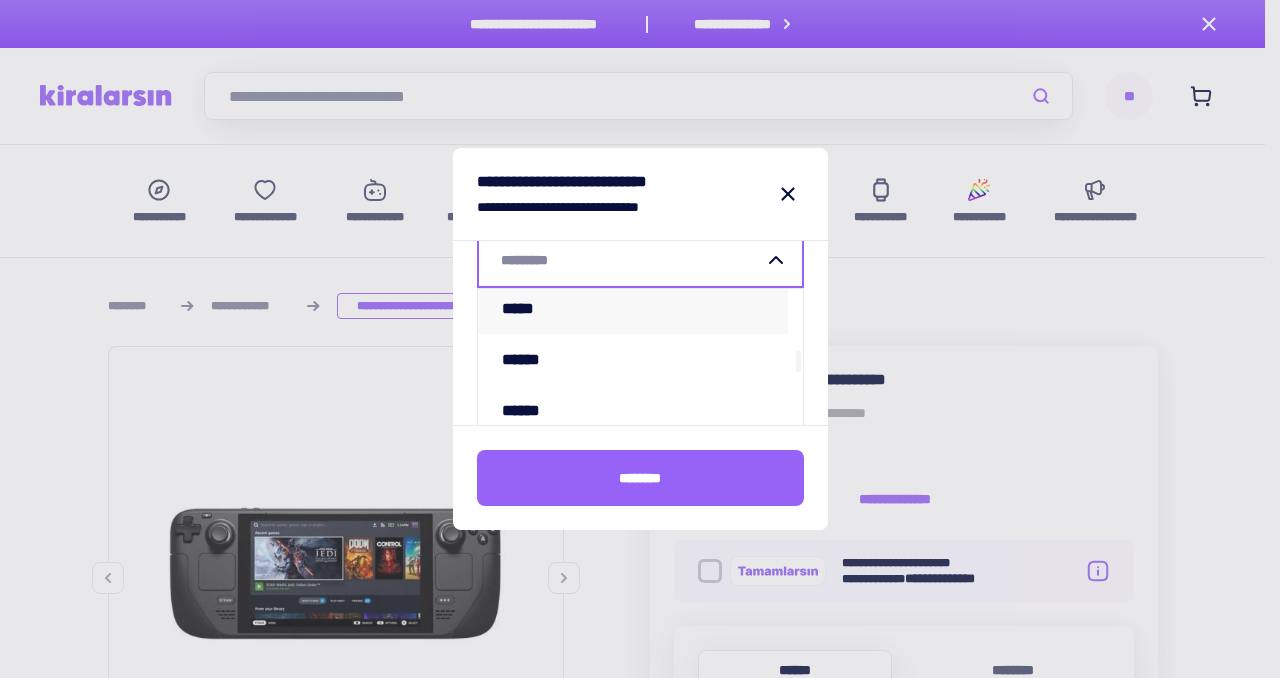 click on "*****" at bounding box center (633, 308) 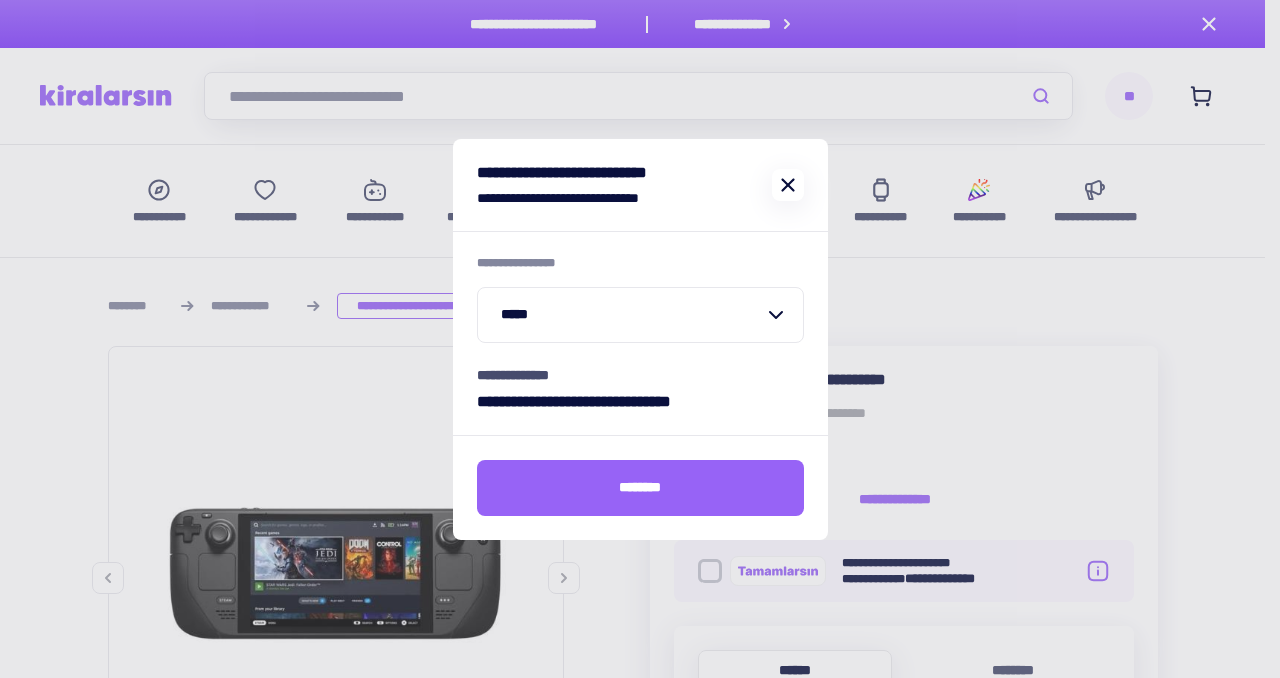 click 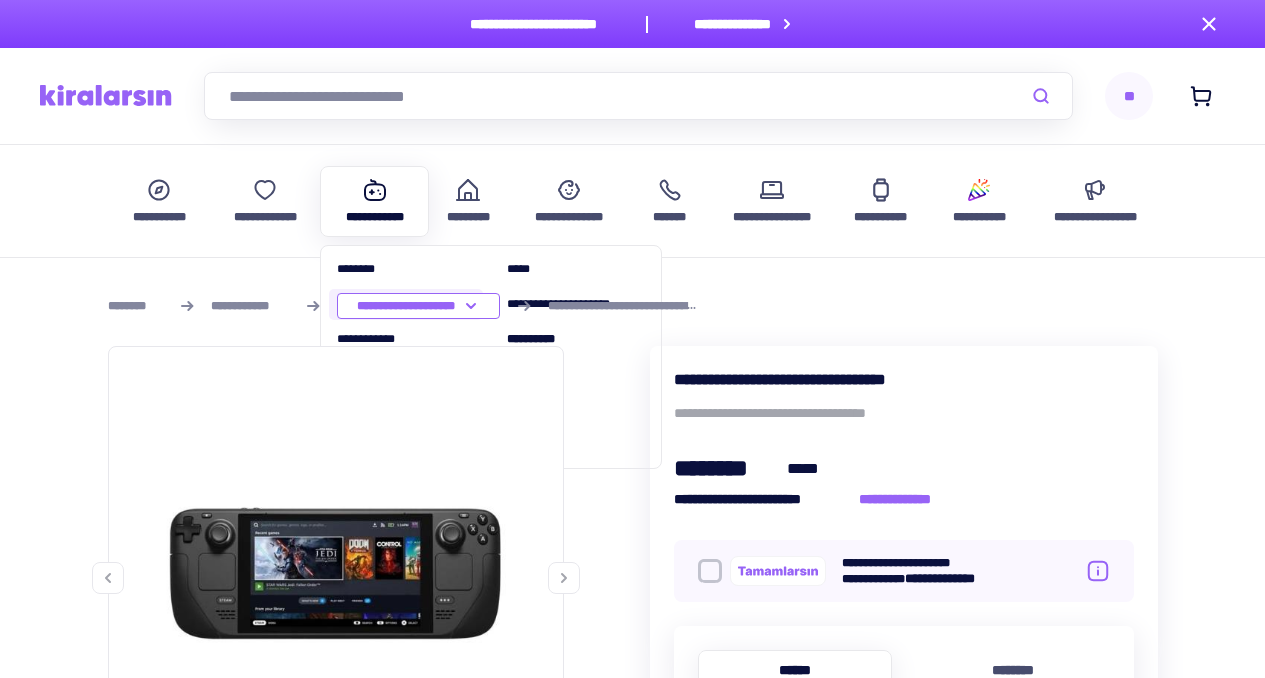 click on "**********" at bounding box center [406, 304] 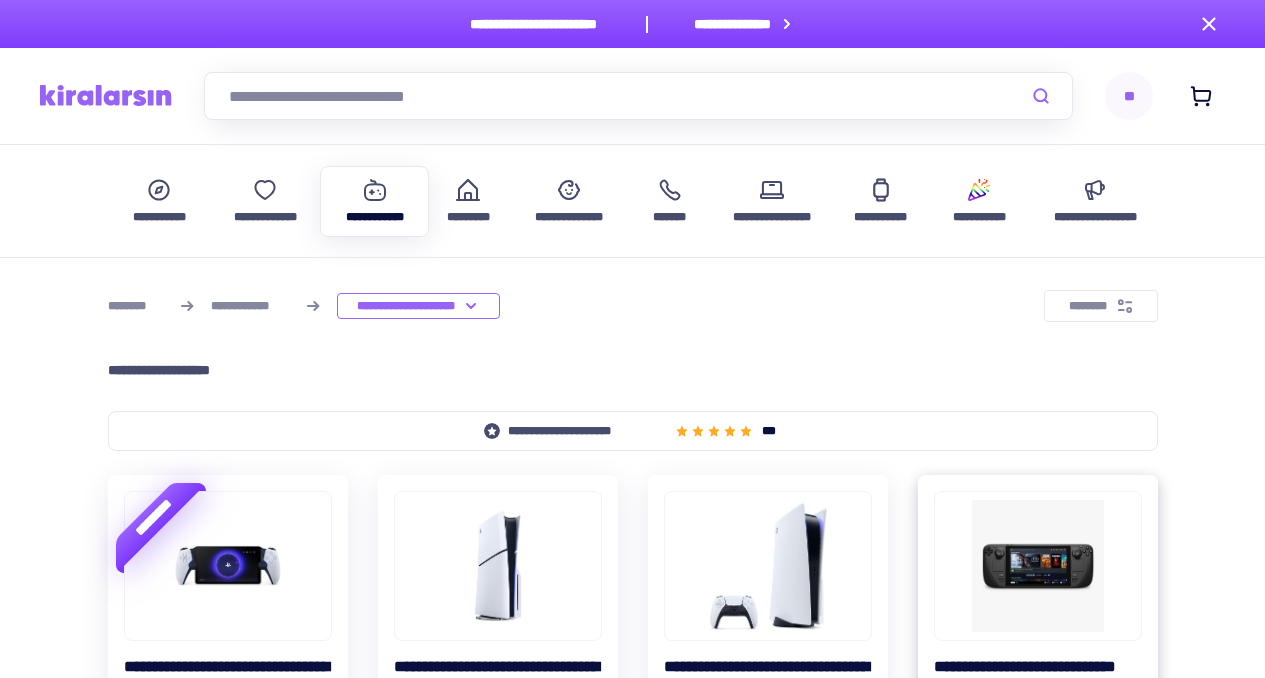 click at bounding box center [1038, 566] 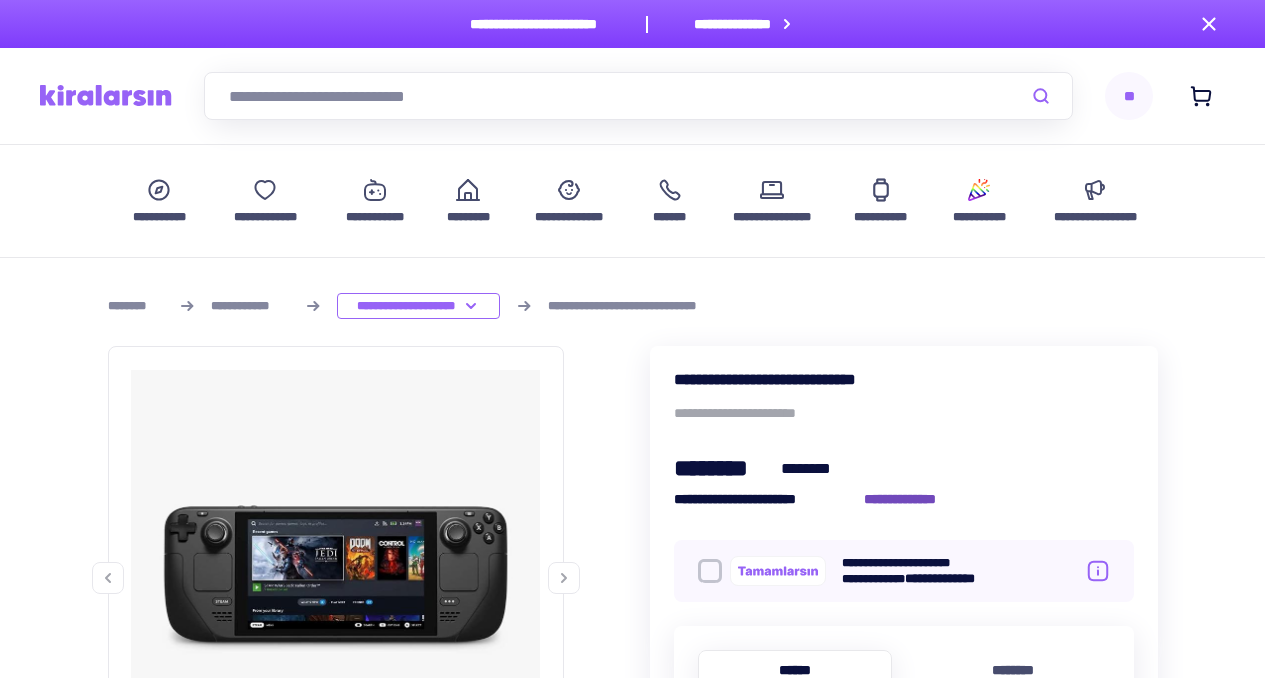 click on "**********" at bounding box center (911, 499) 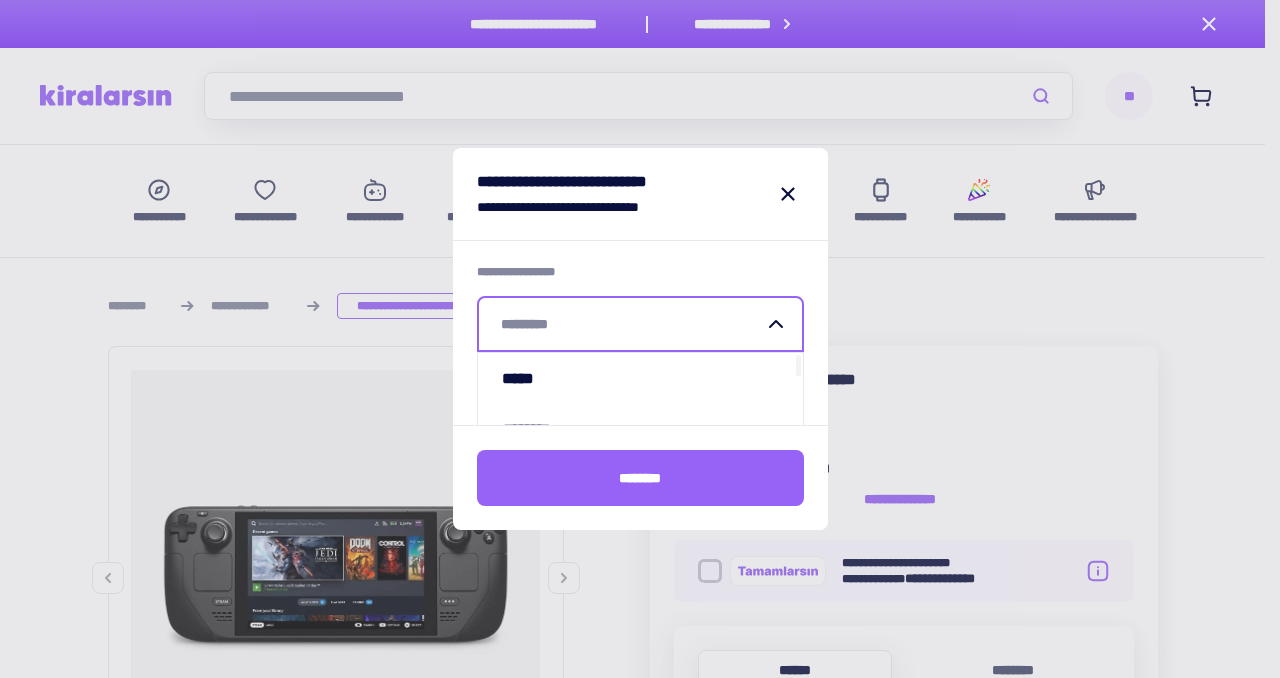 click at bounding box center (632, 324) 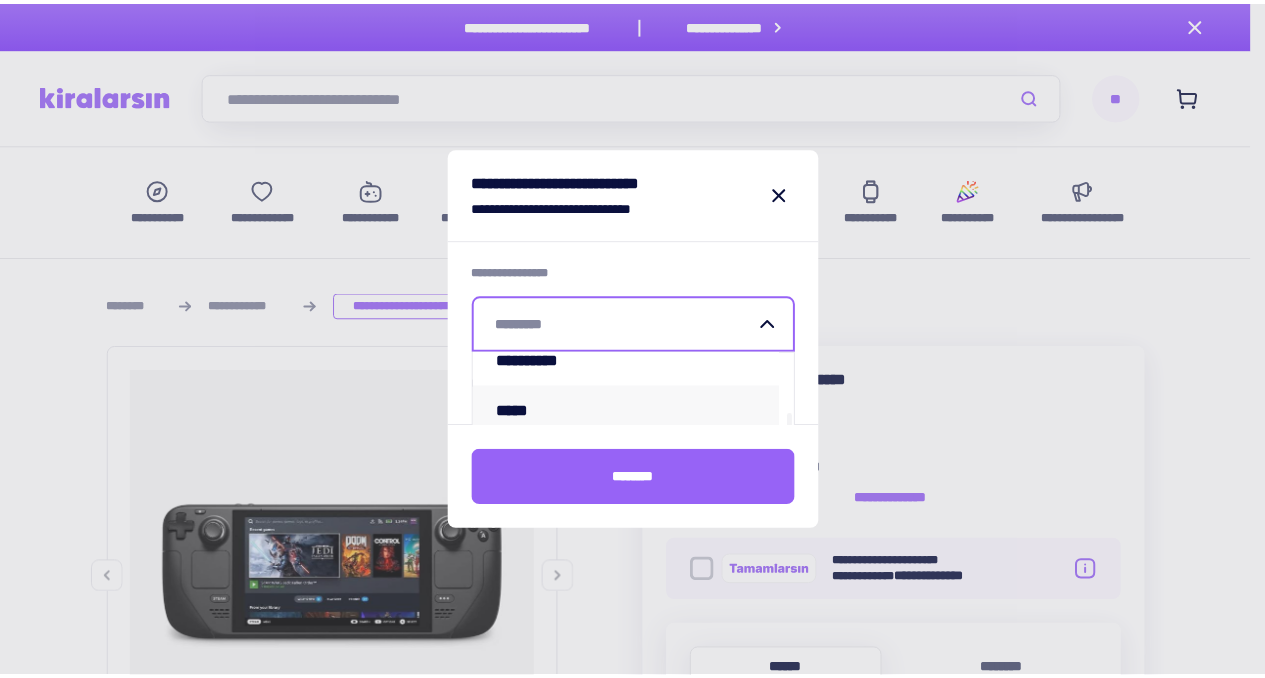 scroll, scrollTop: 1306, scrollLeft: 0, axis: vertical 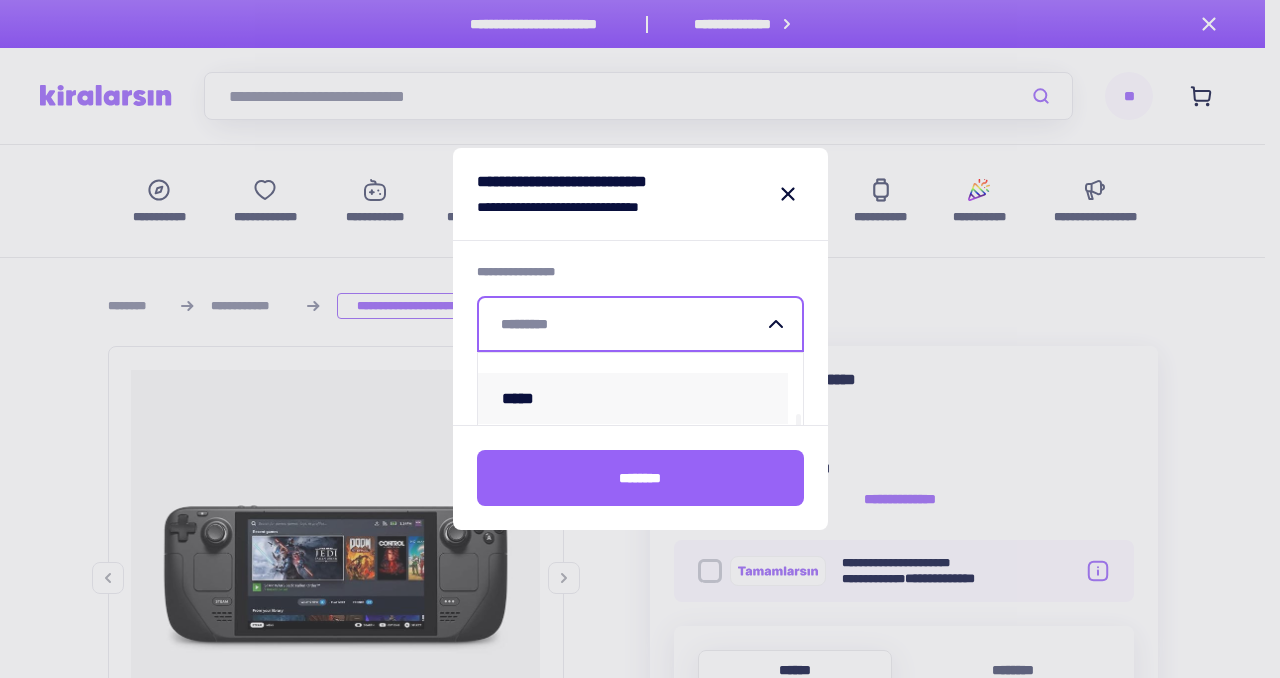 click on "*****" at bounding box center (633, 398) 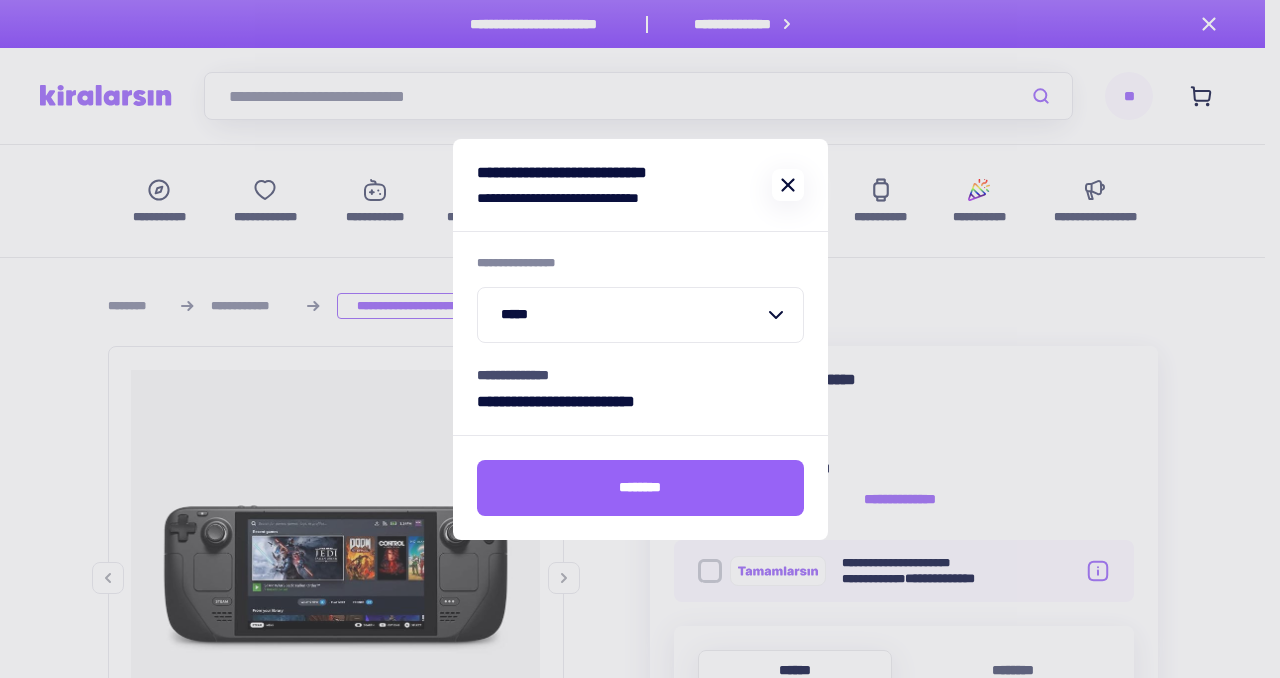 click 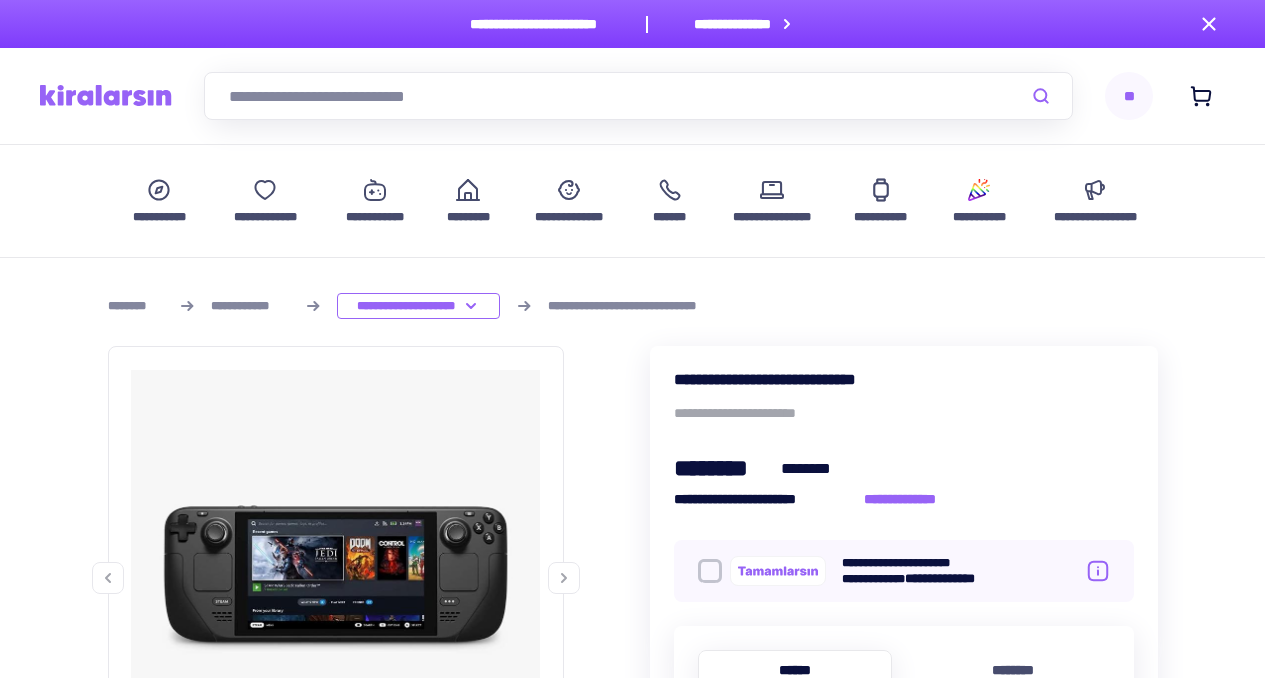 click on "**********" at bounding box center (632, 1650) 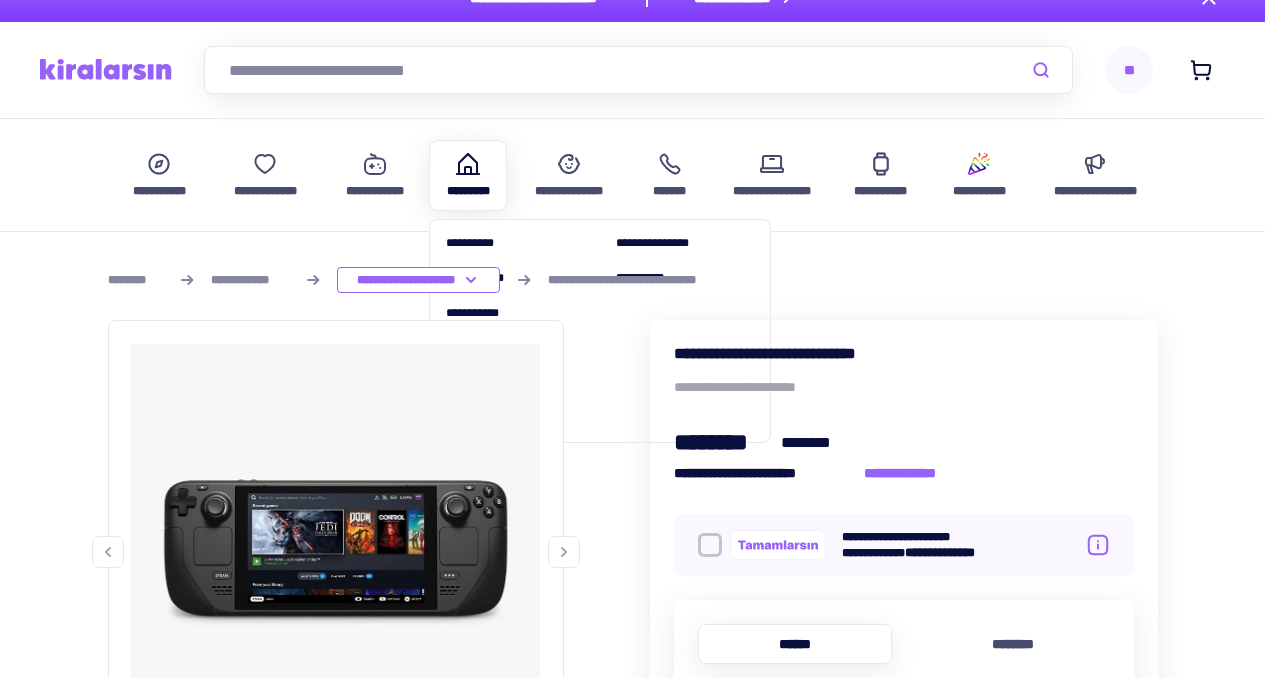 scroll, scrollTop: 39, scrollLeft: 0, axis: vertical 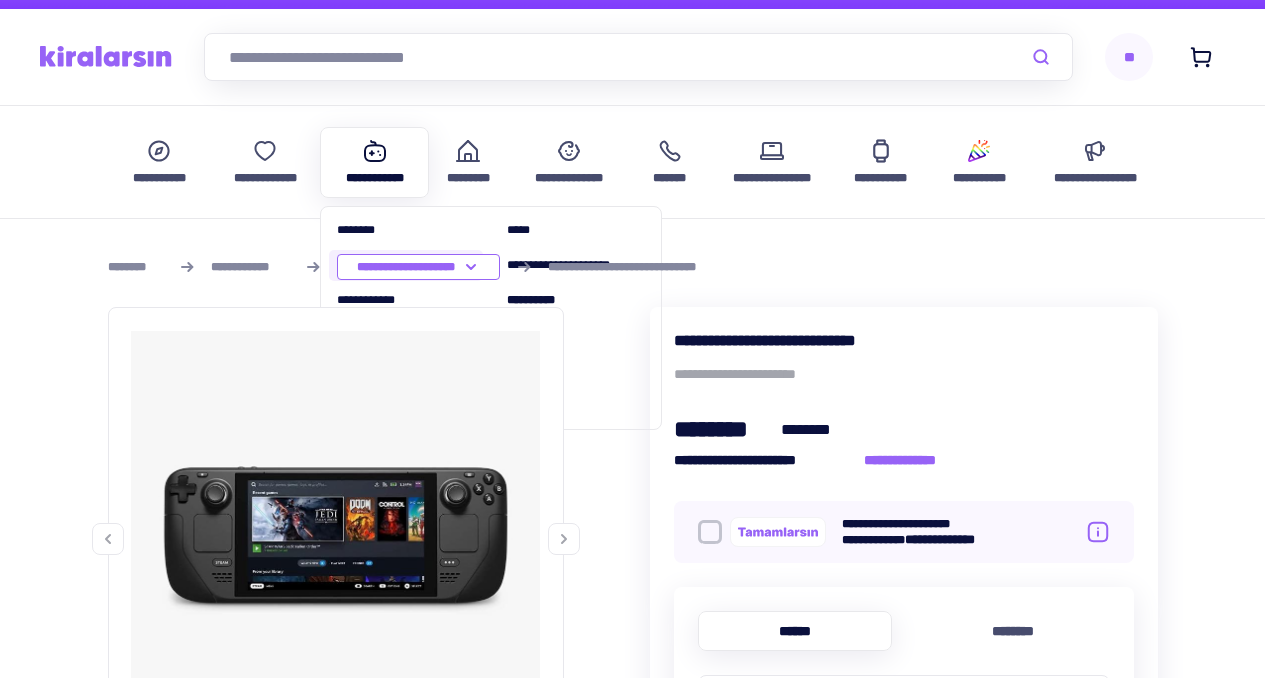 click on "**********" at bounding box center [406, 265] 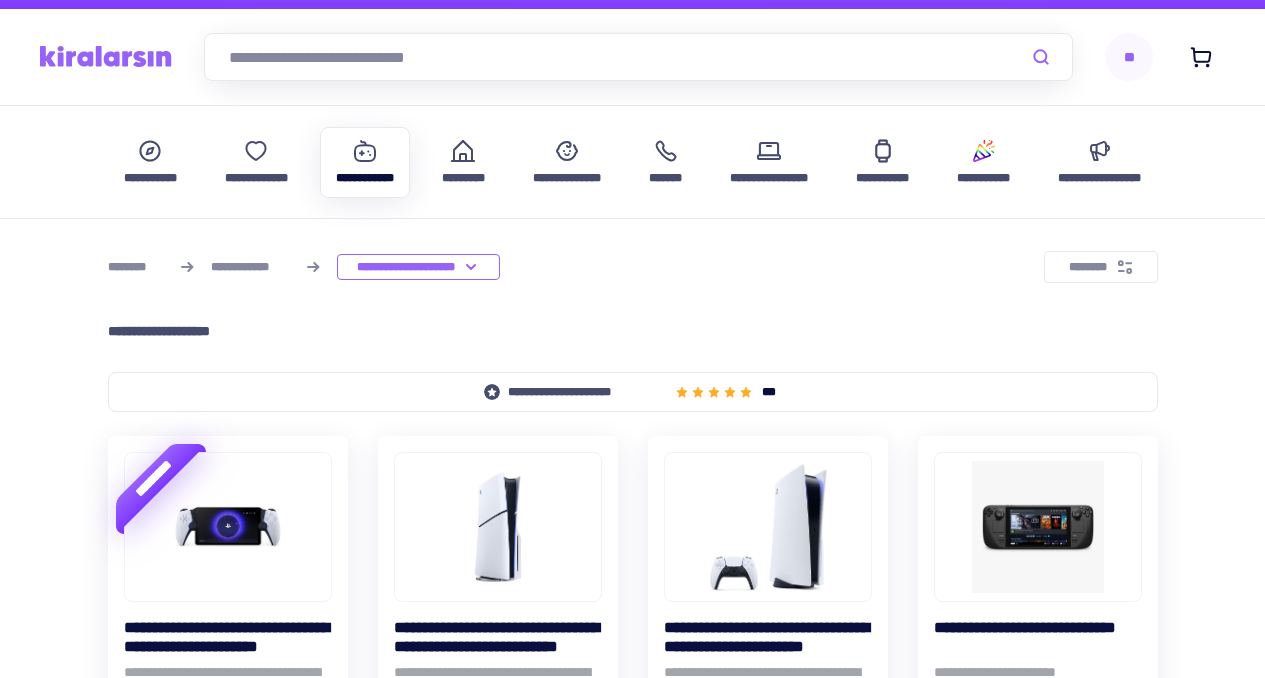 scroll, scrollTop: 0, scrollLeft: 0, axis: both 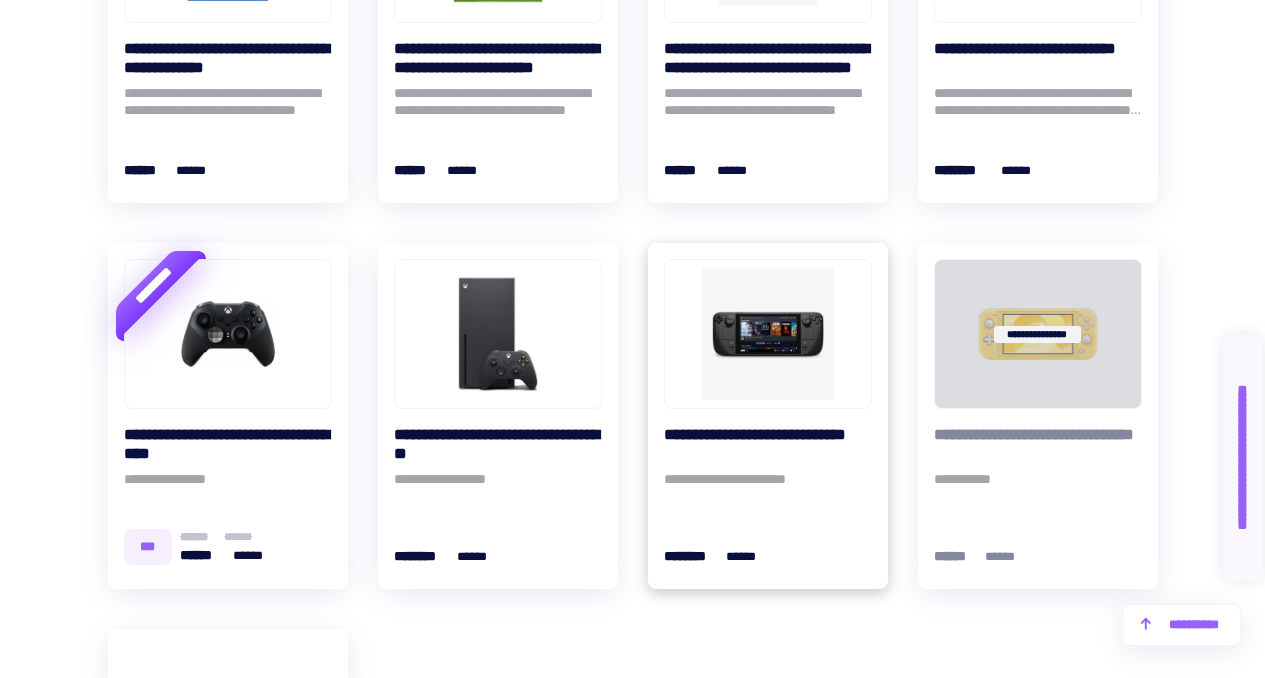 click at bounding box center [768, 334] 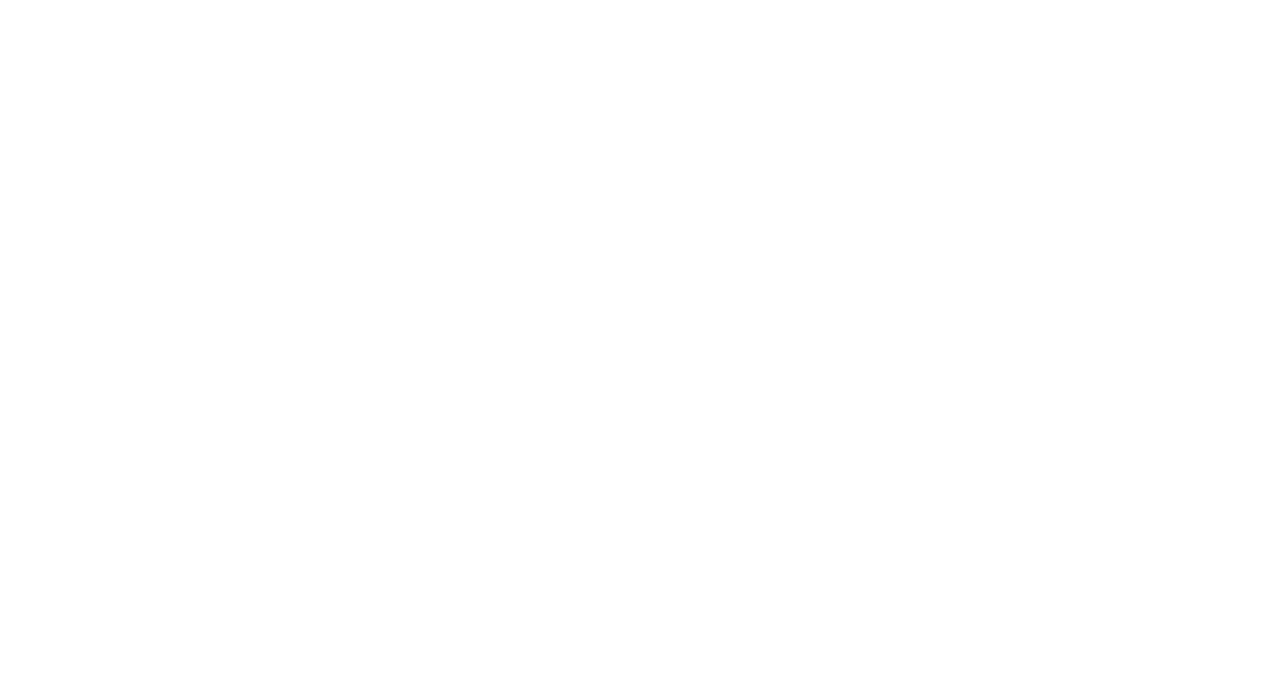 scroll, scrollTop: 0, scrollLeft: 0, axis: both 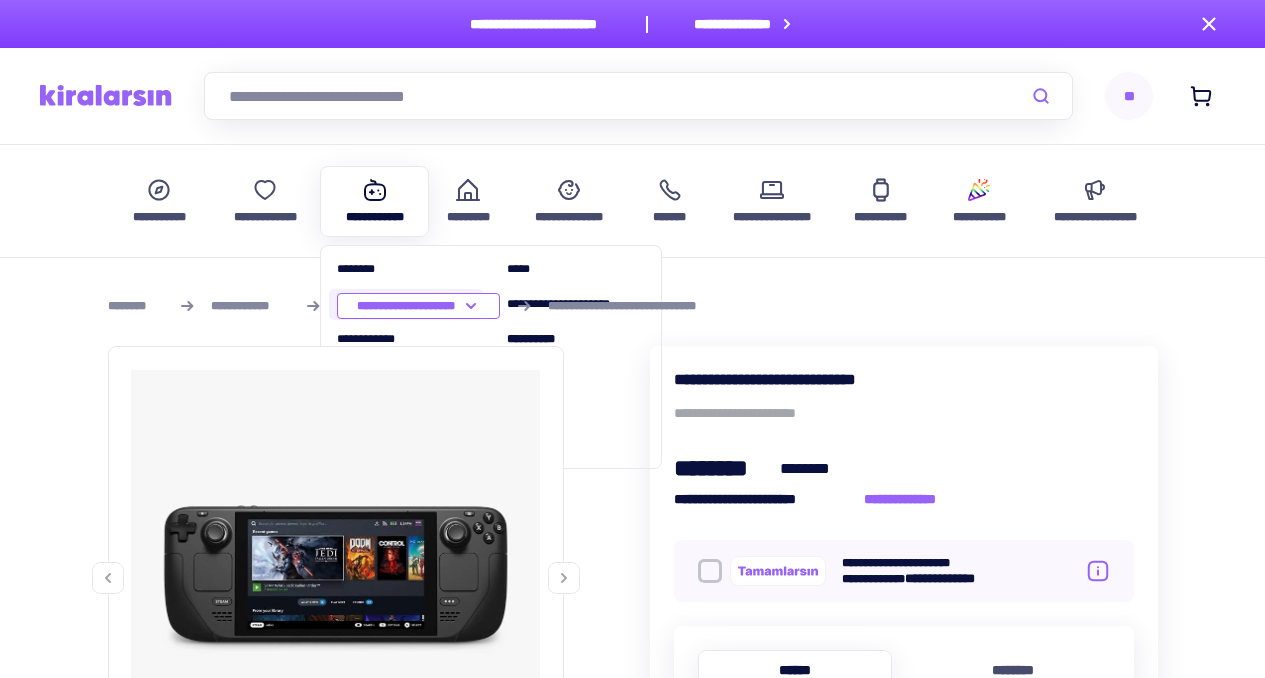 click on "**********" at bounding box center [406, 304] 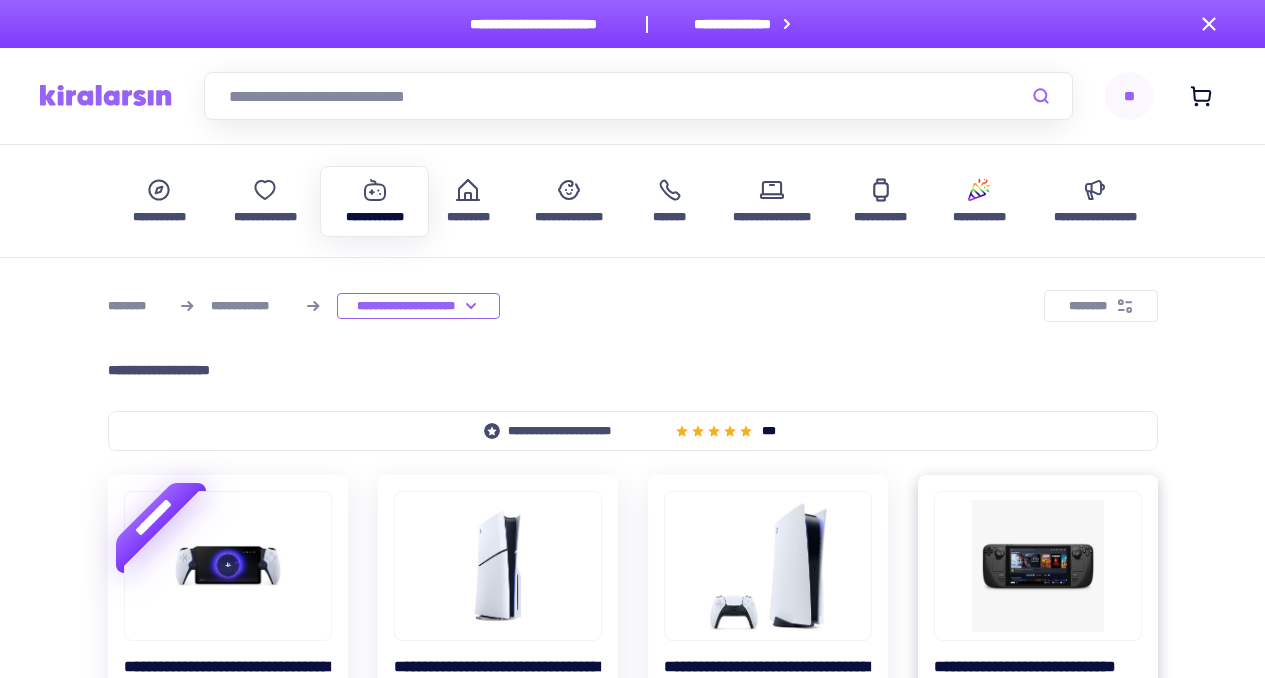 click at bounding box center (1038, 566) 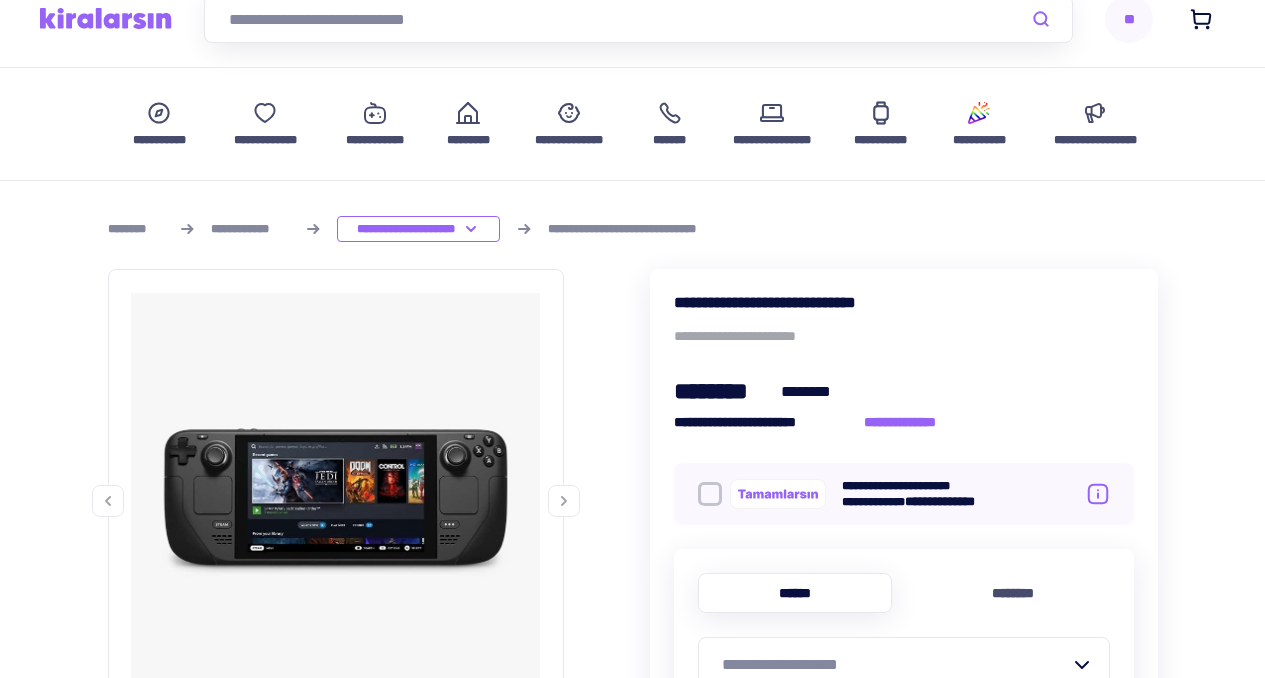 scroll, scrollTop: 90, scrollLeft: 0, axis: vertical 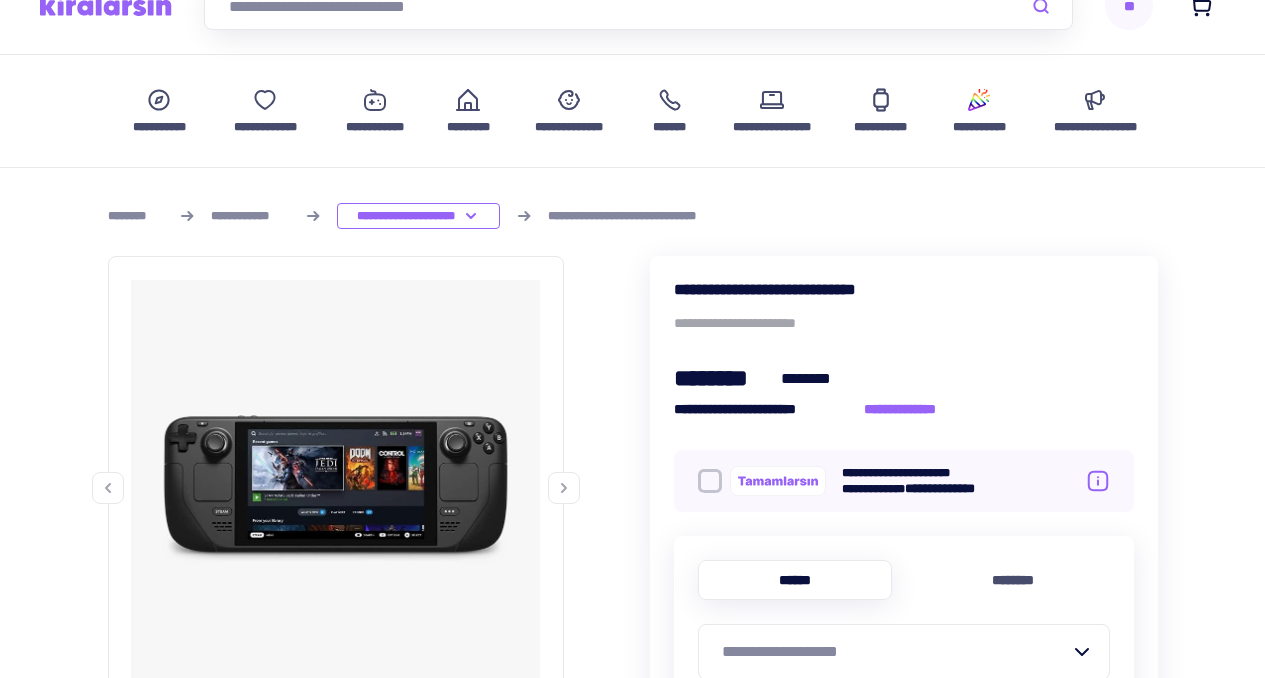 click 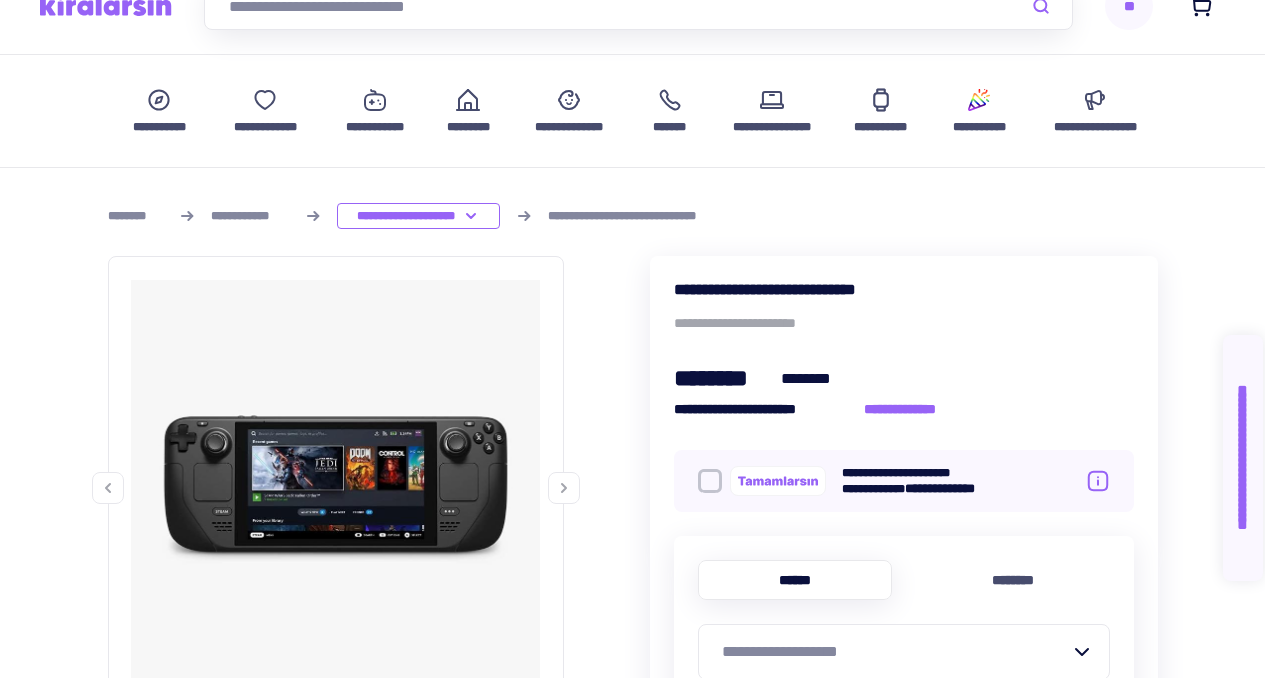 scroll, scrollTop: 215, scrollLeft: 0, axis: vertical 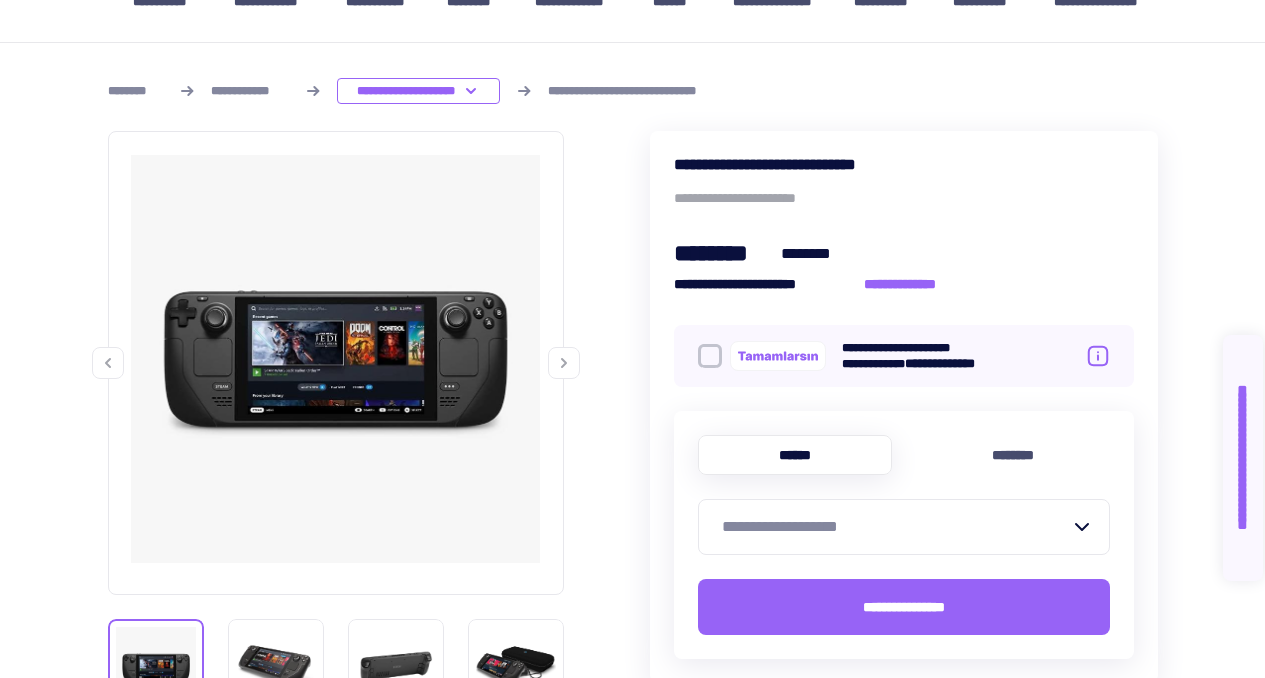 click on "**********" at bounding box center (896, 527) 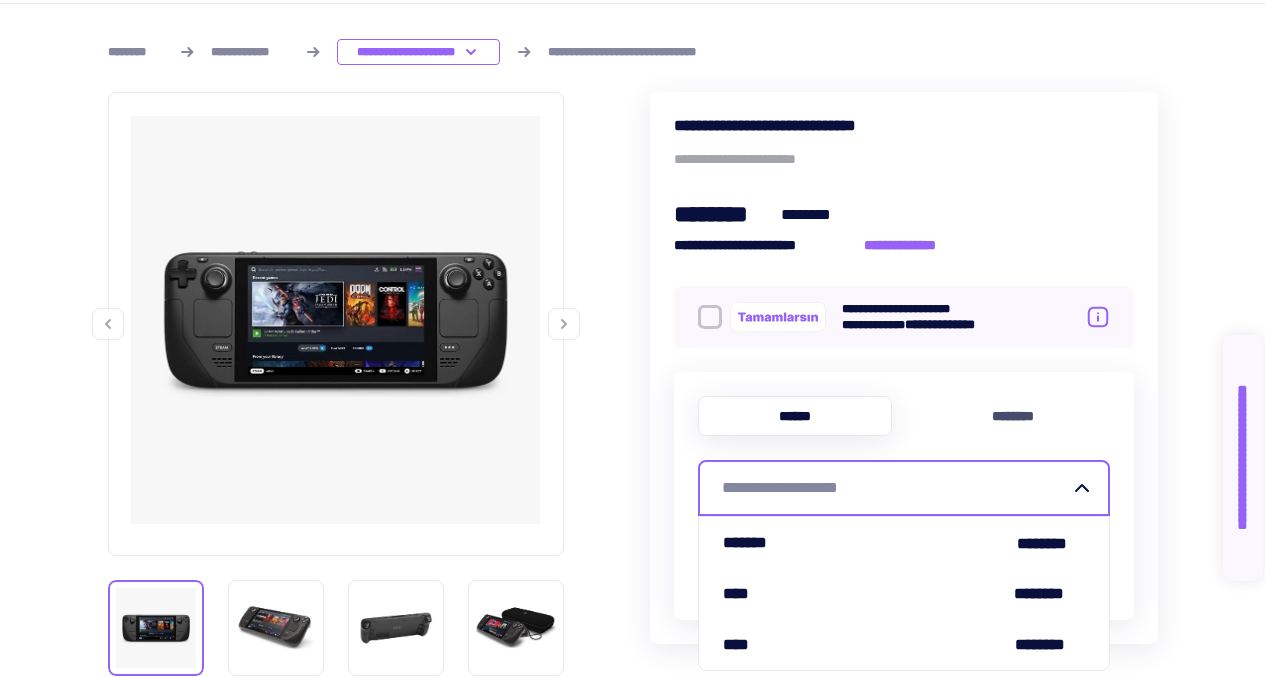 scroll, scrollTop: 280, scrollLeft: 0, axis: vertical 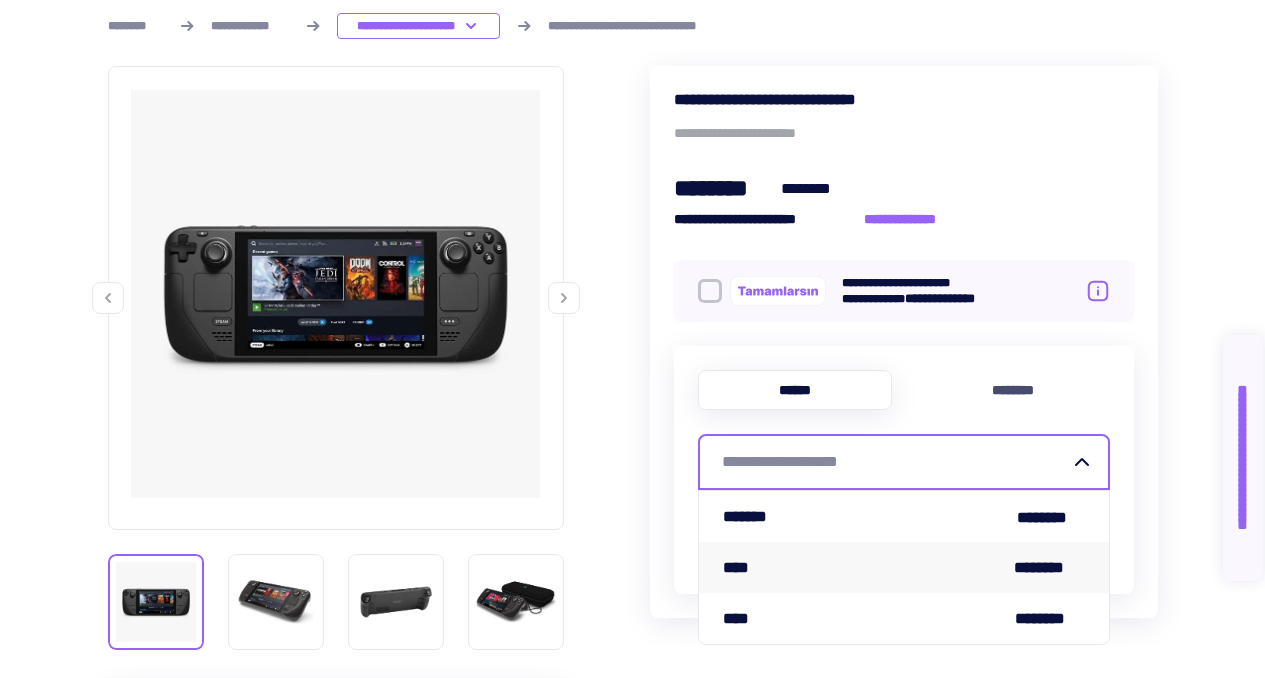 click on "**** ********" at bounding box center [904, 567] 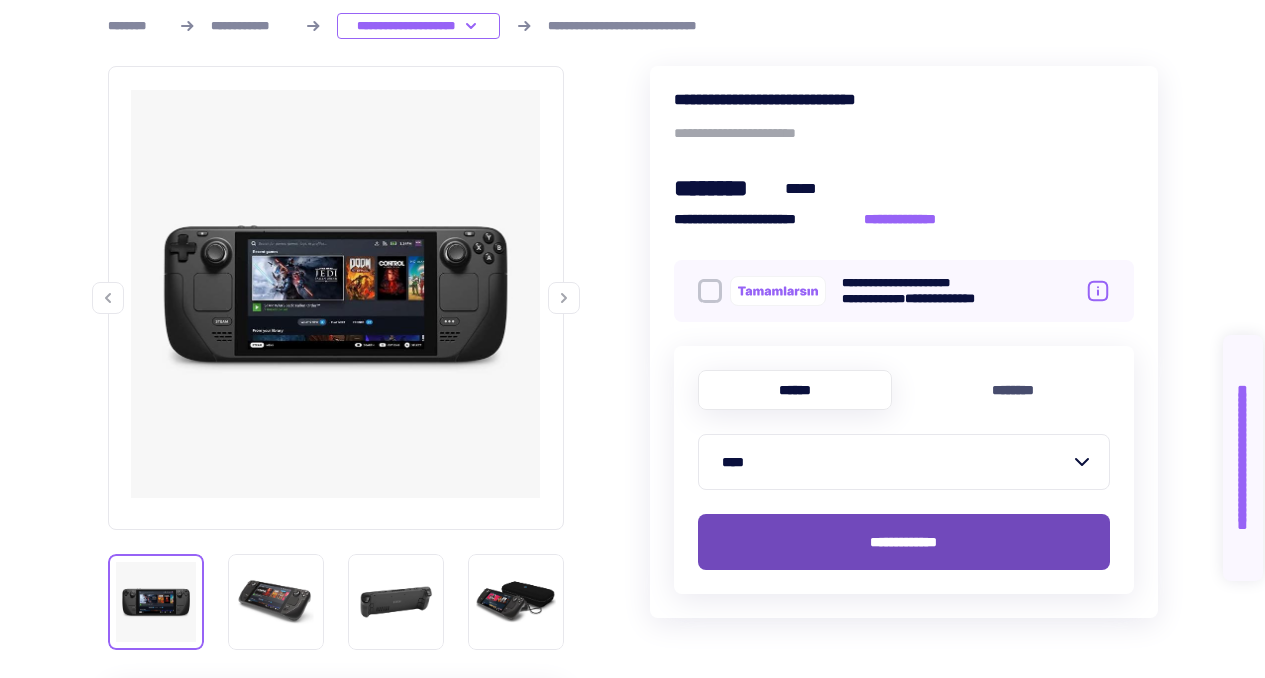 click on "**********" at bounding box center (903, 542) 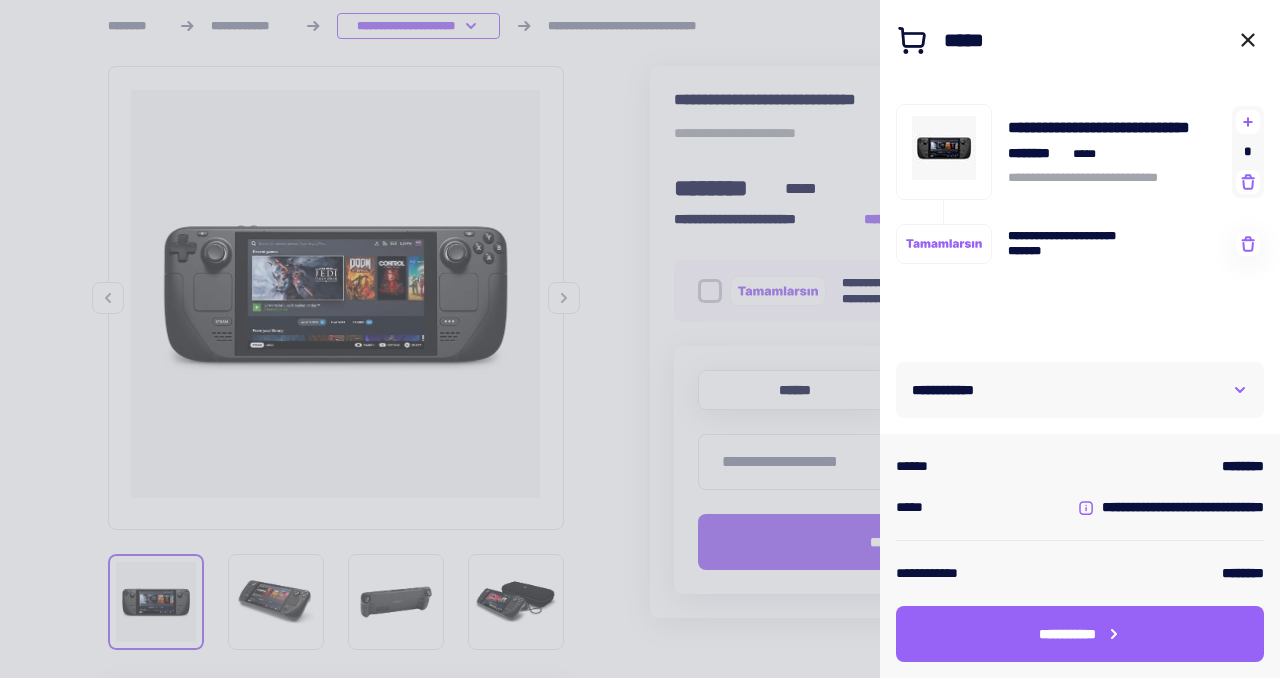 click on "**********" at bounding box center [1080, 390] 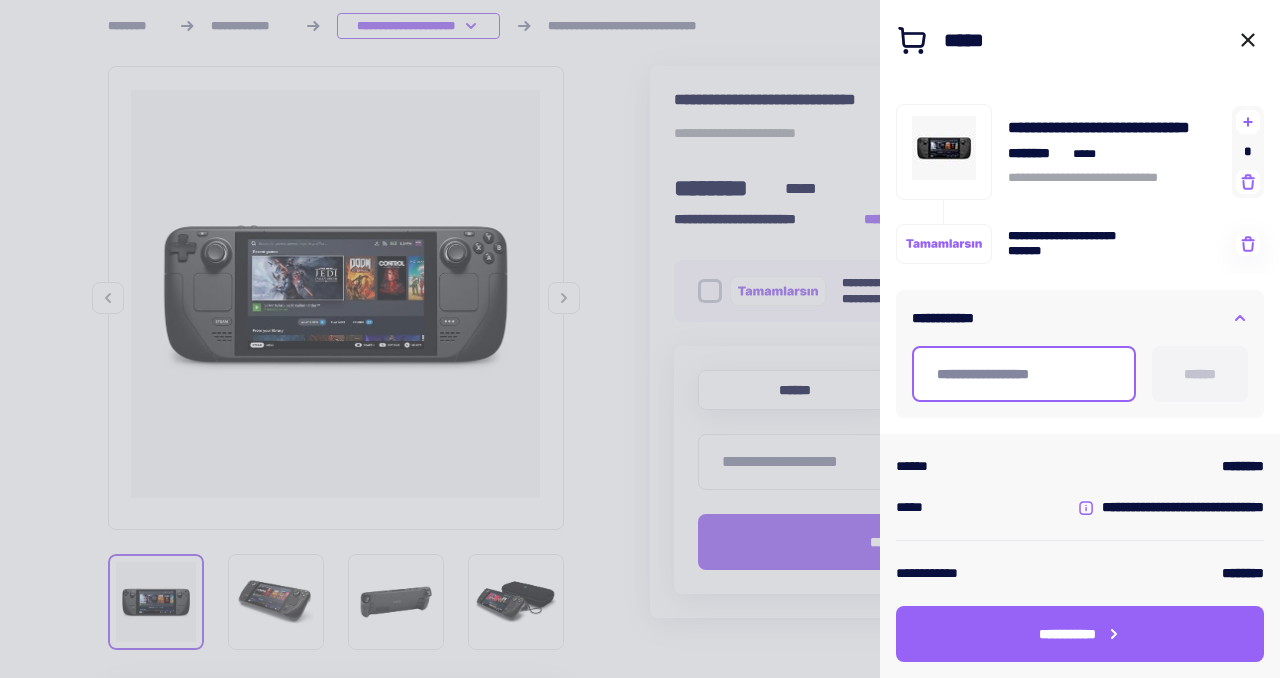 click at bounding box center [1024, 374] 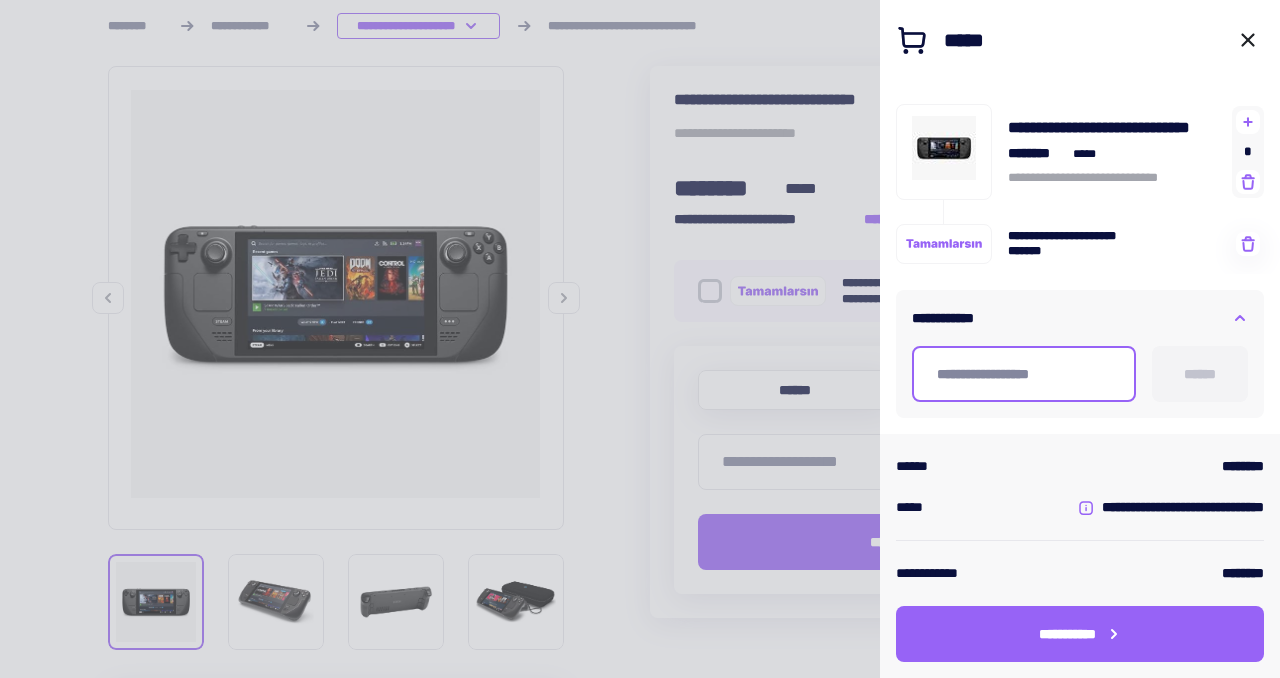 type on "*" 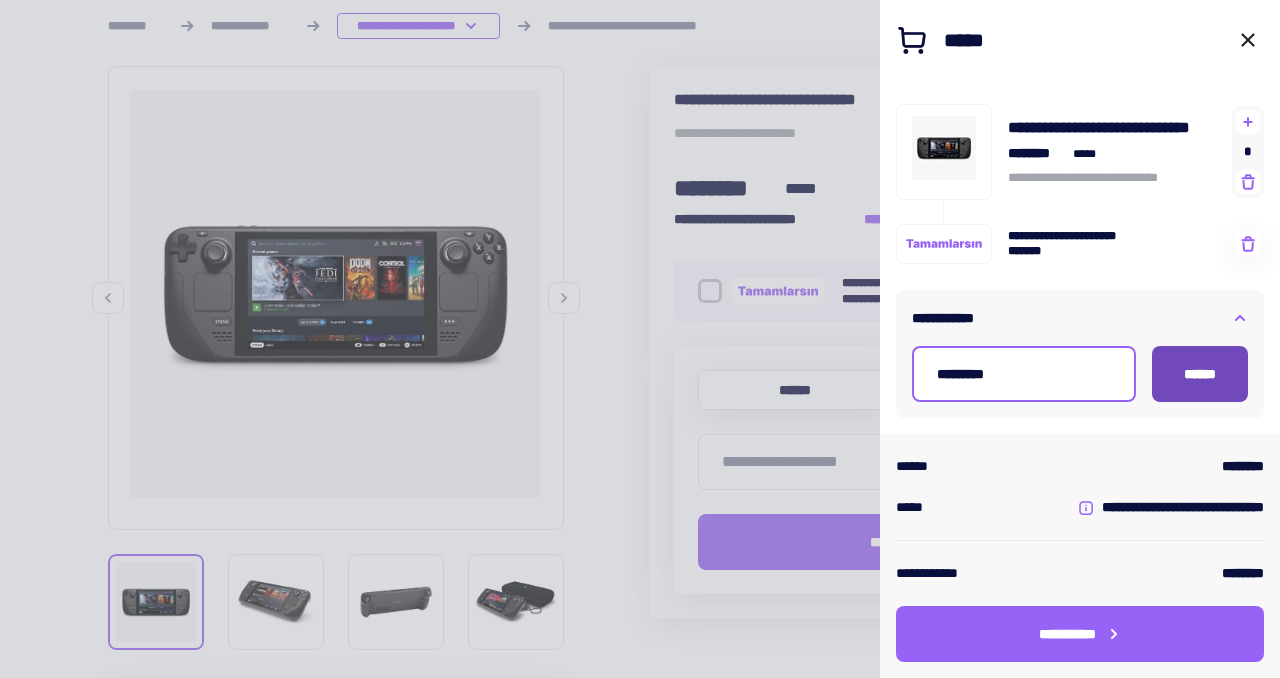 type on "*********" 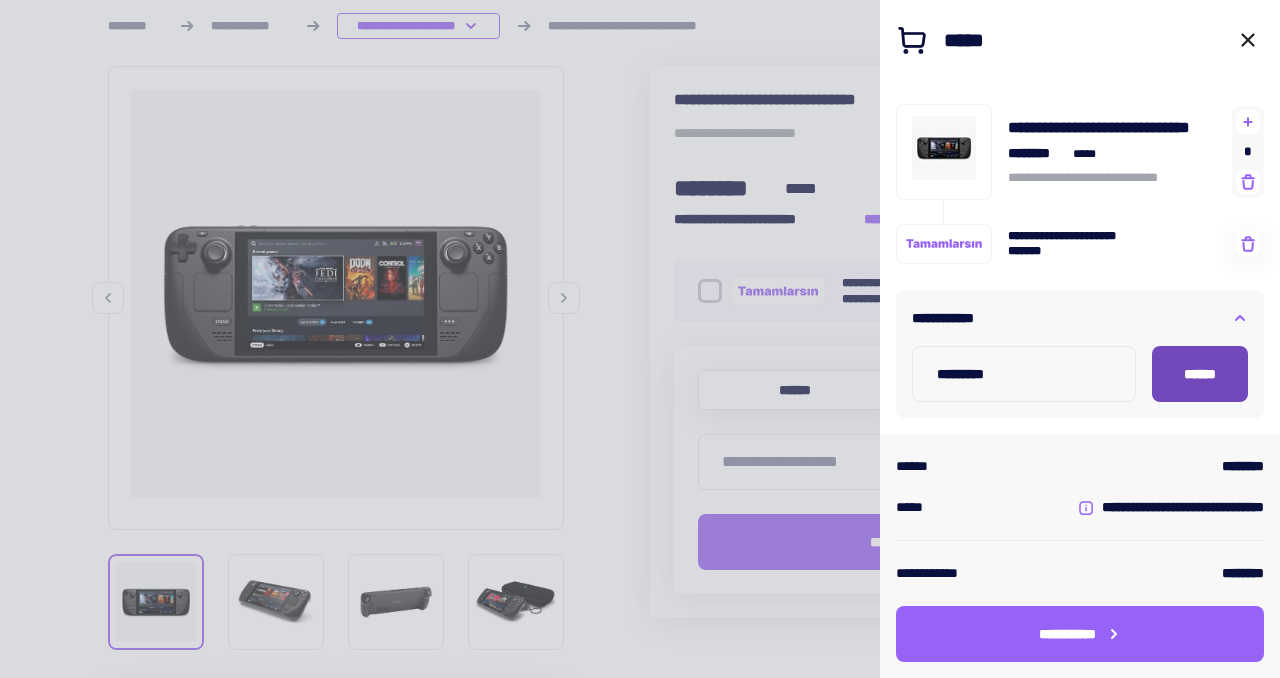 click on "******" at bounding box center [1200, 374] 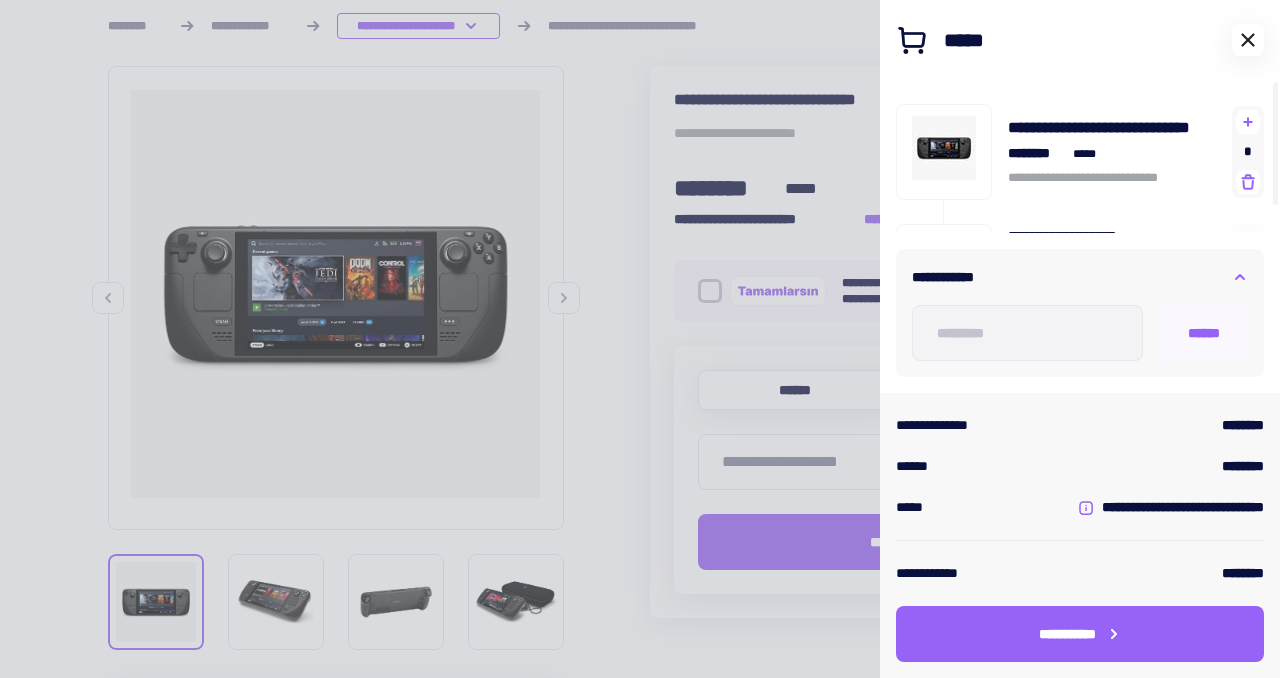 click 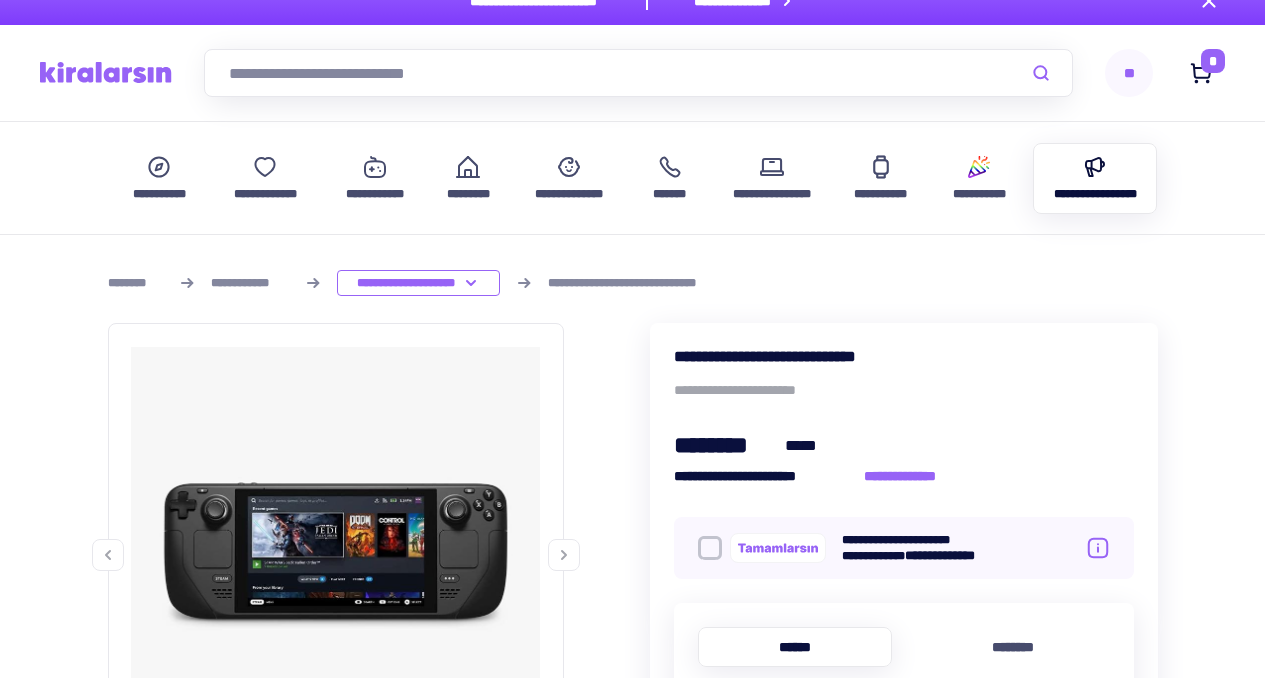 scroll, scrollTop: 0, scrollLeft: 0, axis: both 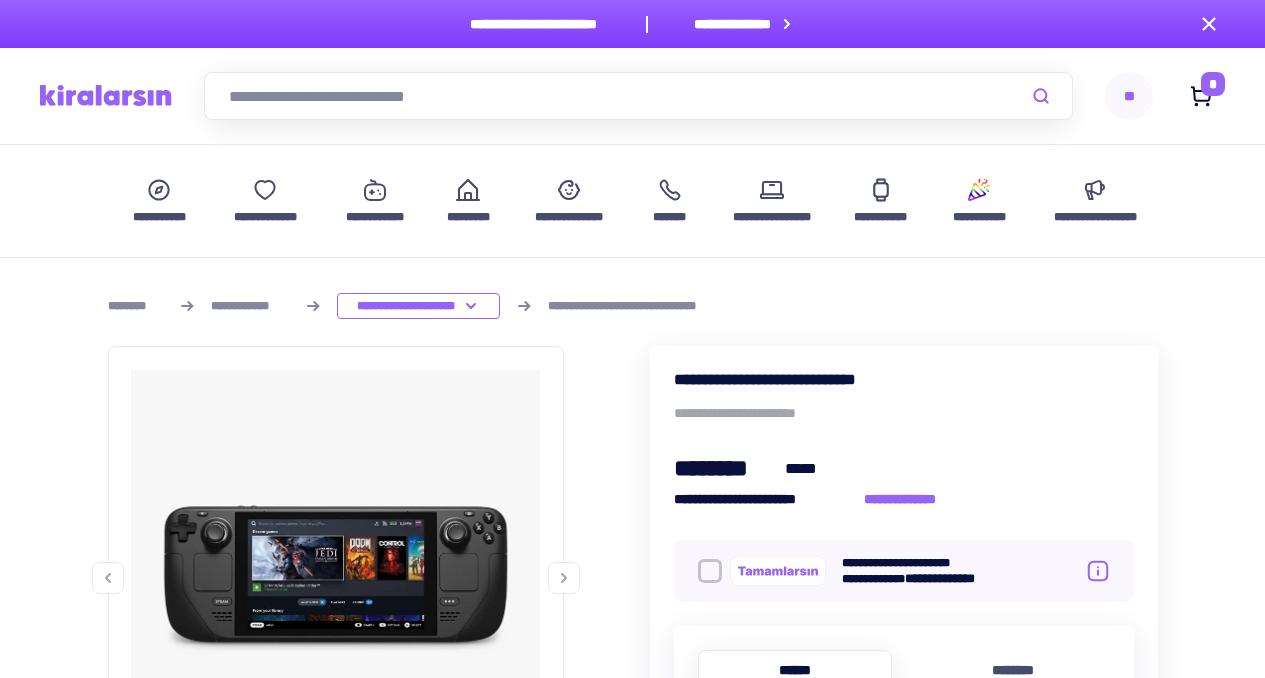 click on "**" at bounding box center (1129, 96) 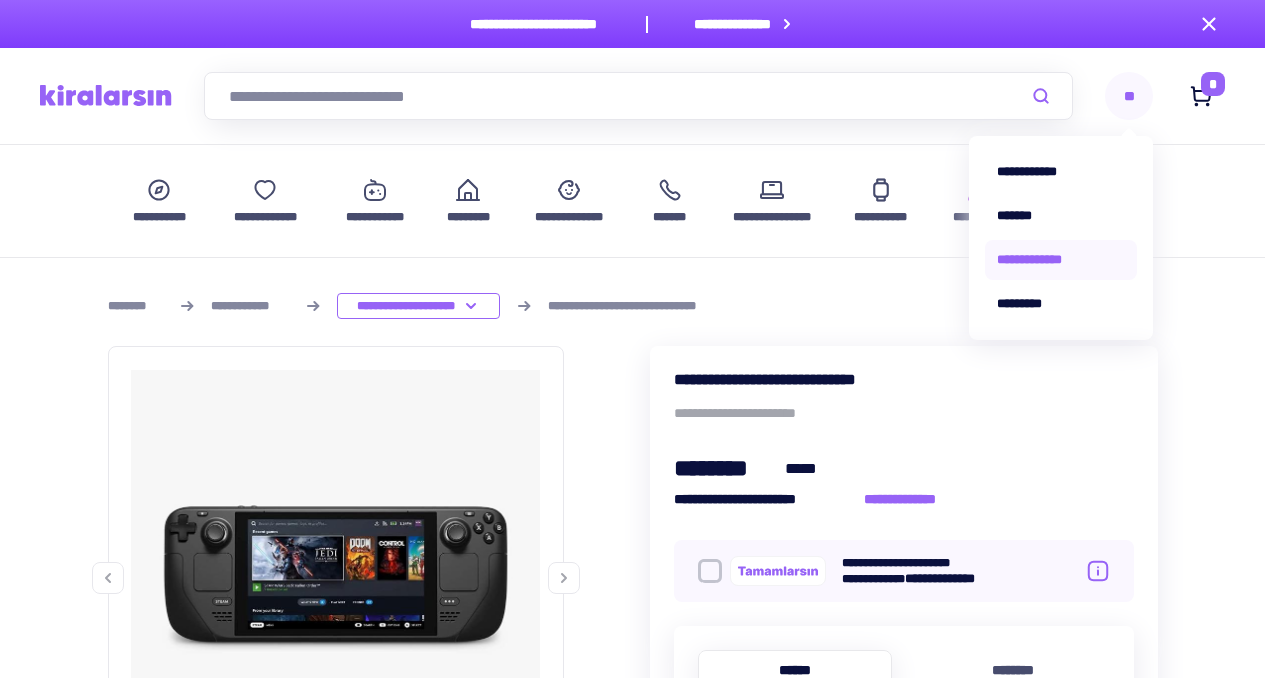 click on "**********" at bounding box center (1061, 260) 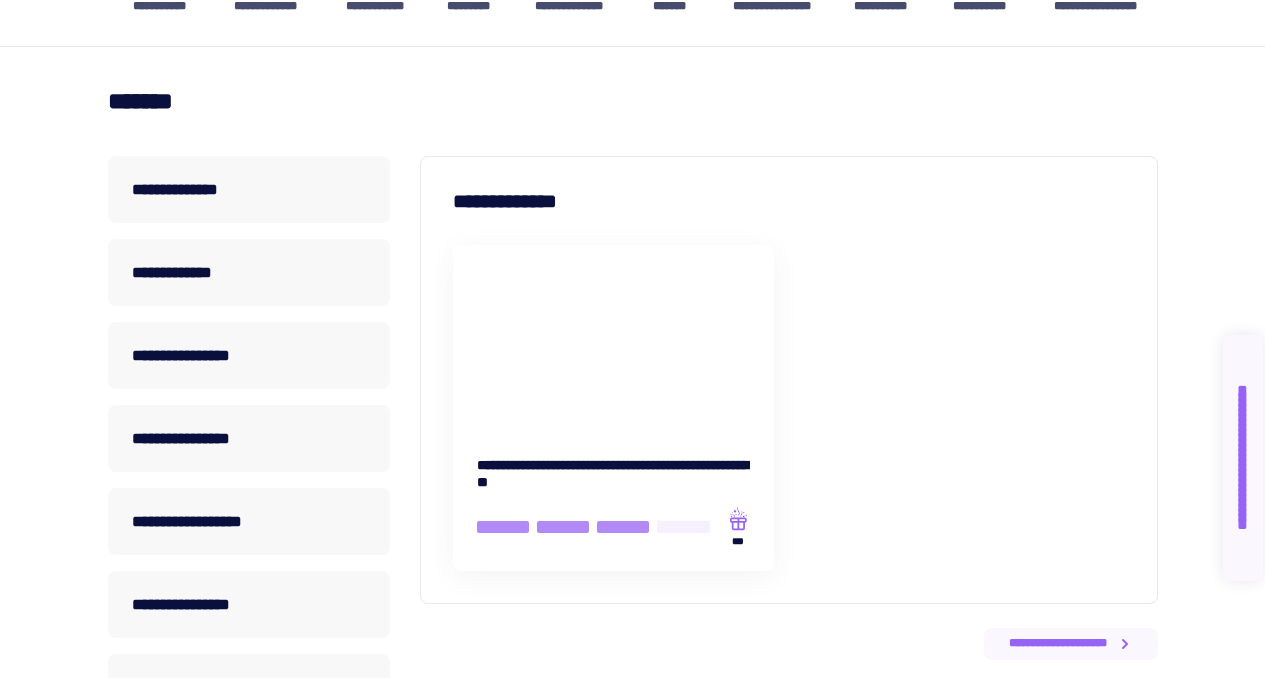 scroll, scrollTop: 0, scrollLeft: 0, axis: both 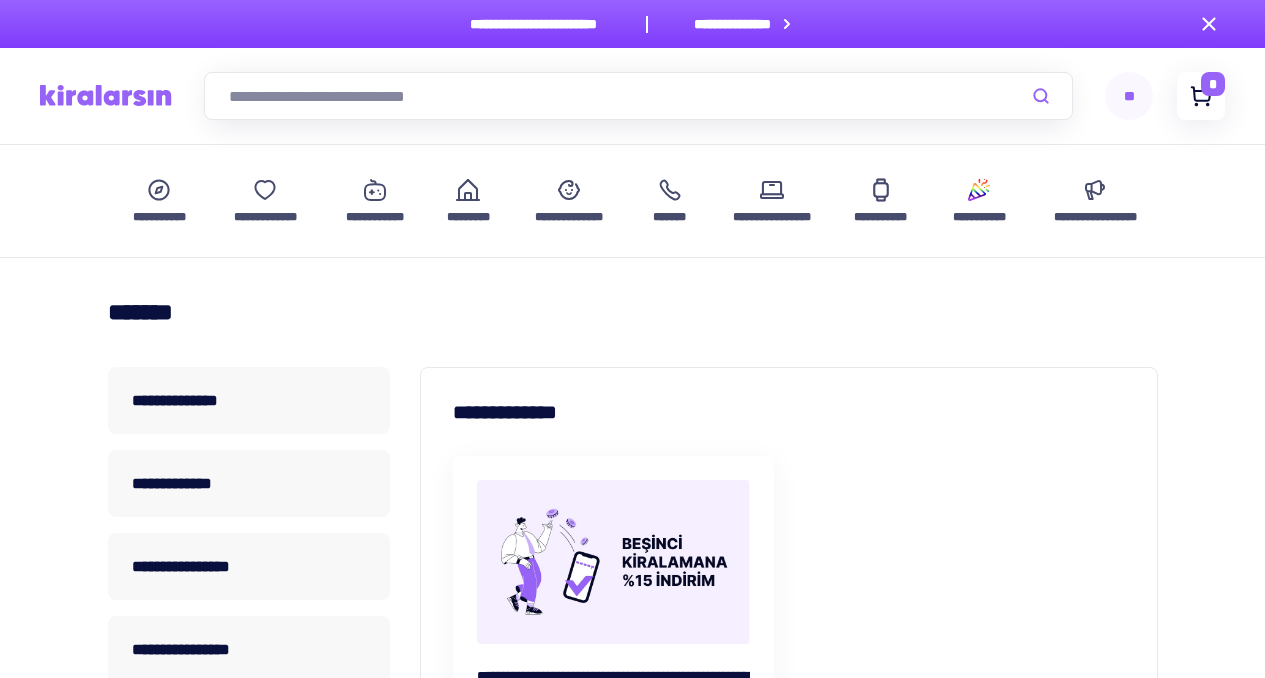 click at bounding box center [1201, 96] 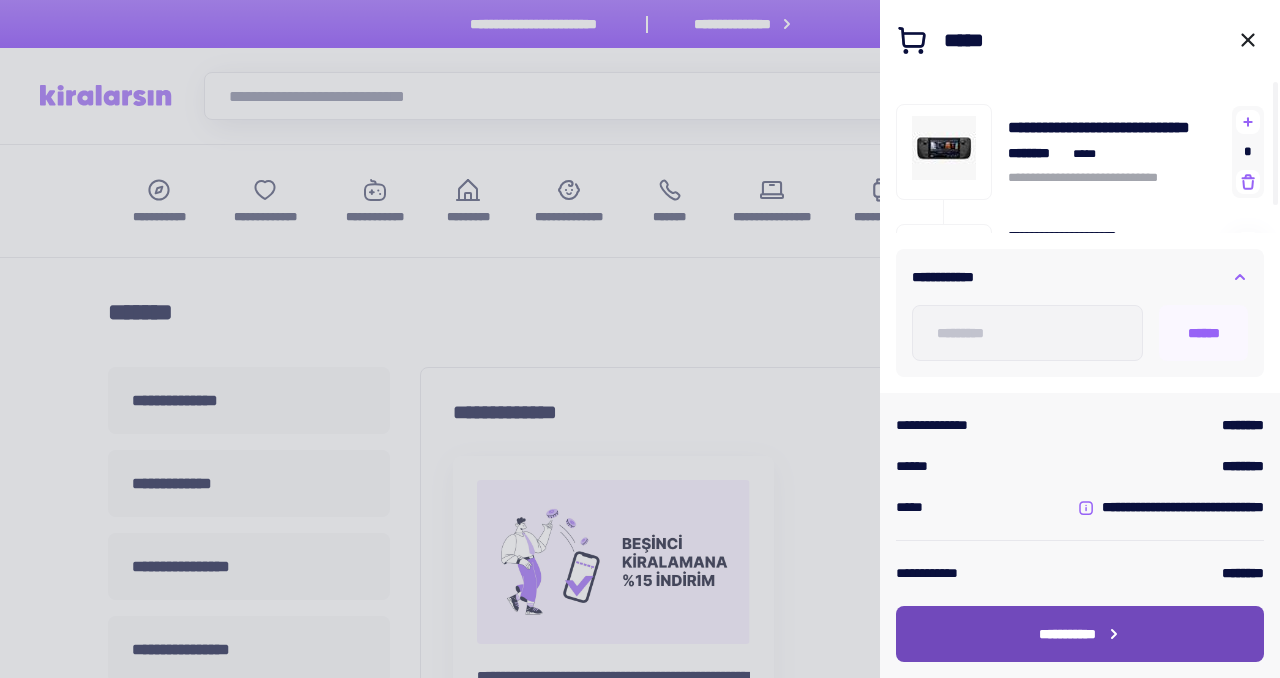 click on "**********" at bounding box center [1080, 634] 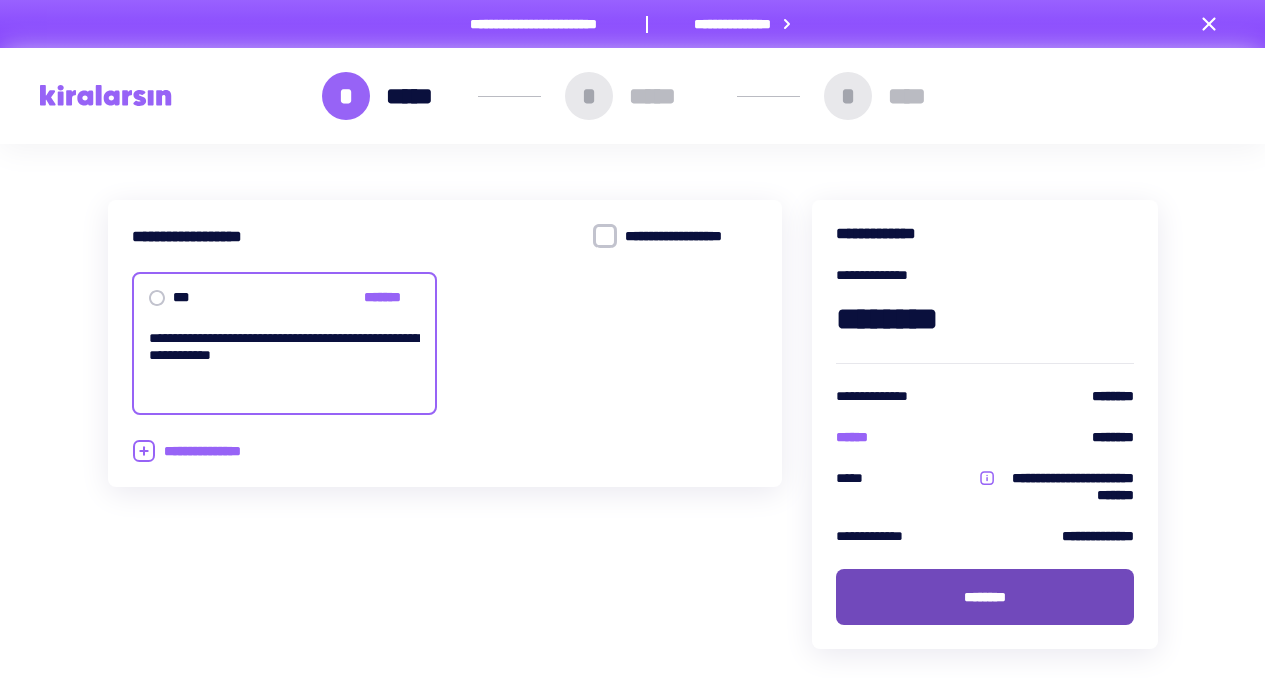 click on "********" at bounding box center [985, 597] 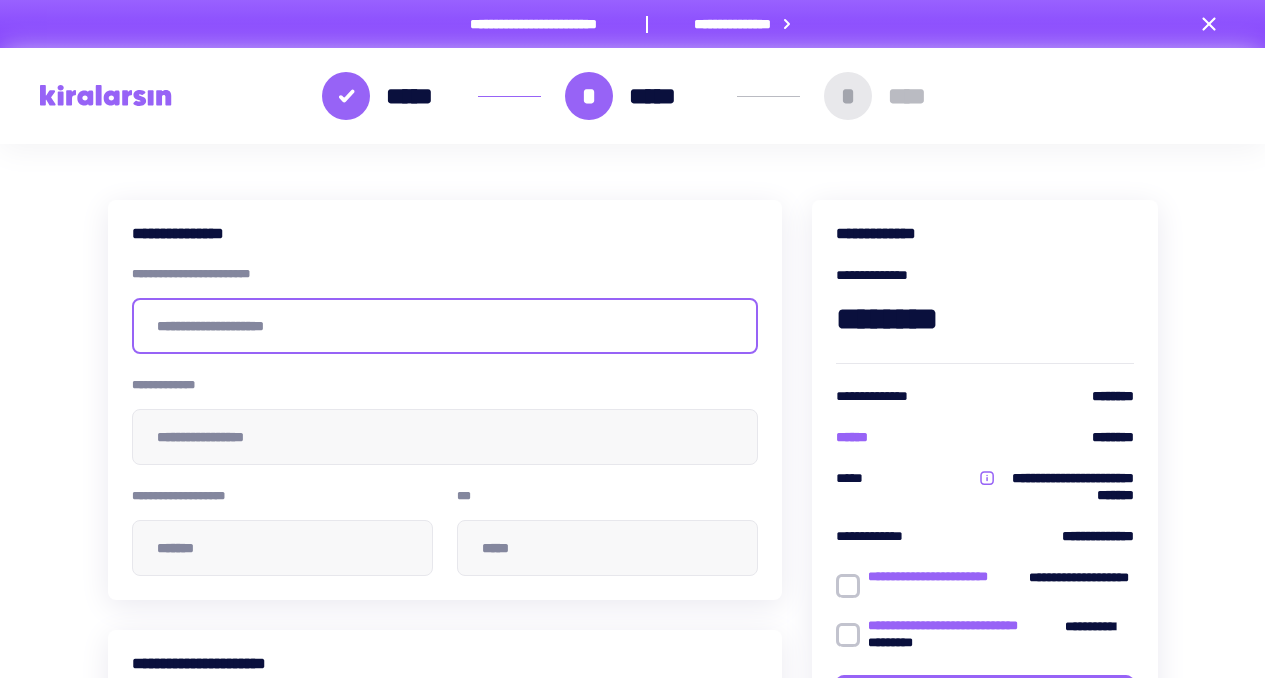 click at bounding box center [445, 326] 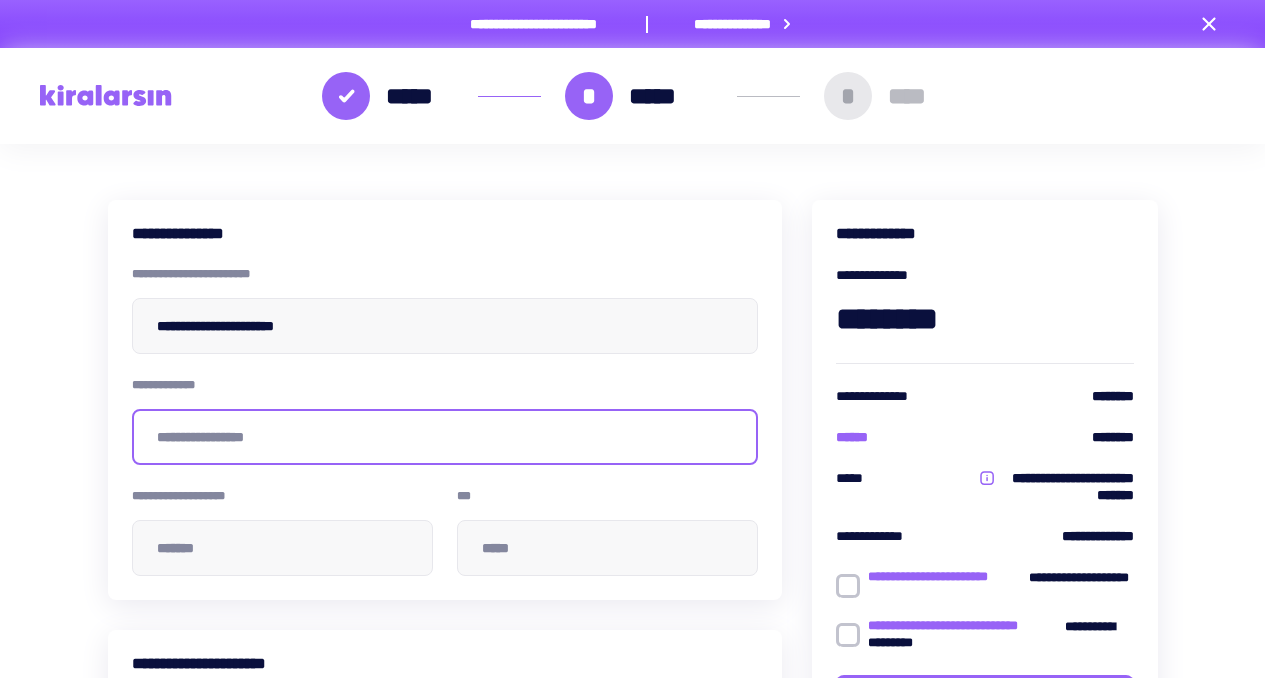 type on "**********" 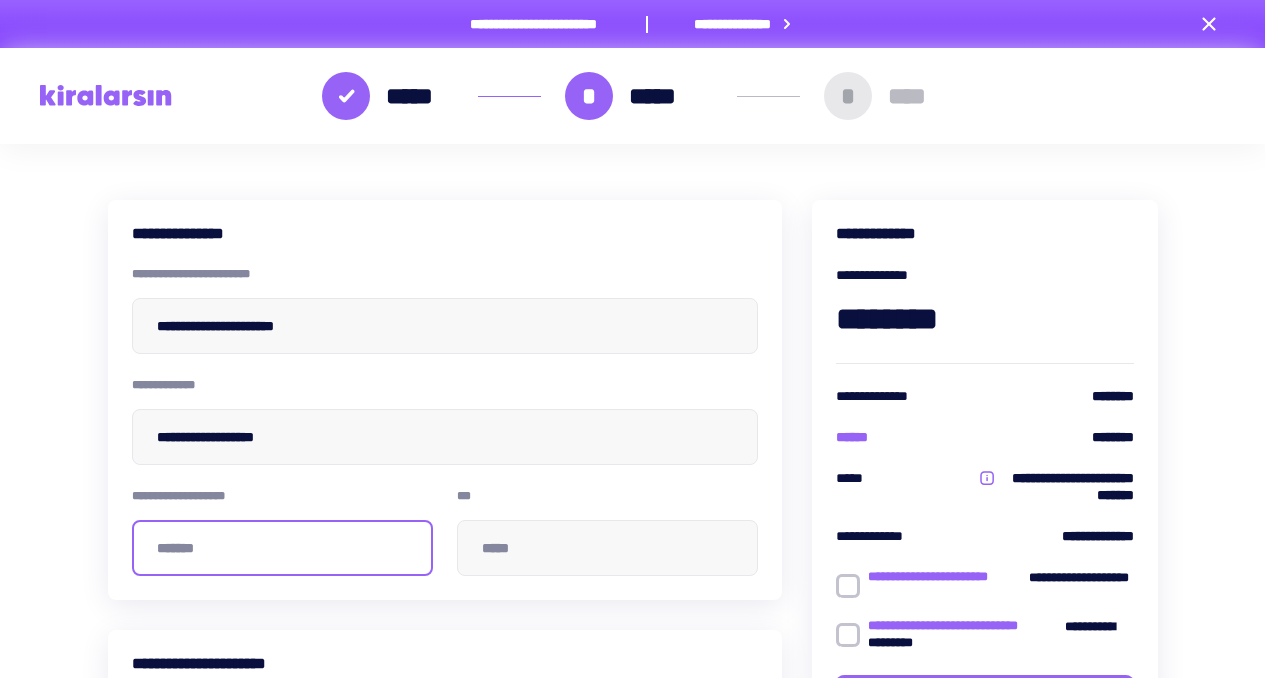 type on "*******" 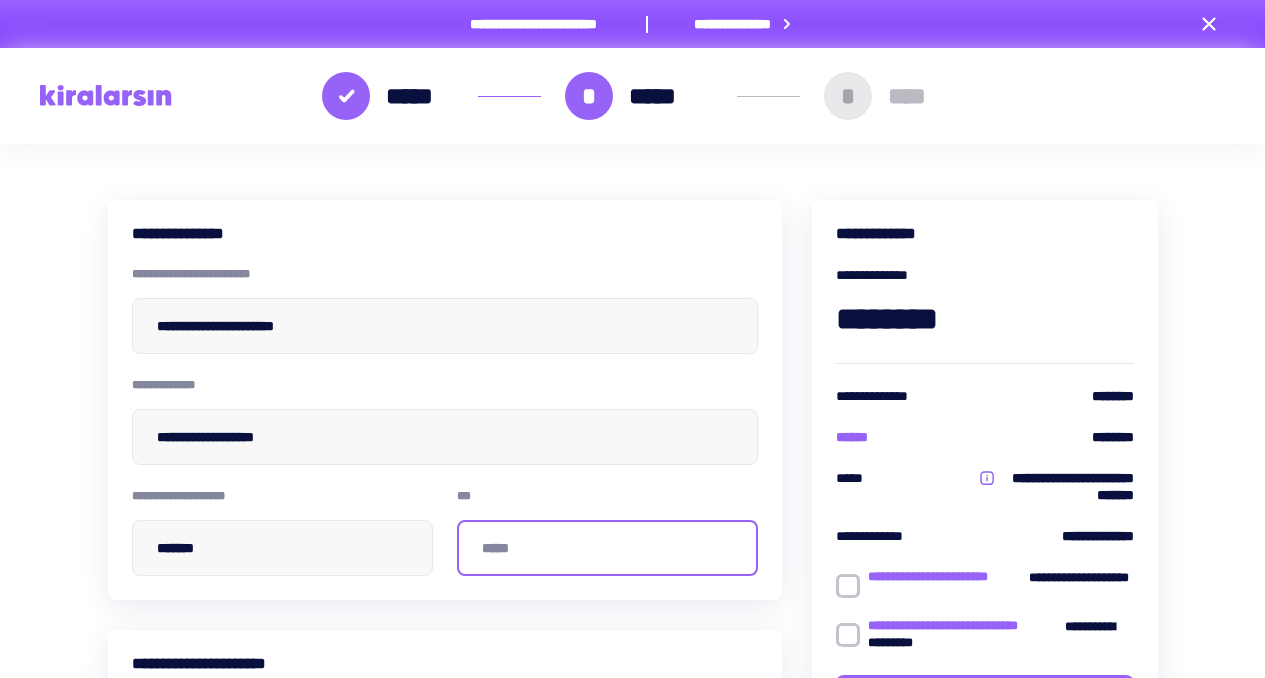type on "***" 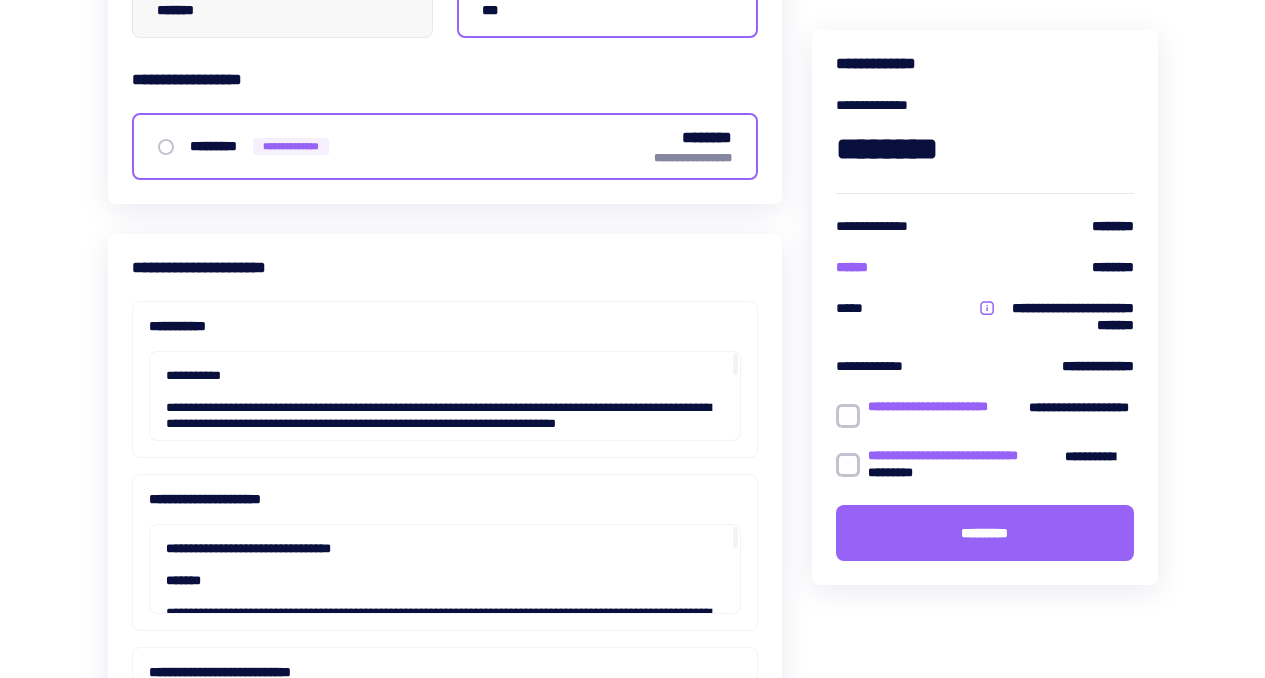 scroll, scrollTop: 747, scrollLeft: 0, axis: vertical 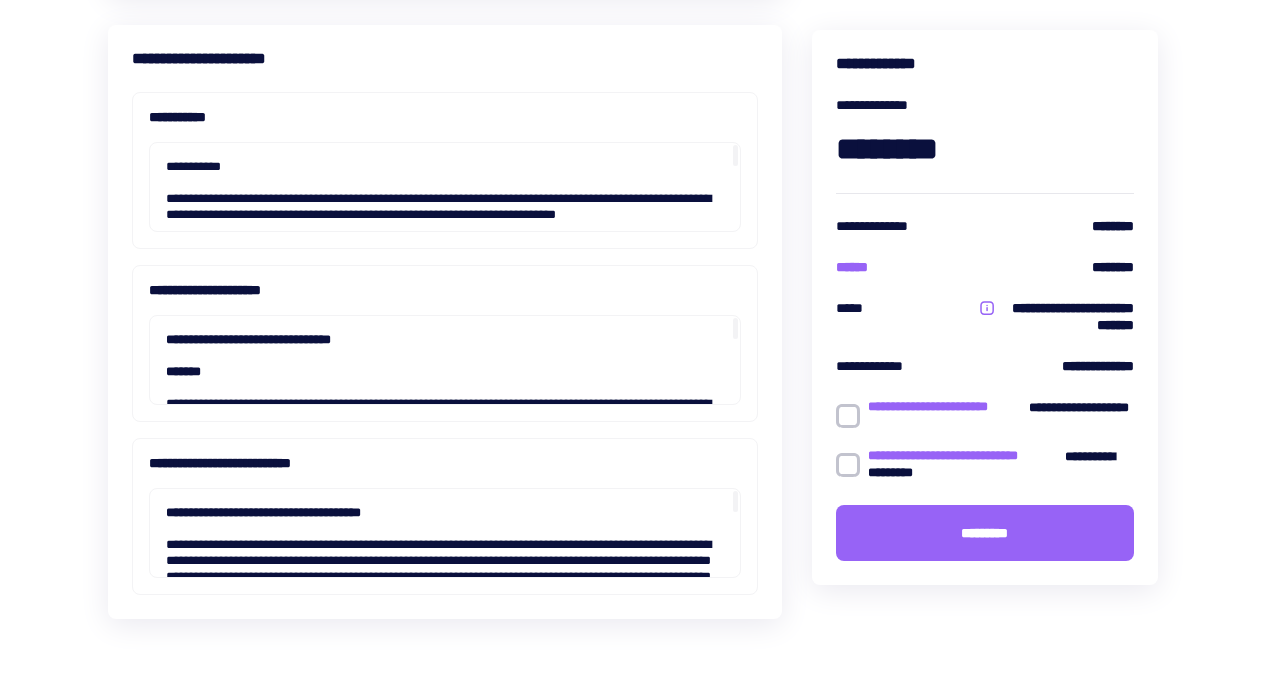 click at bounding box center [848, 416] 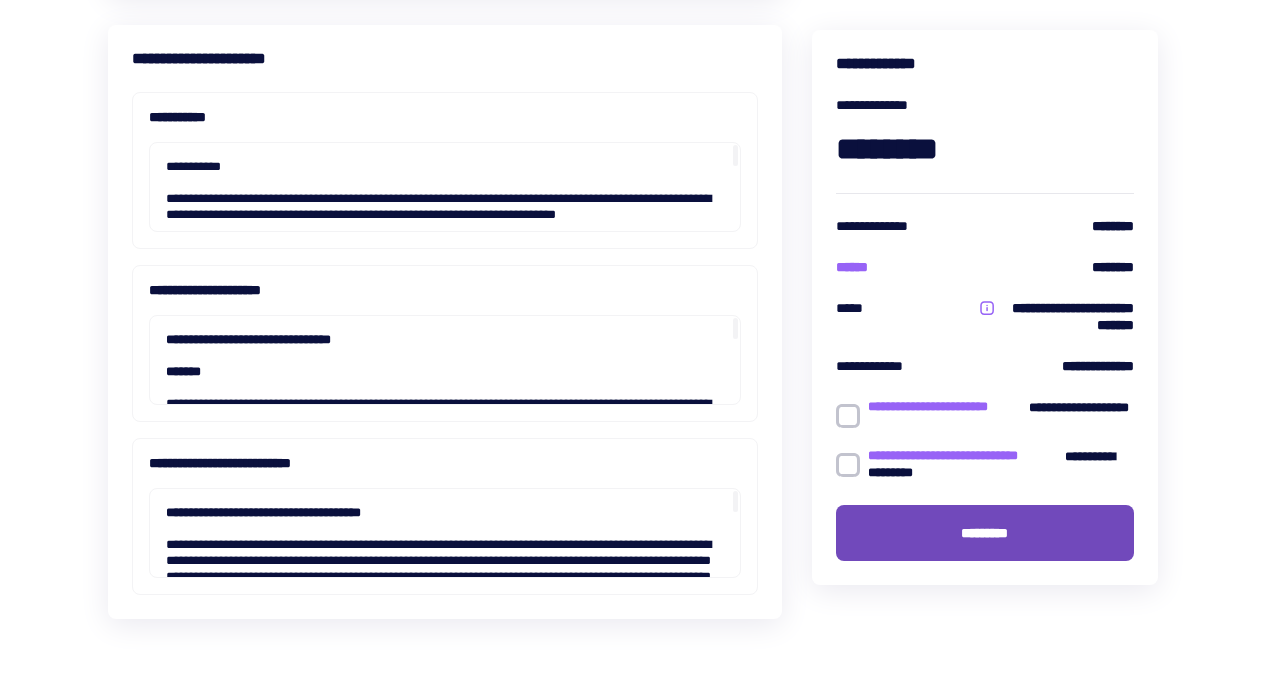 click on "*********" at bounding box center [985, 533] 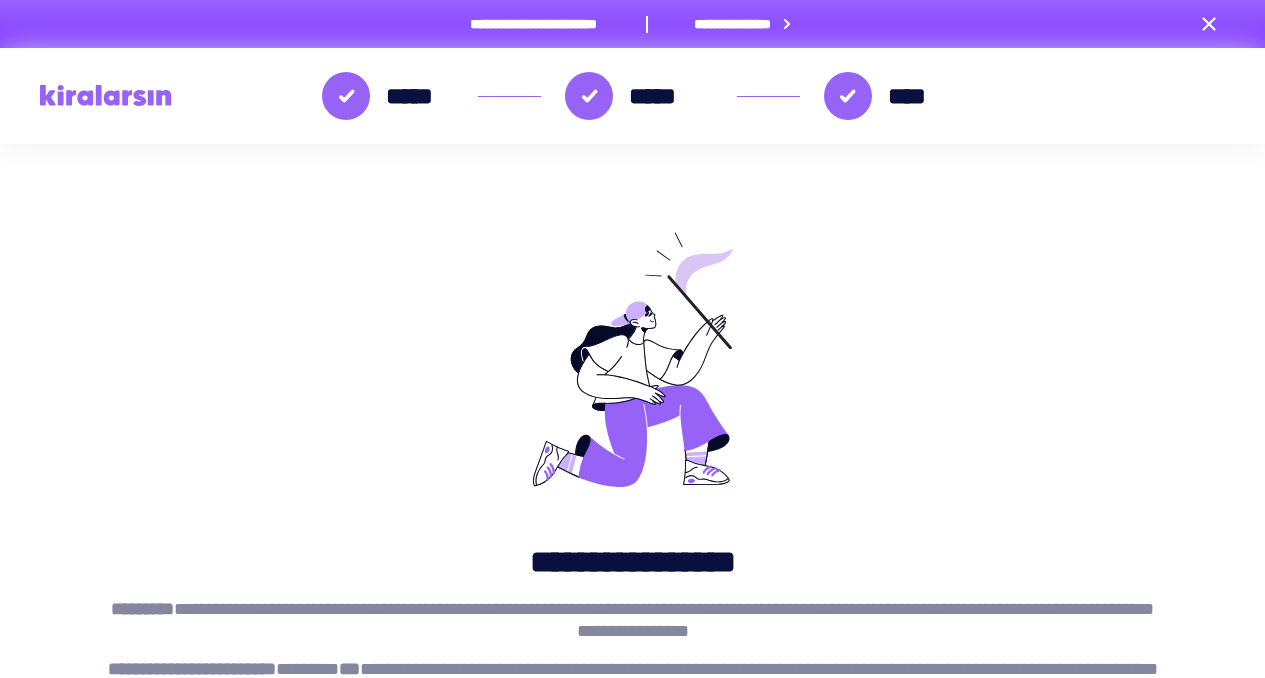 scroll, scrollTop: 0, scrollLeft: 0, axis: both 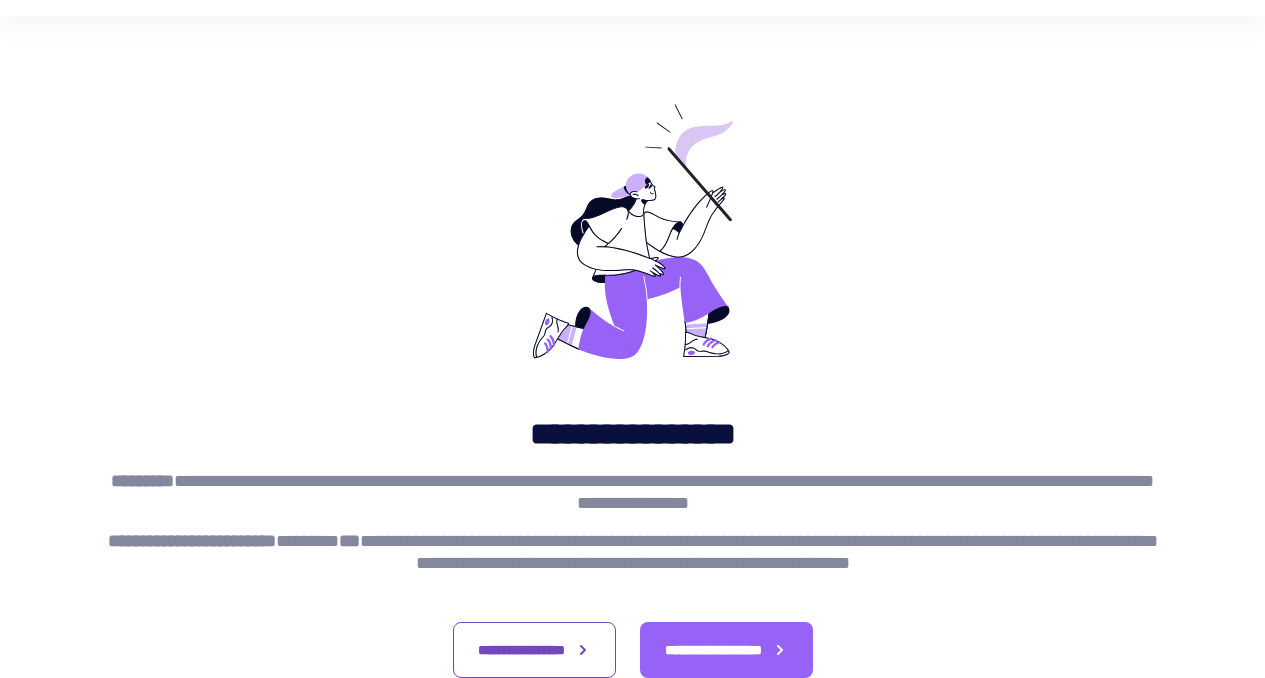 click on "**********" at bounding box center [534, 650] 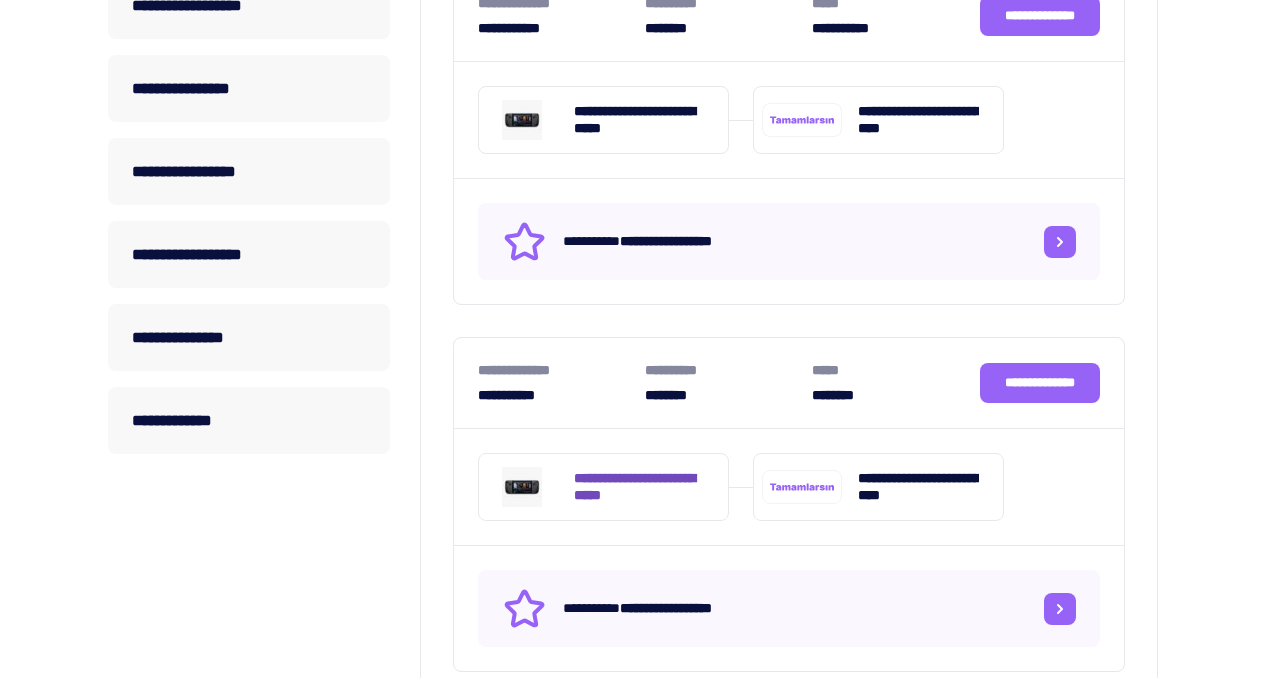 scroll, scrollTop: 659, scrollLeft: 0, axis: vertical 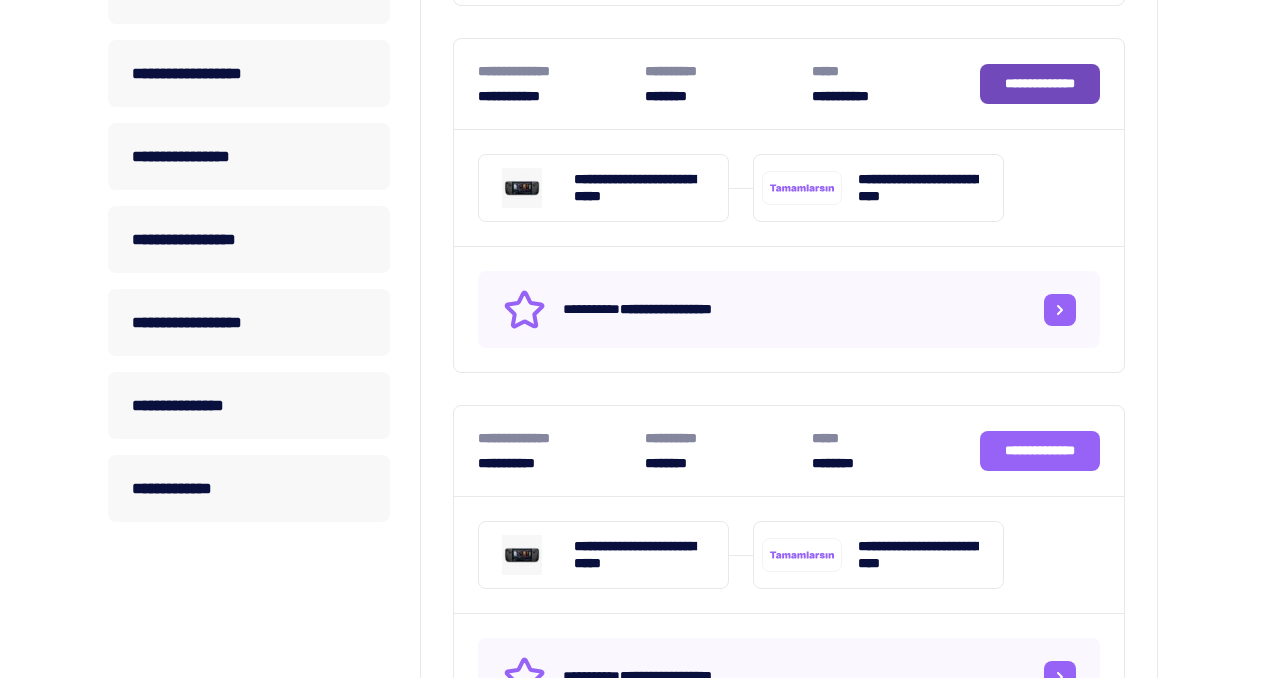 click on "**********" at bounding box center [1040, 84] 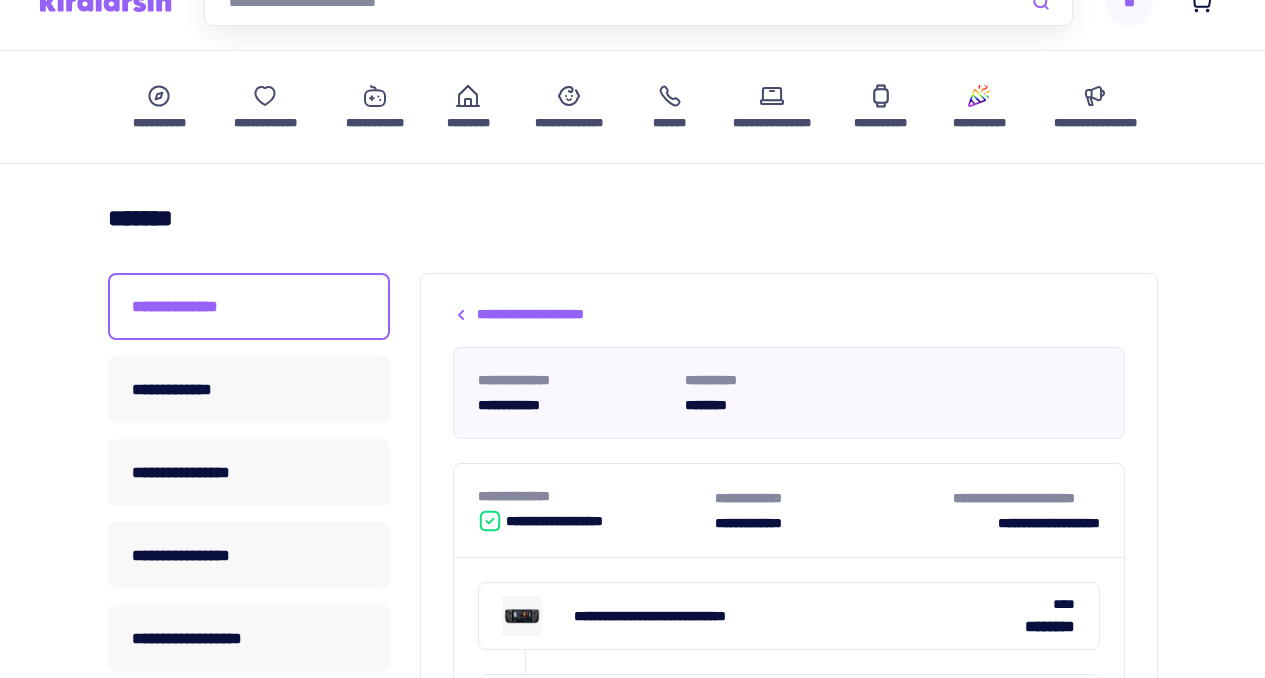 scroll, scrollTop: 330, scrollLeft: 0, axis: vertical 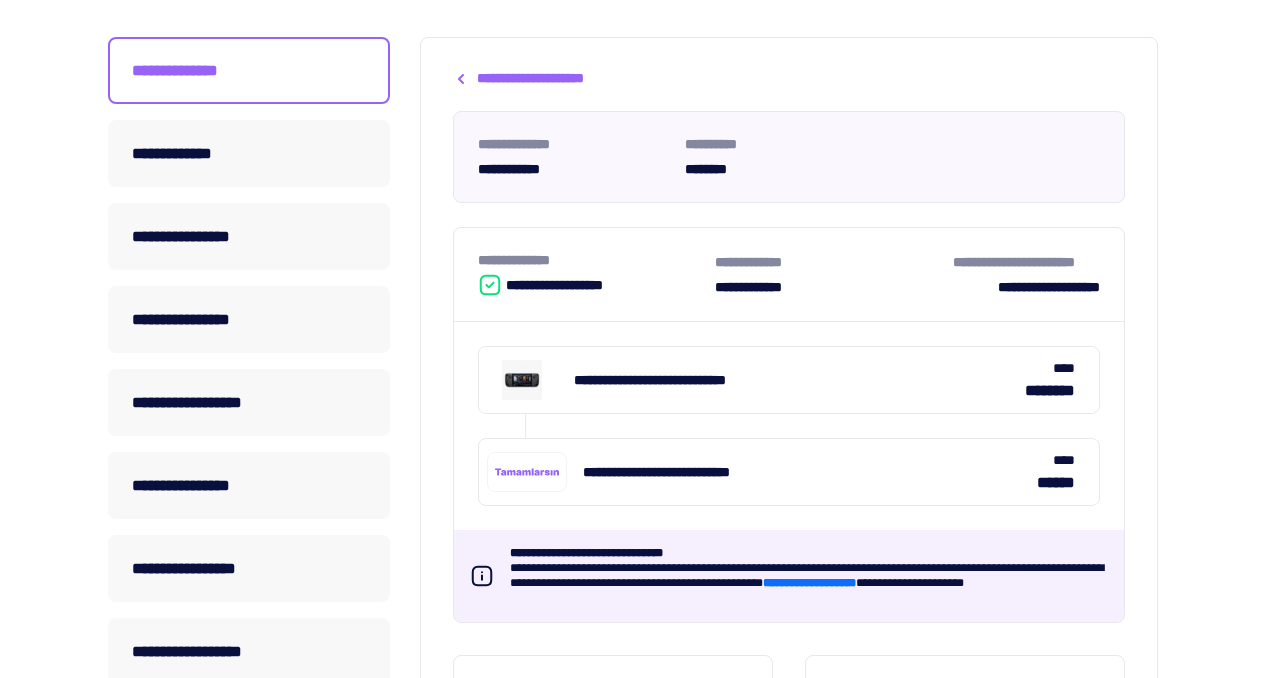 click on "**********" at bounding box center [249, 70] 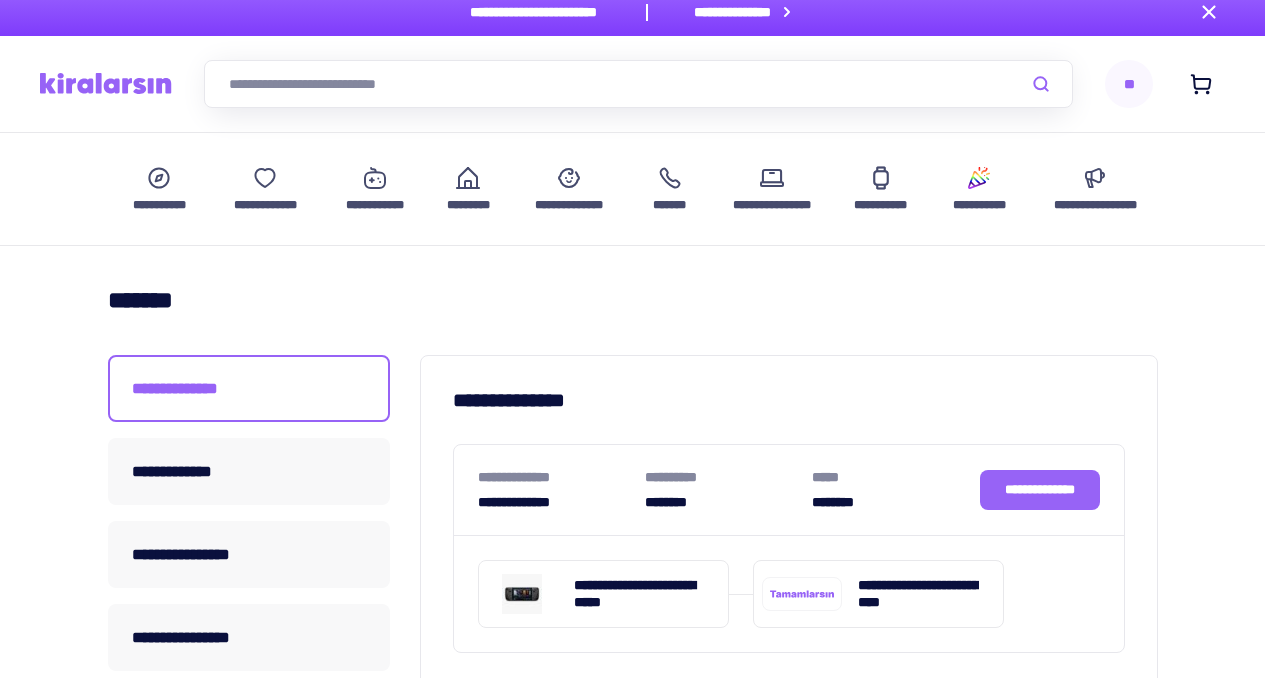 scroll, scrollTop: 38, scrollLeft: 0, axis: vertical 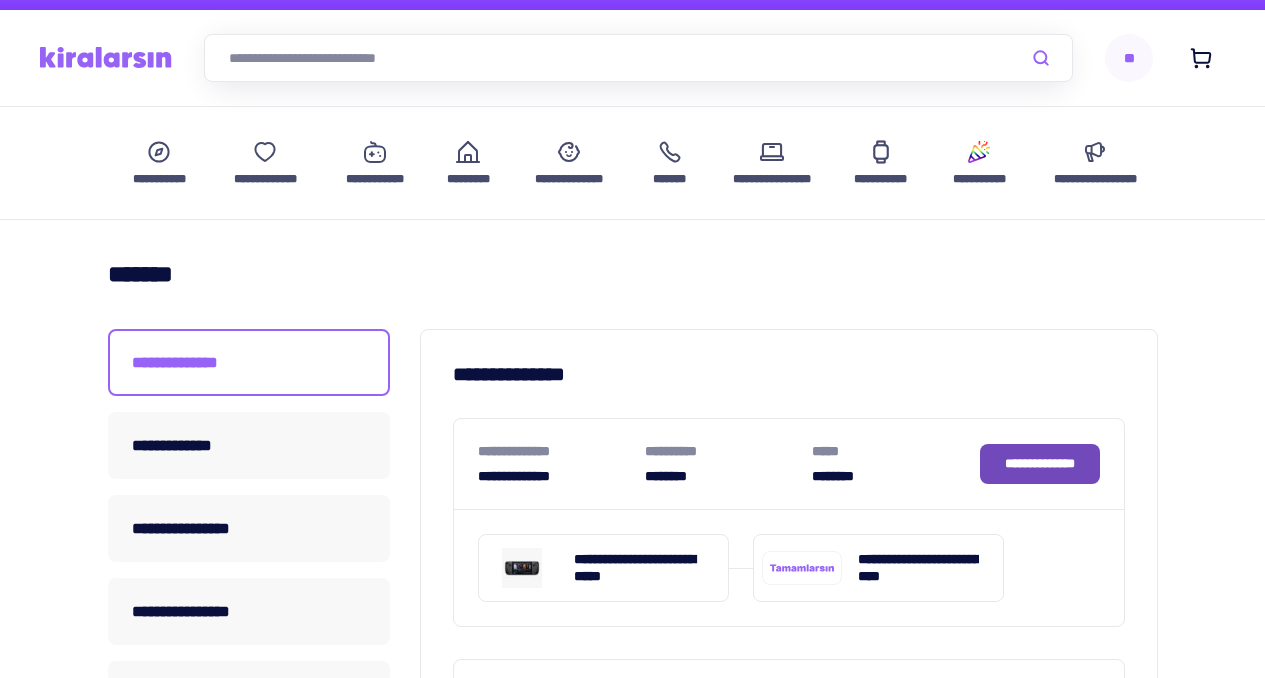 click on "**********" at bounding box center (1040, 463) 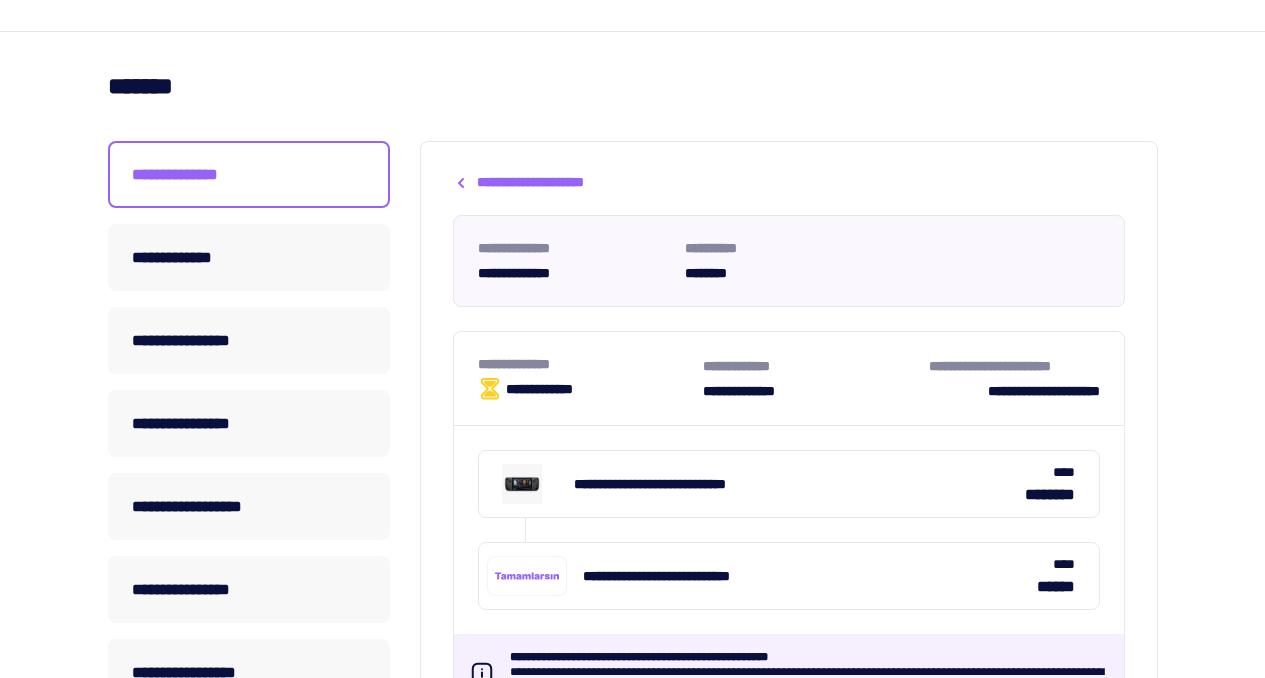 scroll, scrollTop: 115, scrollLeft: 0, axis: vertical 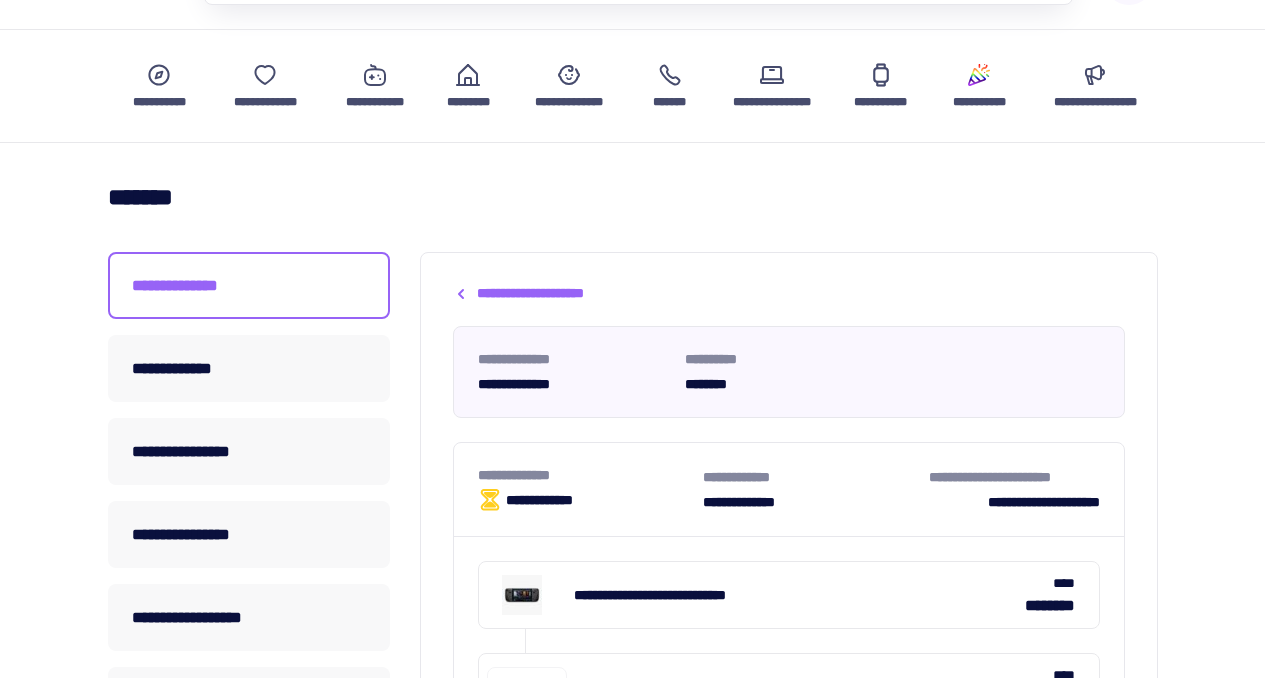 click on "**********" at bounding box center [789, 869] 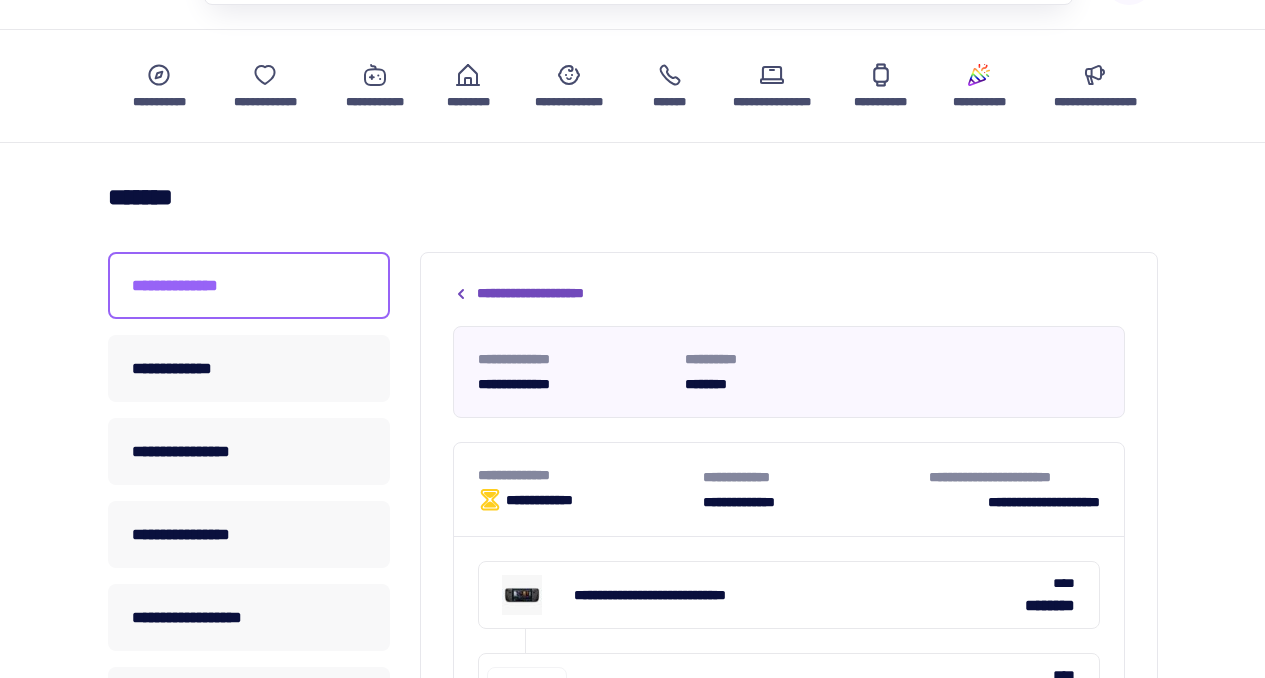 click on "**********" at bounding box center (541, 293) 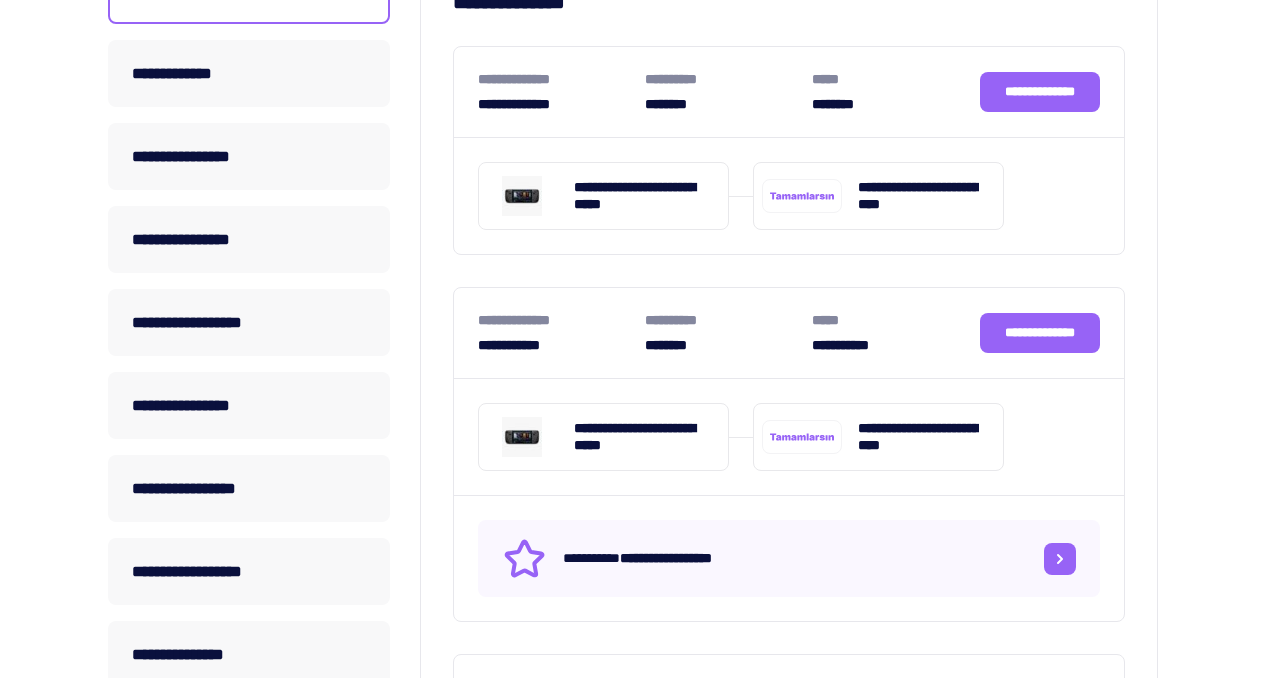 scroll, scrollTop: 733, scrollLeft: 0, axis: vertical 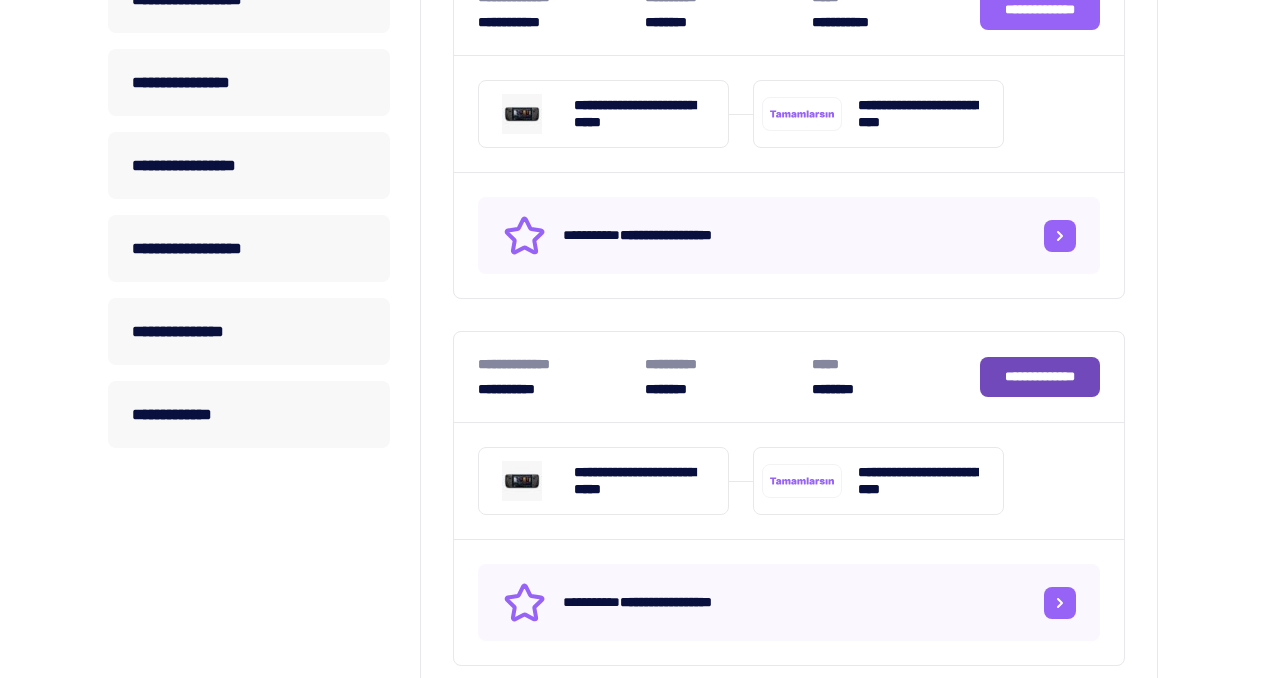click on "**********" at bounding box center [1040, 377] 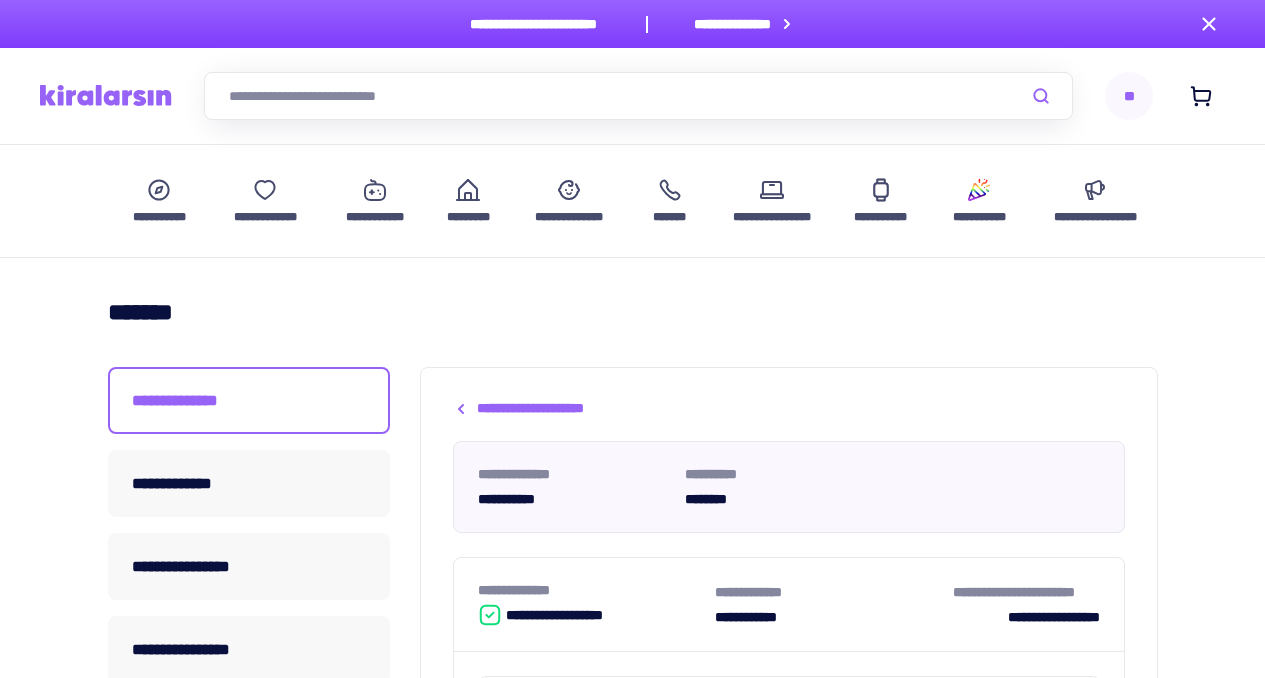 scroll, scrollTop: 199, scrollLeft: 0, axis: vertical 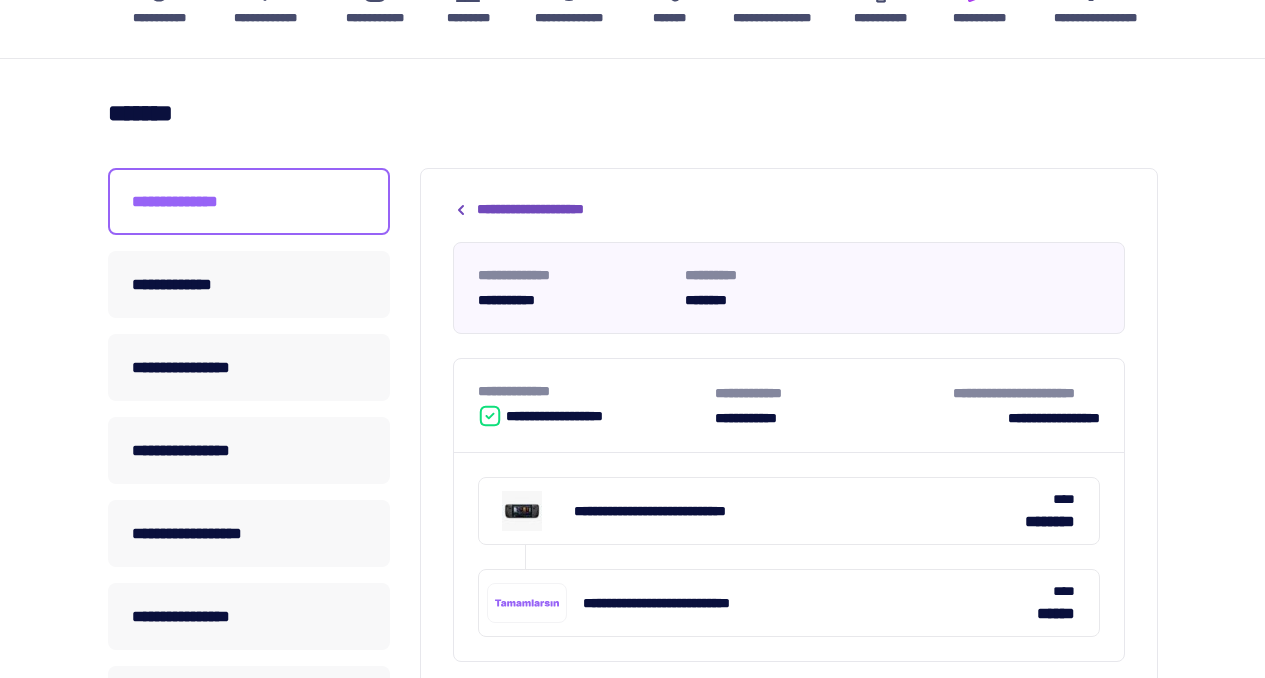 click on "**********" at bounding box center (541, 209) 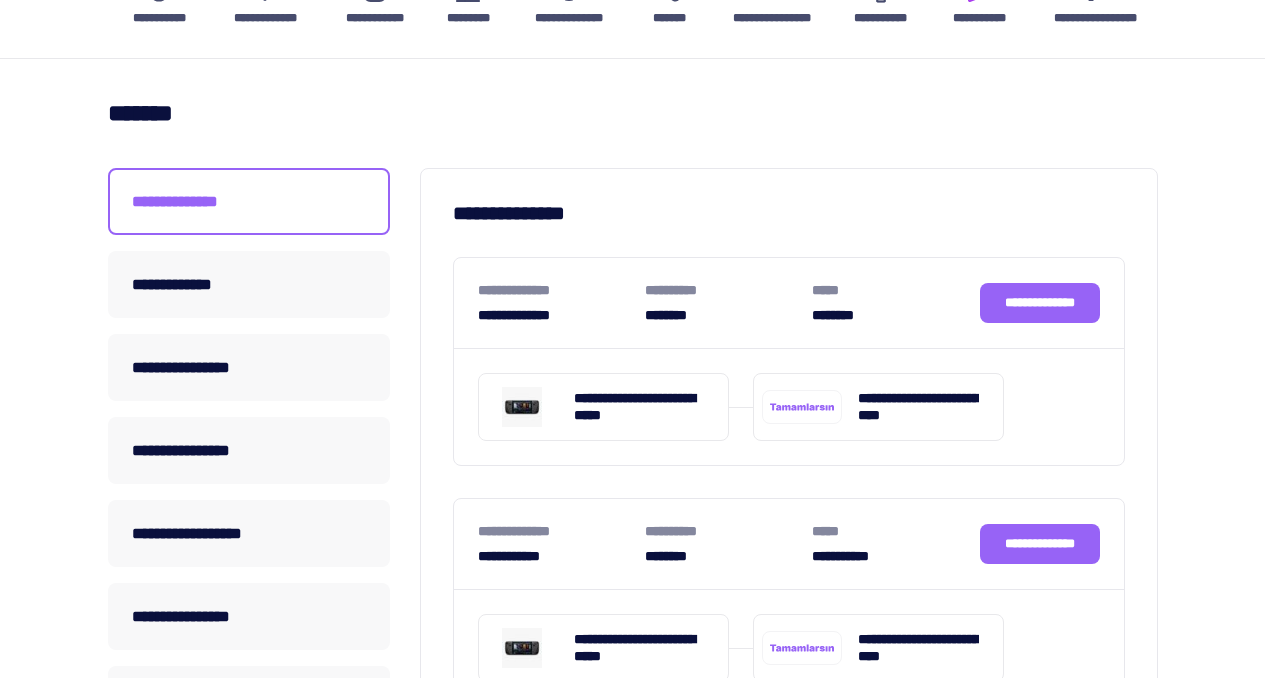 scroll, scrollTop: 0, scrollLeft: 0, axis: both 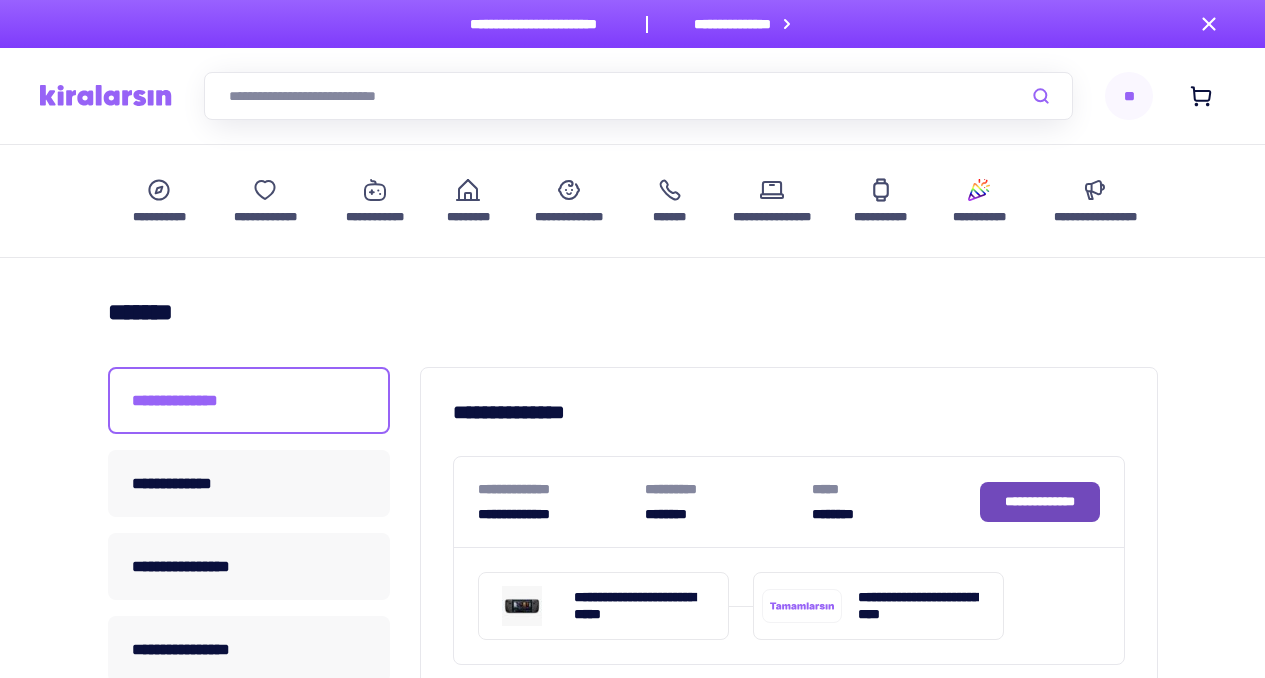 click on "**********" at bounding box center [1040, 501] 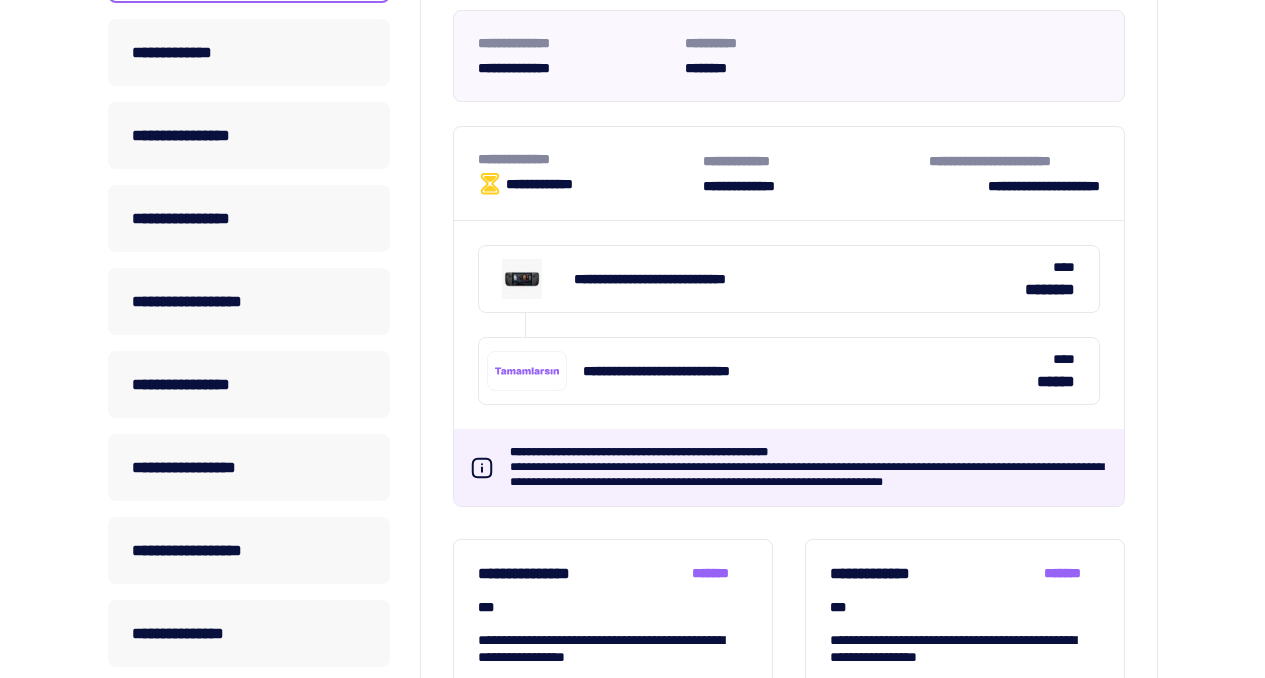 scroll, scrollTop: 284, scrollLeft: 0, axis: vertical 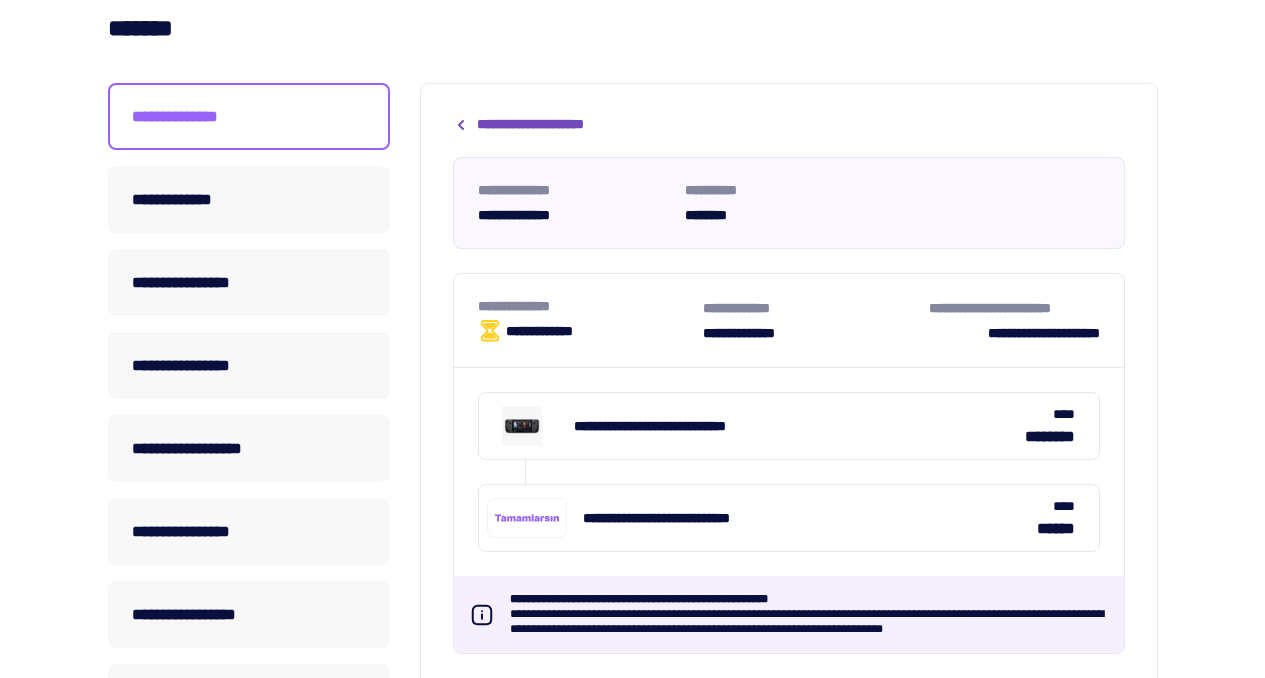 click on "**********" at bounding box center [541, 124] 